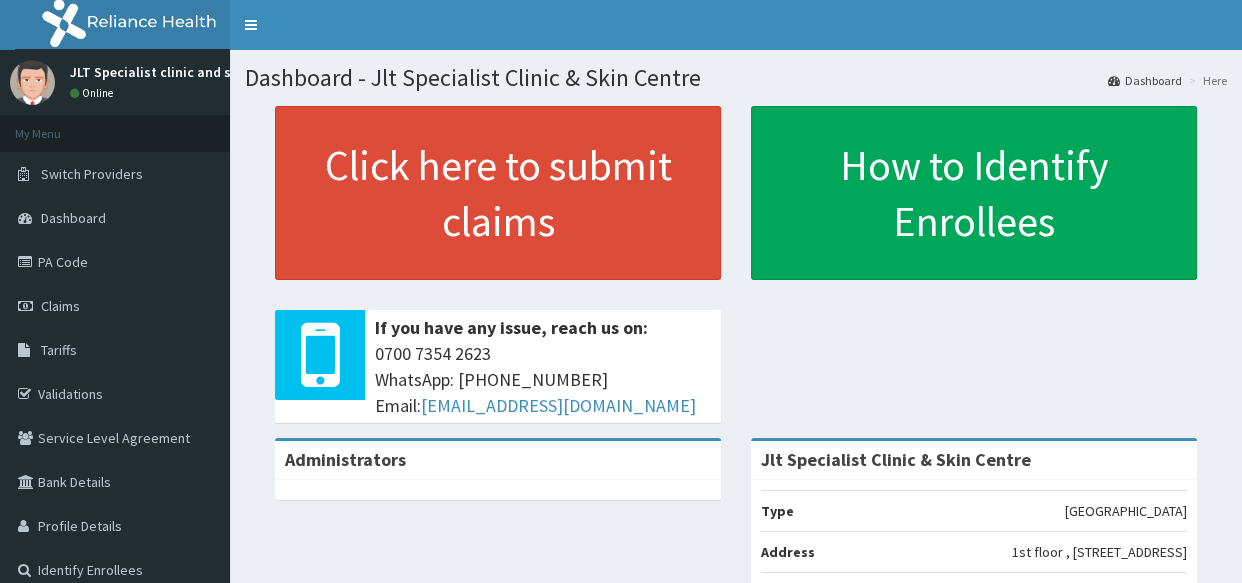 scroll, scrollTop: 0, scrollLeft: 0, axis: both 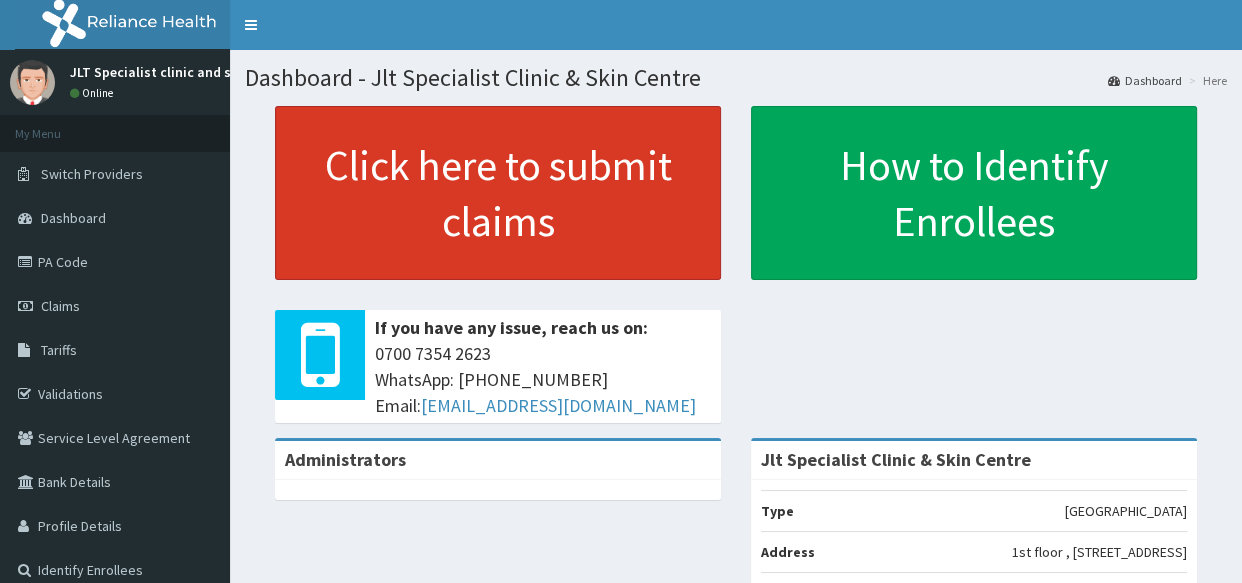 click on "Click here to submit claims" at bounding box center [498, 193] 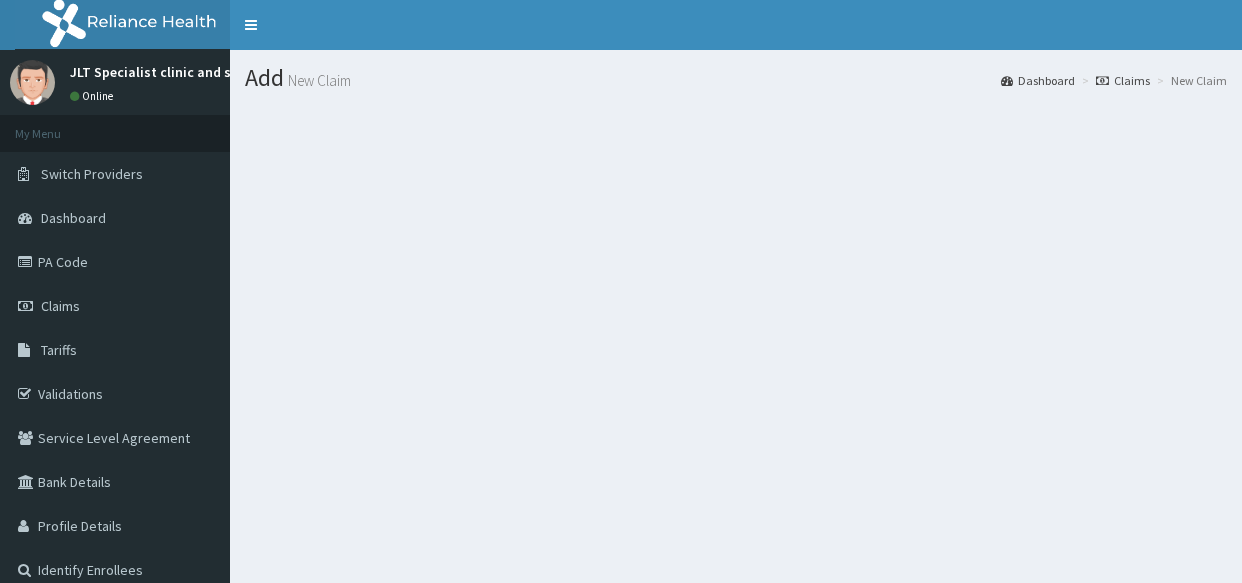 scroll, scrollTop: 0, scrollLeft: 0, axis: both 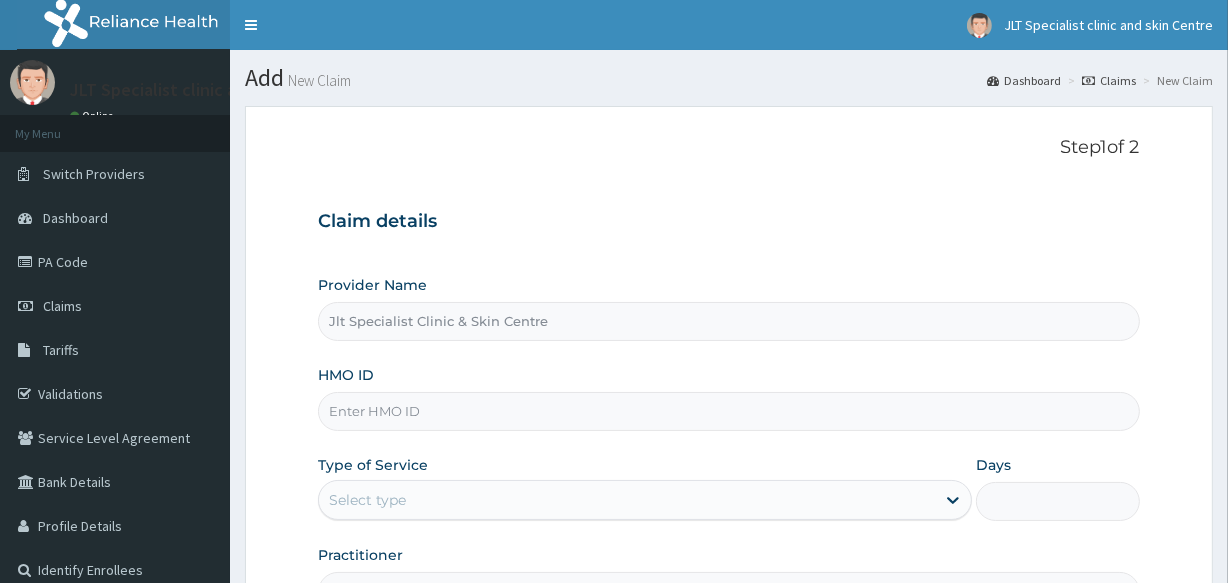 type on "Jlt Specialist Clinic & Skin Centre" 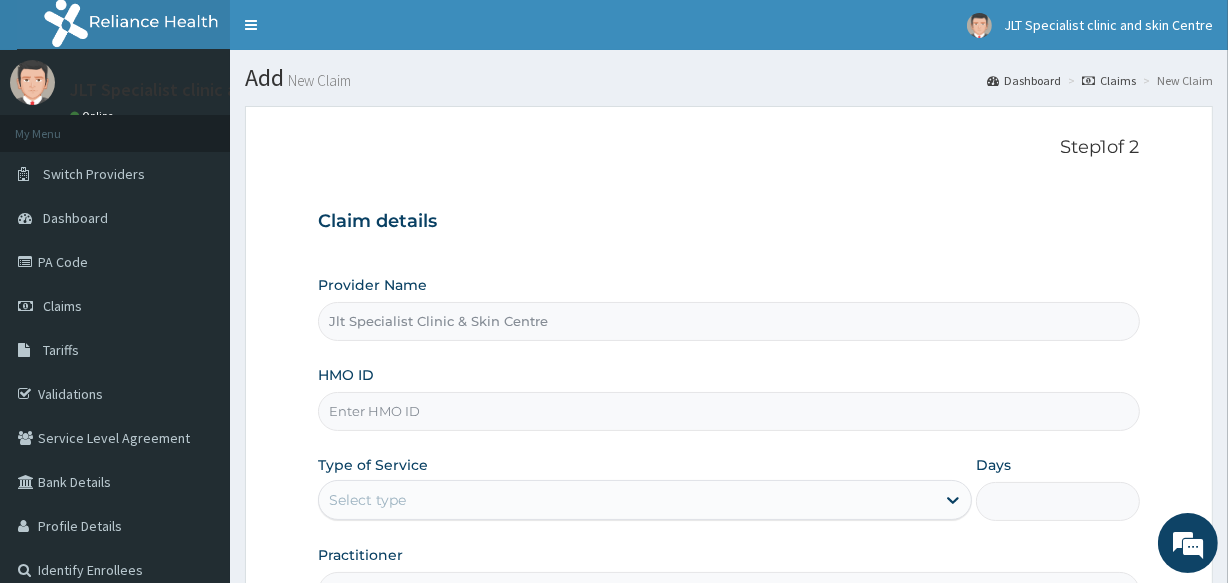 scroll, scrollTop: 0, scrollLeft: 0, axis: both 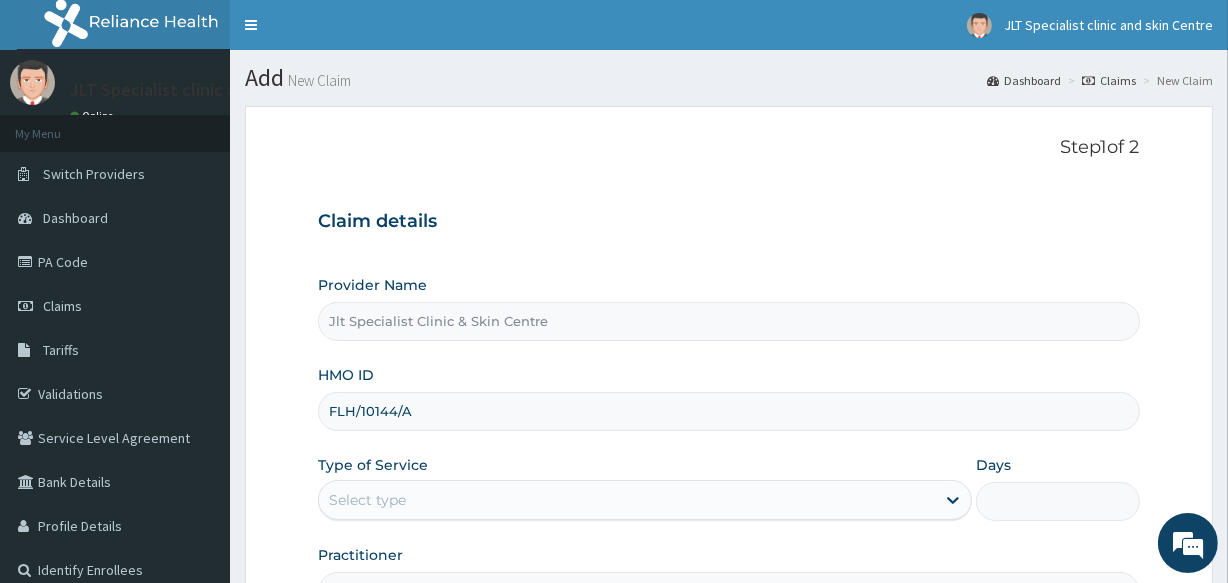 type on "FLH/10144/A" 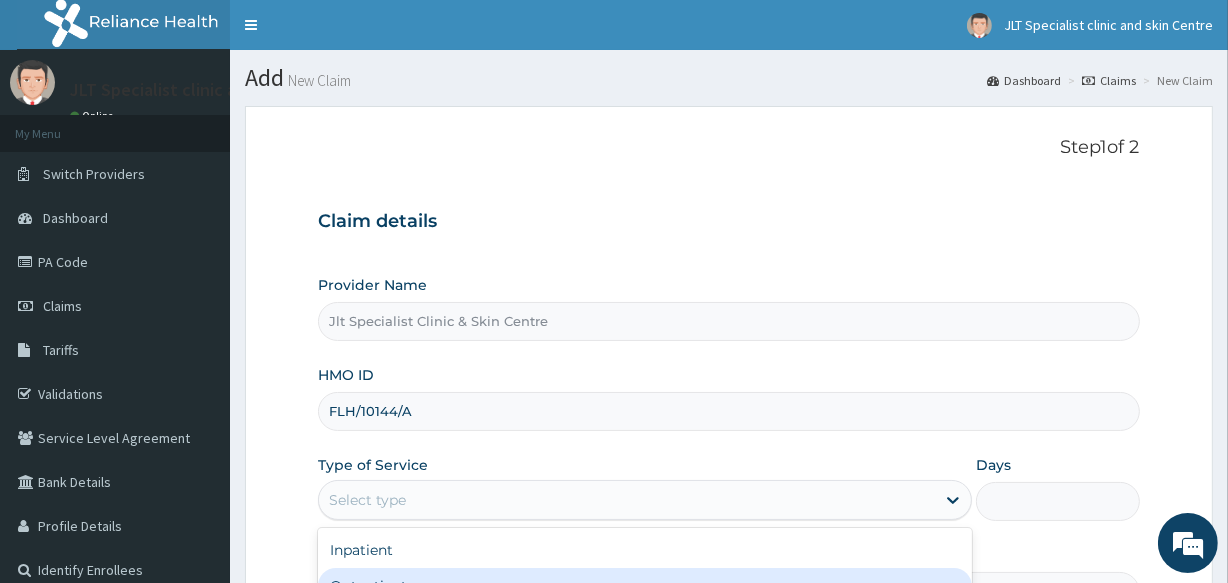 click on "Outpatient" at bounding box center (645, 586) 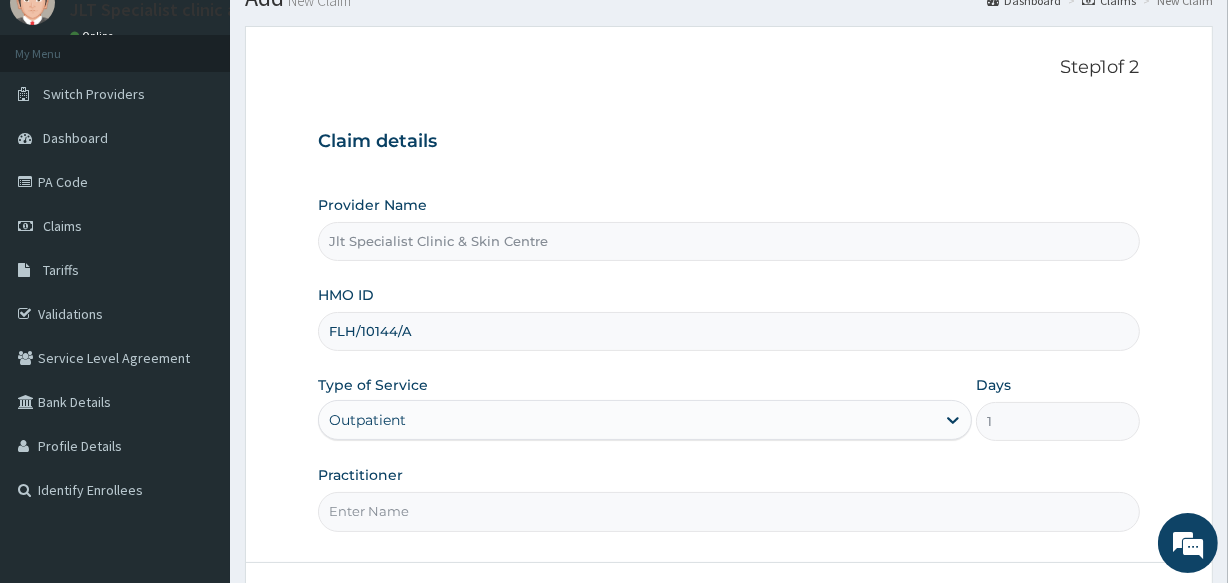 scroll, scrollTop: 82, scrollLeft: 0, axis: vertical 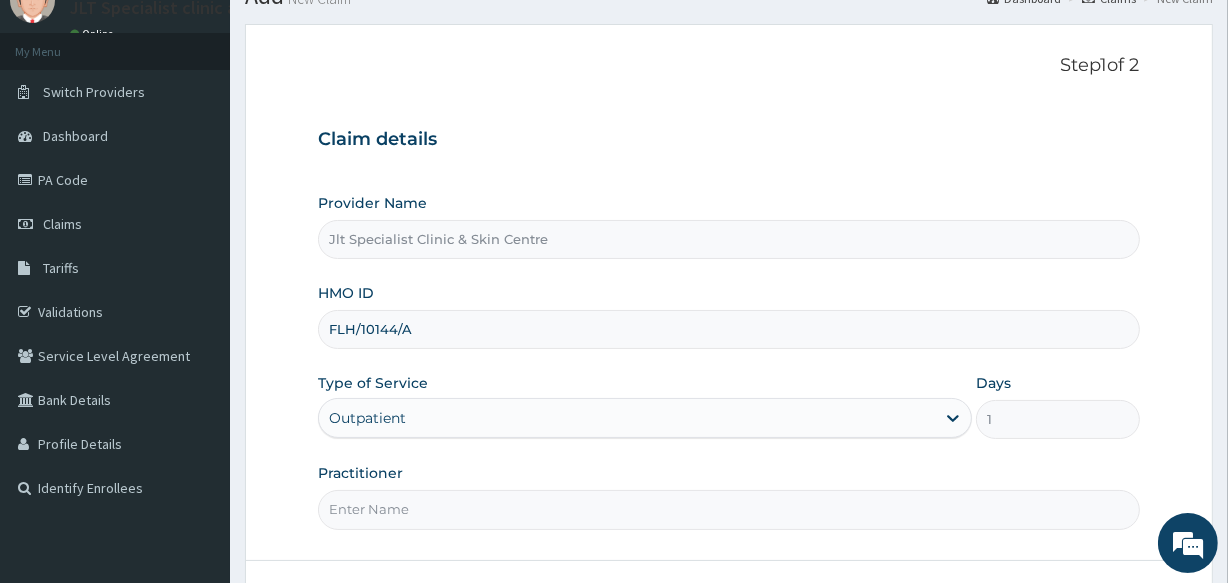 click on "Practitioner" at bounding box center [728, 509] 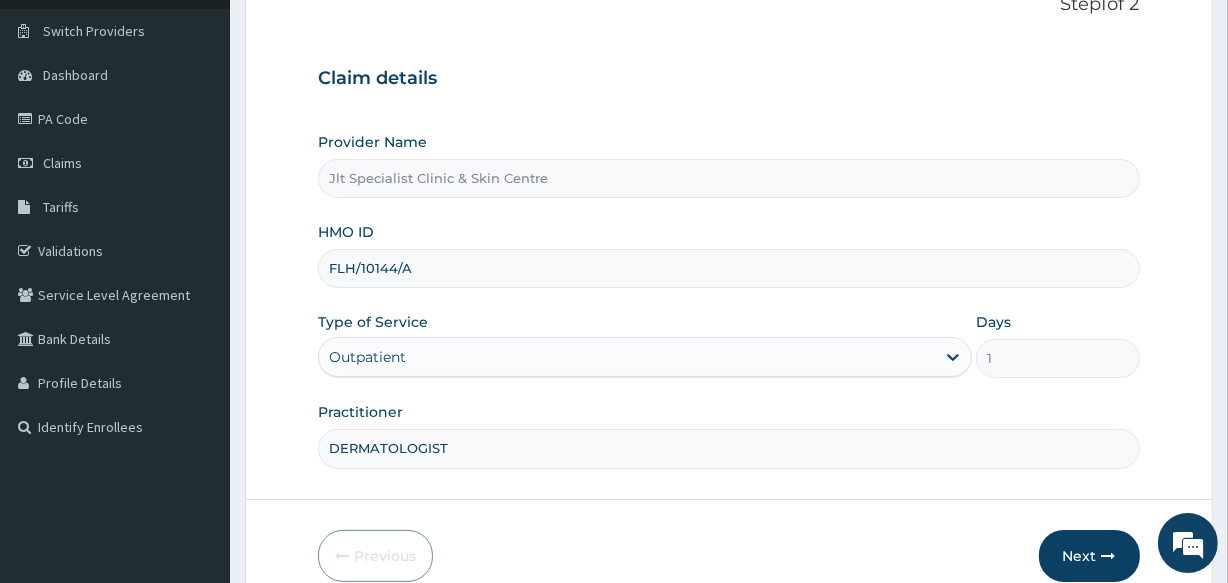 scroll, scrollTop: 166, scrollLeft: 0, axis: vertical 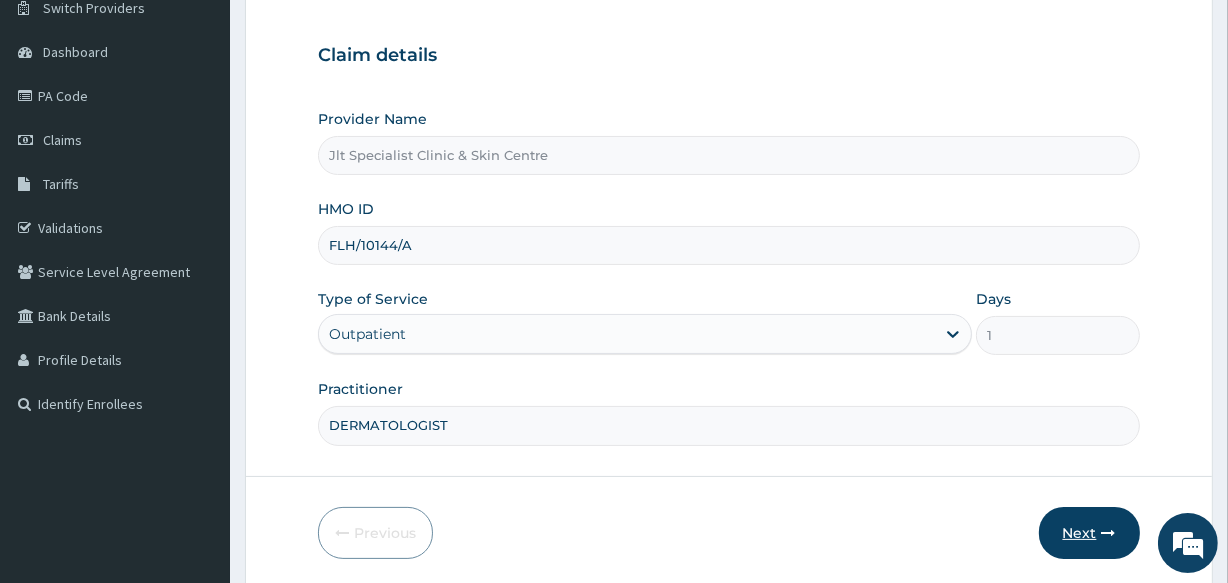type on "DERMATOLOGIST" 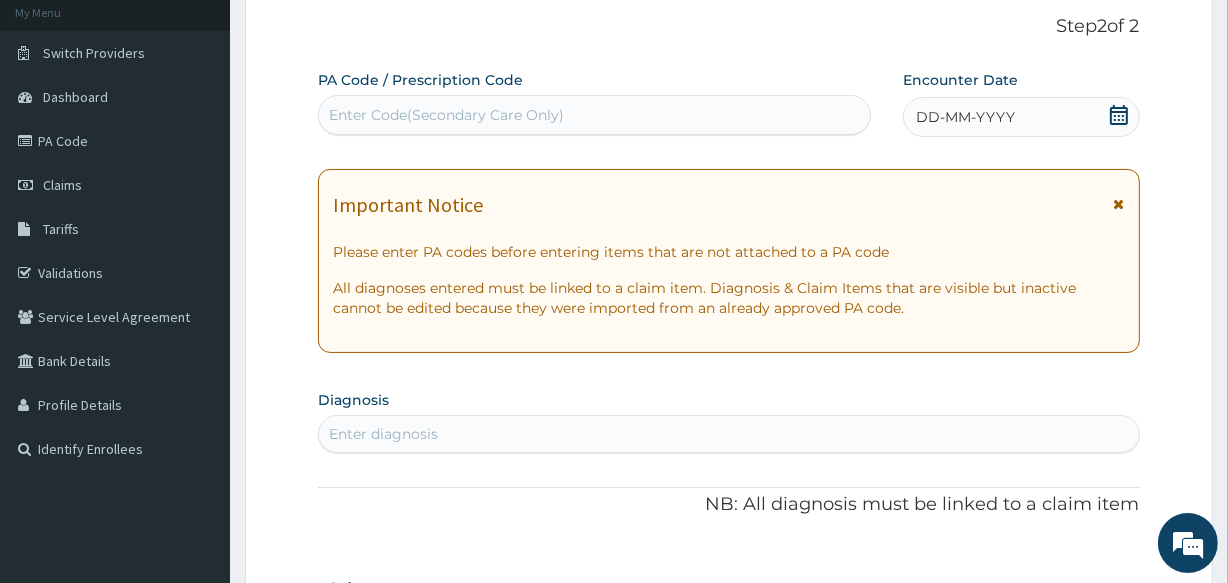 scroll, scrollTop: 111, scrollLeft: 0, axis: vertical 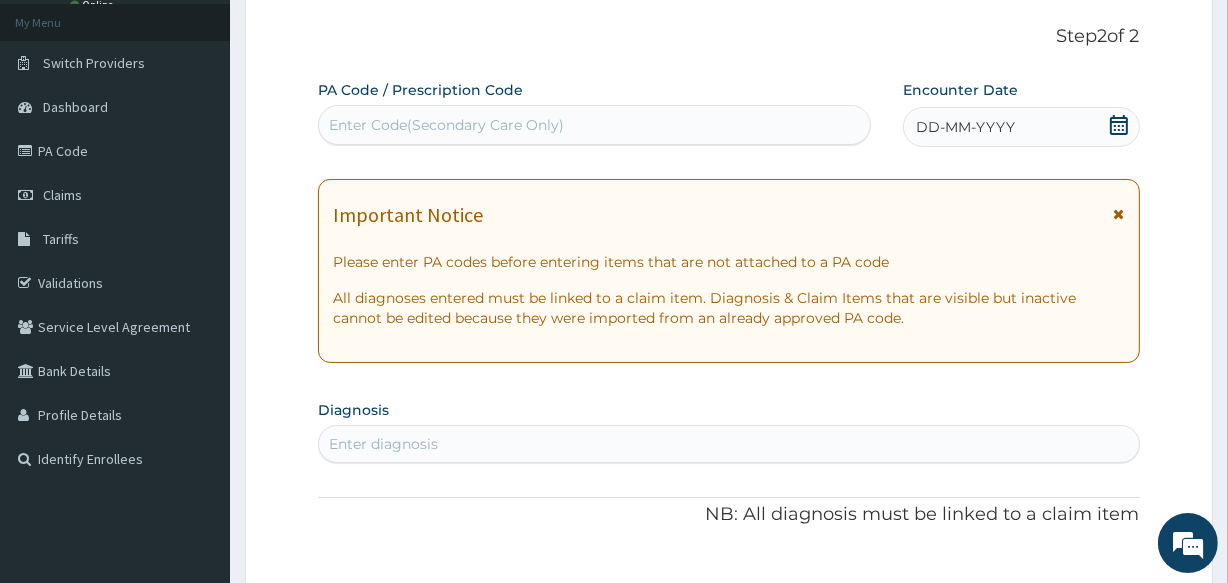 click on "Enter Code(Secondary Care Only)" at bounding box center (594, 125) 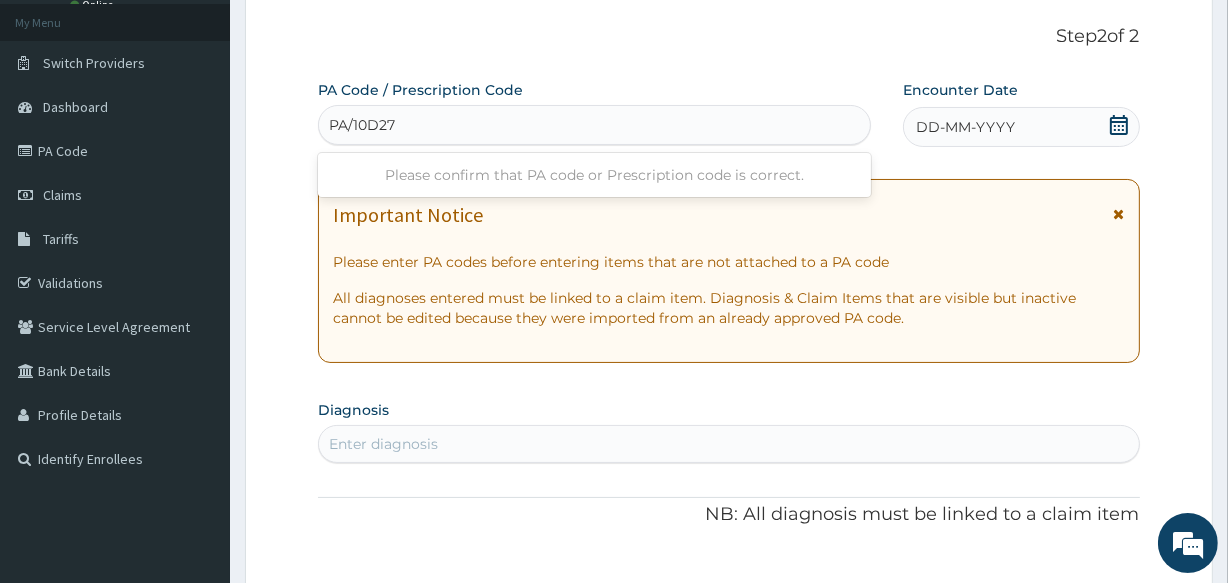 type on "PA/10D278" 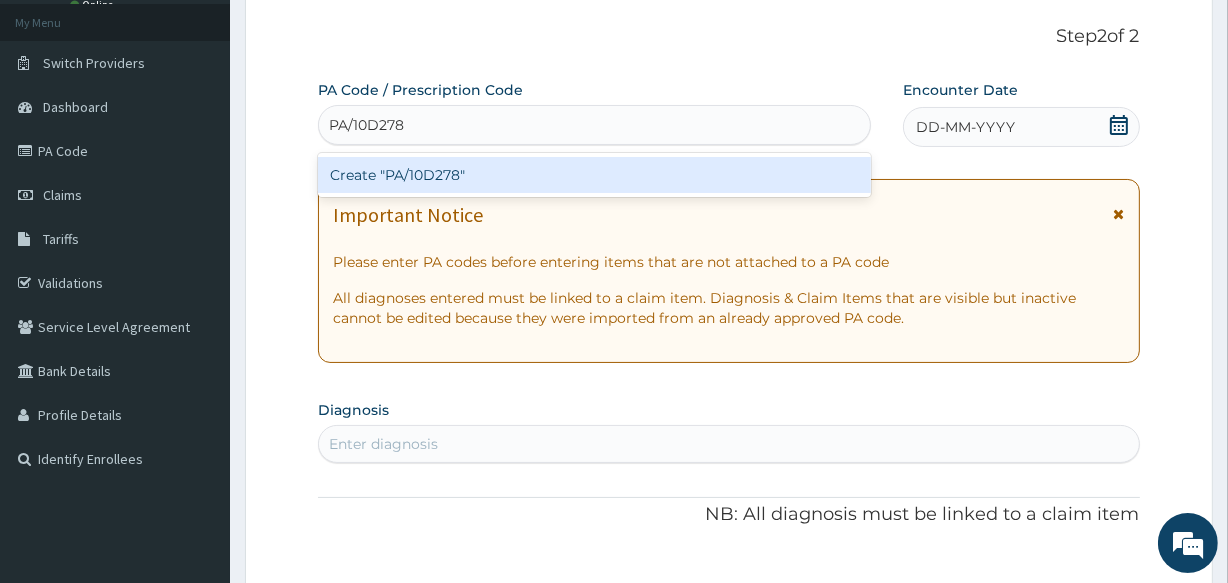 click on "Create "PA/10D278"" at bounding box center (594, 175) 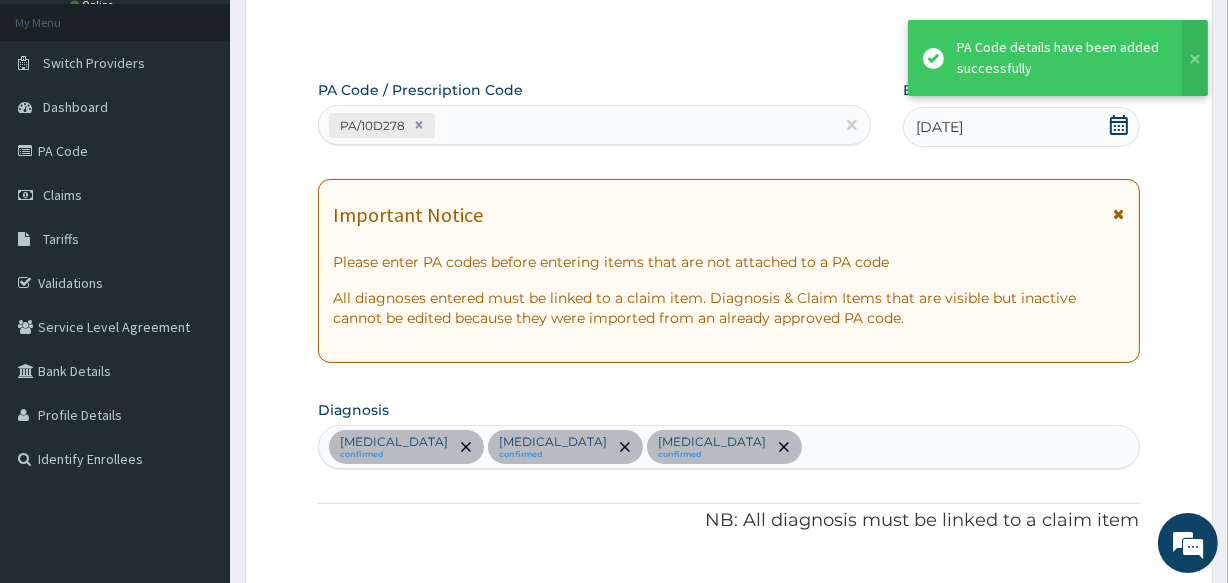scroll, scrollTop: 698, scrollLeft: 0, axis: vertical 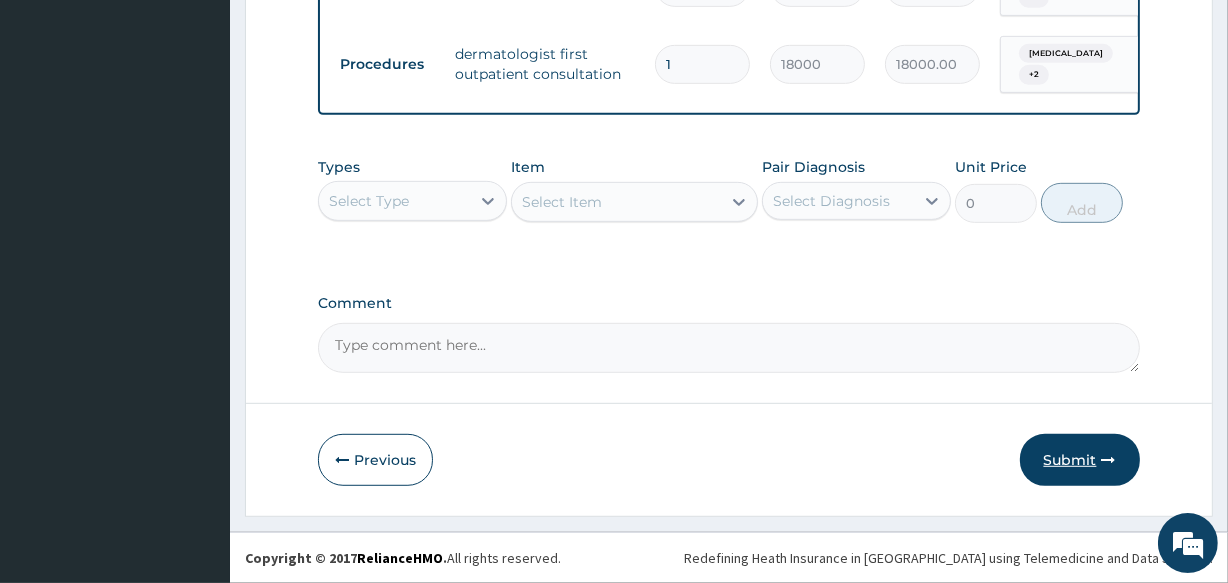 click on "Submit" at bounding box center (1080, 460) 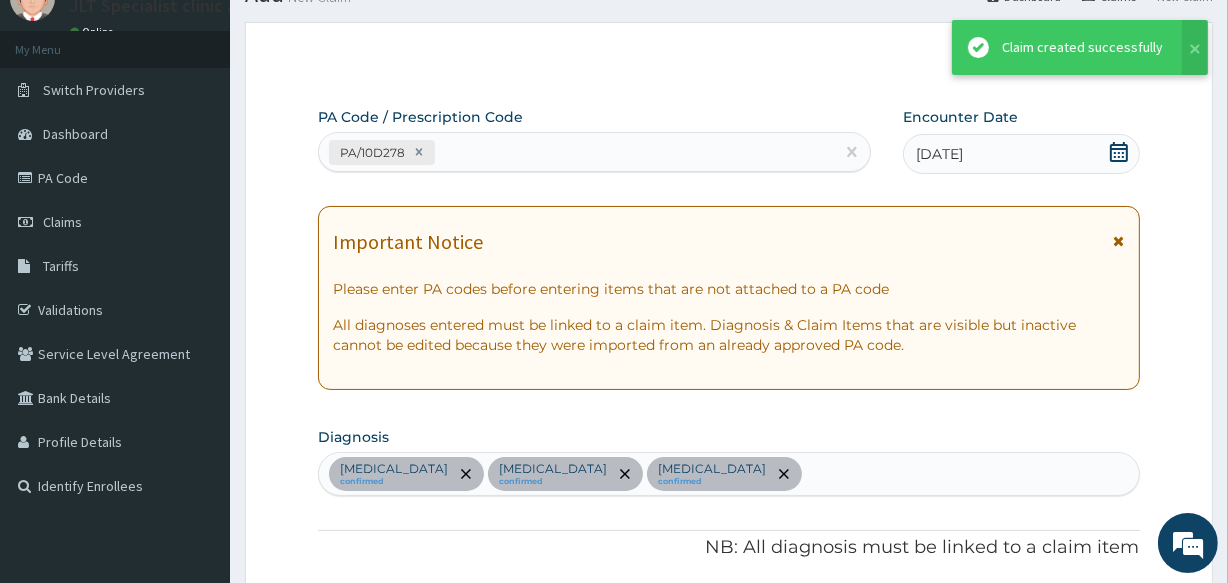 scroll, scrollTop: 939, scrollLeft: 0, axis: vertical 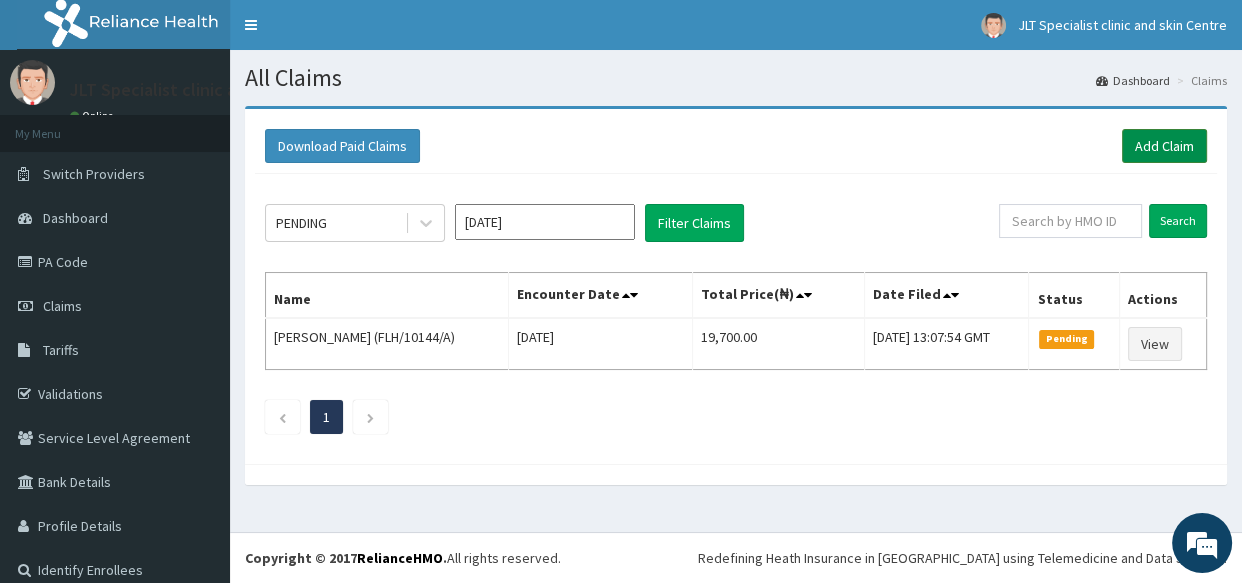 click on "Add Claim" at bounding box center (1164, 146) 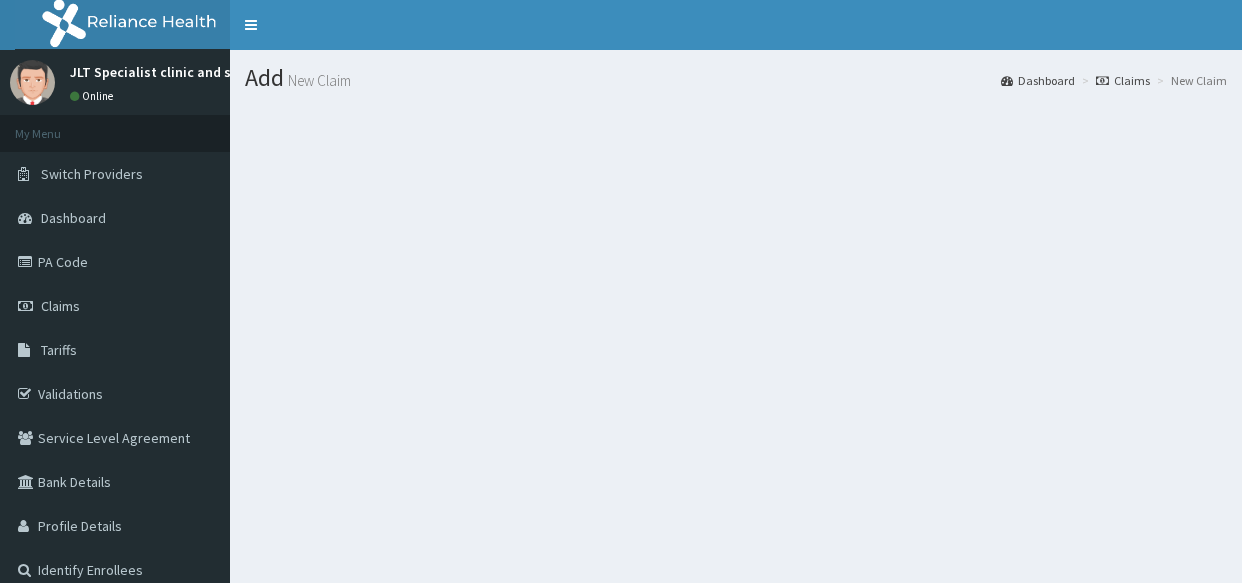 scroll, scrollTop: 0, scrollLeft: 0, axis: both 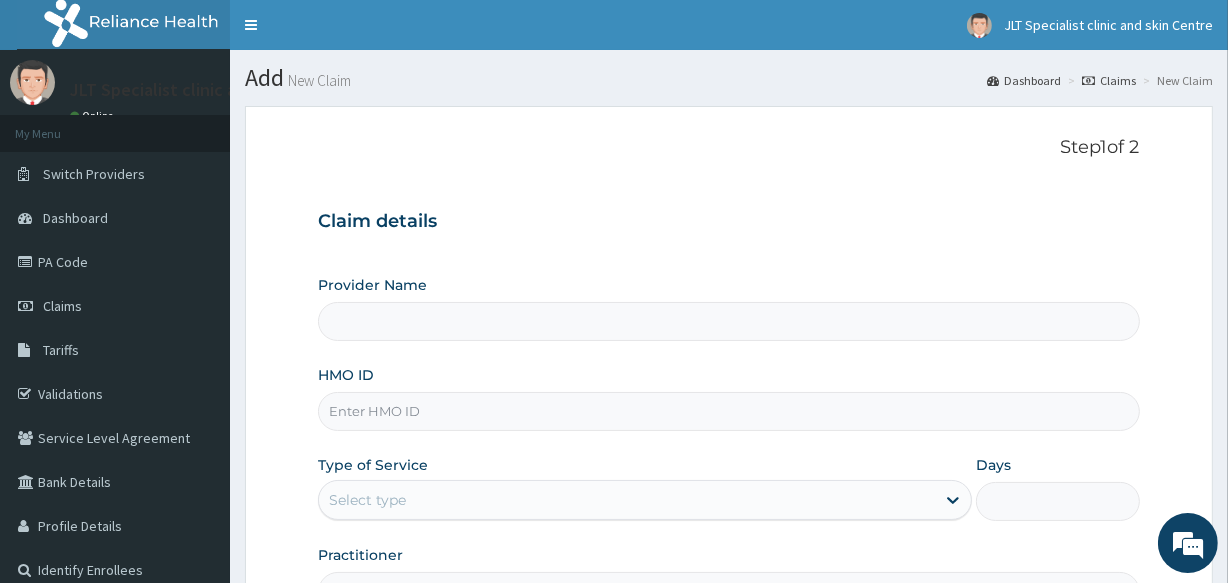 type on "Jlt Specialist Clinic & Skin Centre" 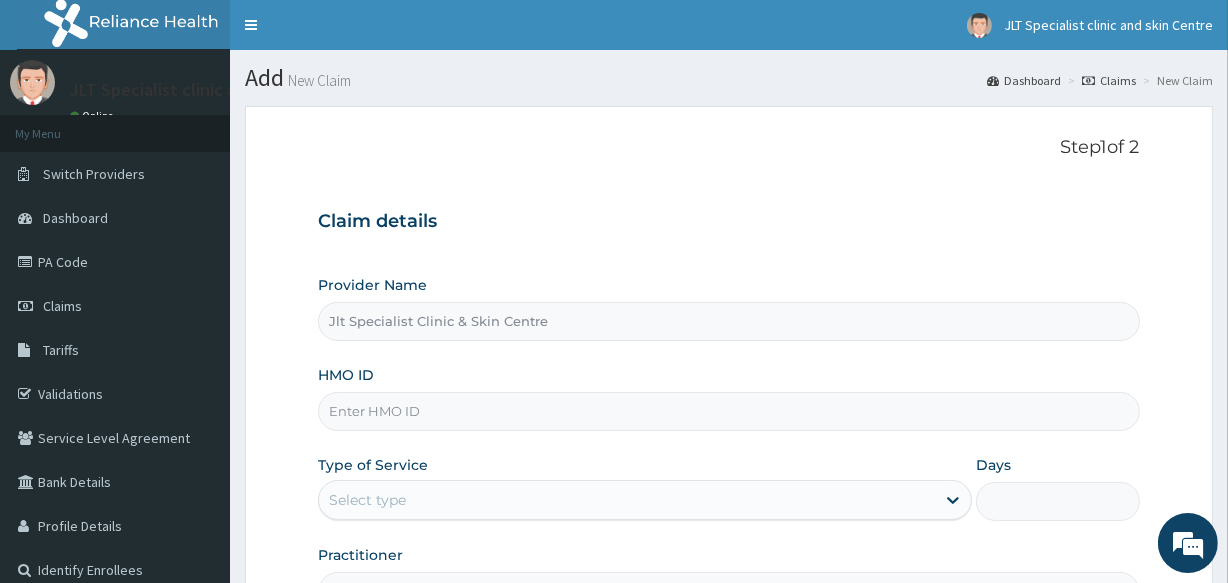 click on "HMO ID" at bounding box center [728, 411] 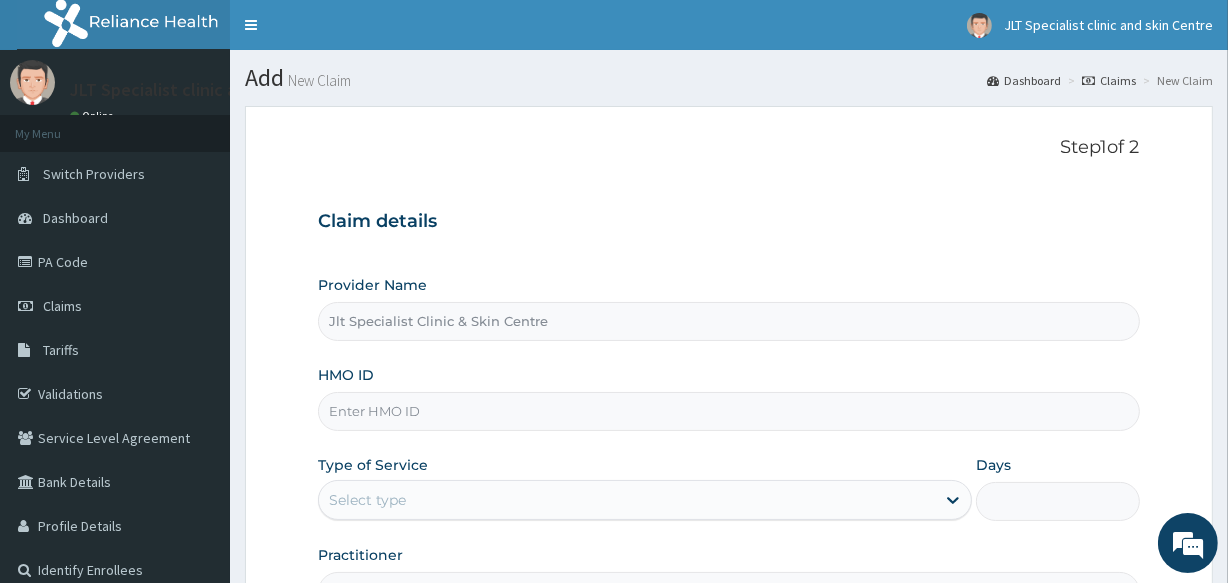 scroll, scrollTop: 0, scrollLeft: 0, axis: both 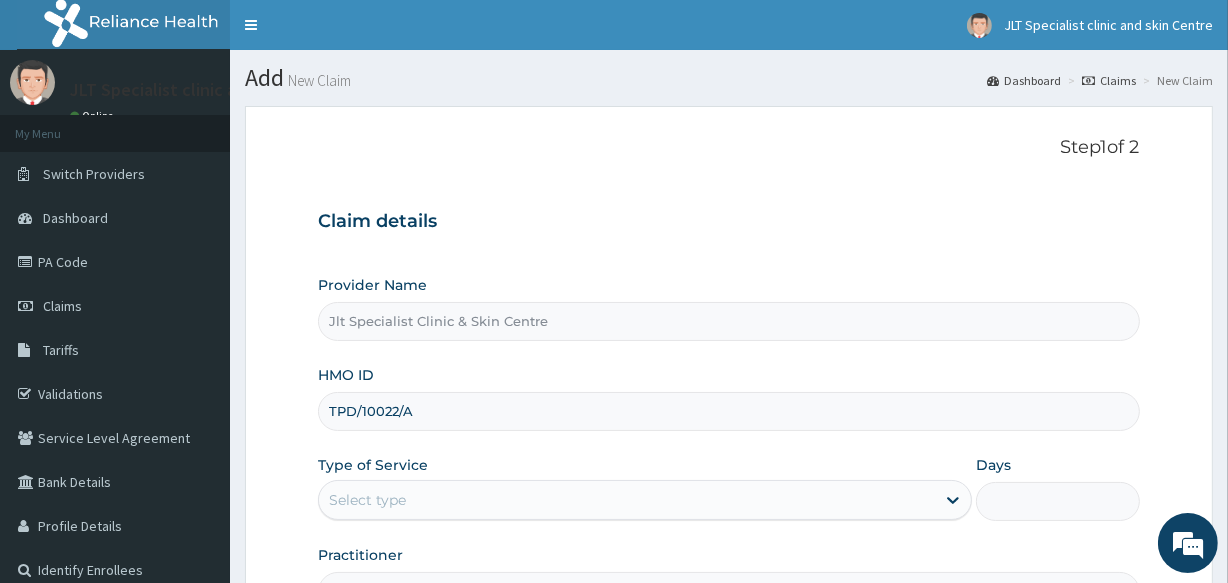 type on "TPD/10022/A" 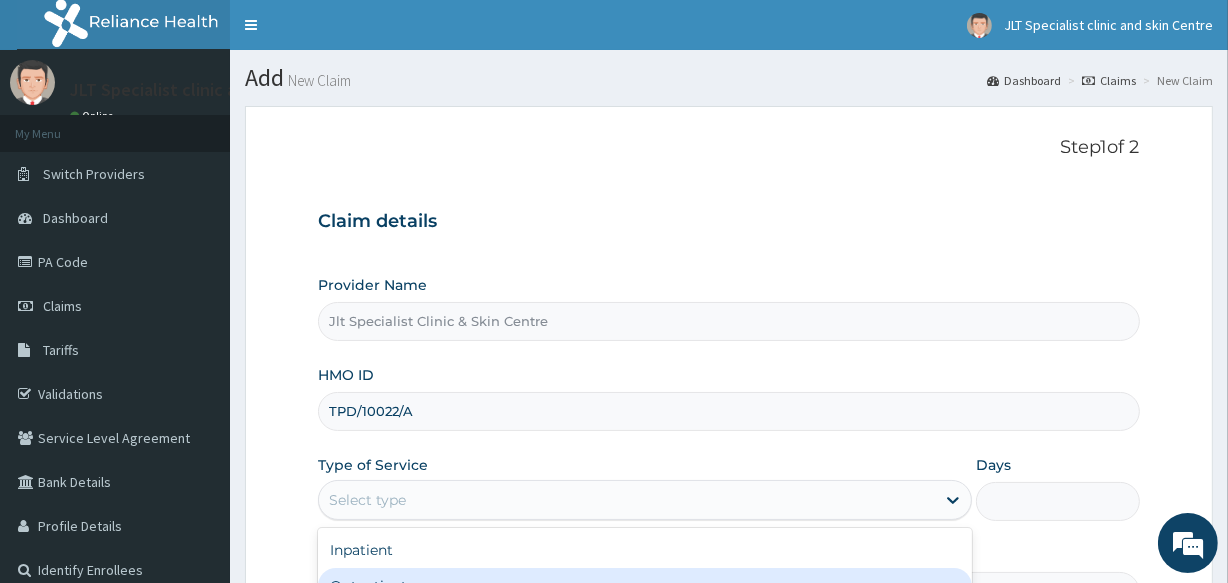 click on "Outpatient" at bounding box center [645, 586] 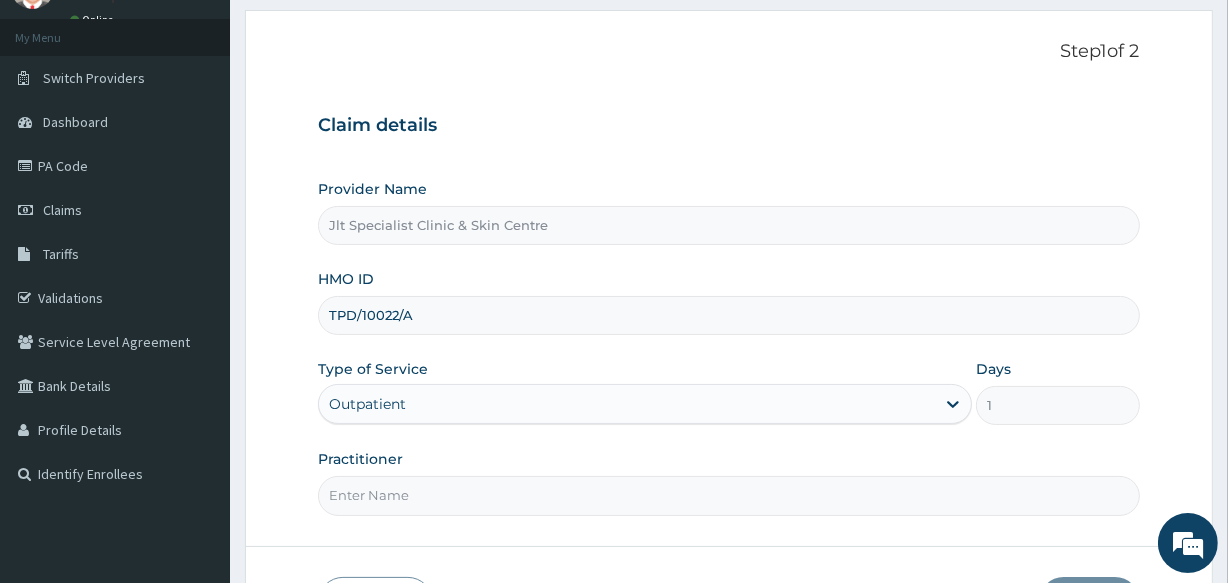 scroll, scrollTop: 102, scrollLeft: 0, axis: vertical 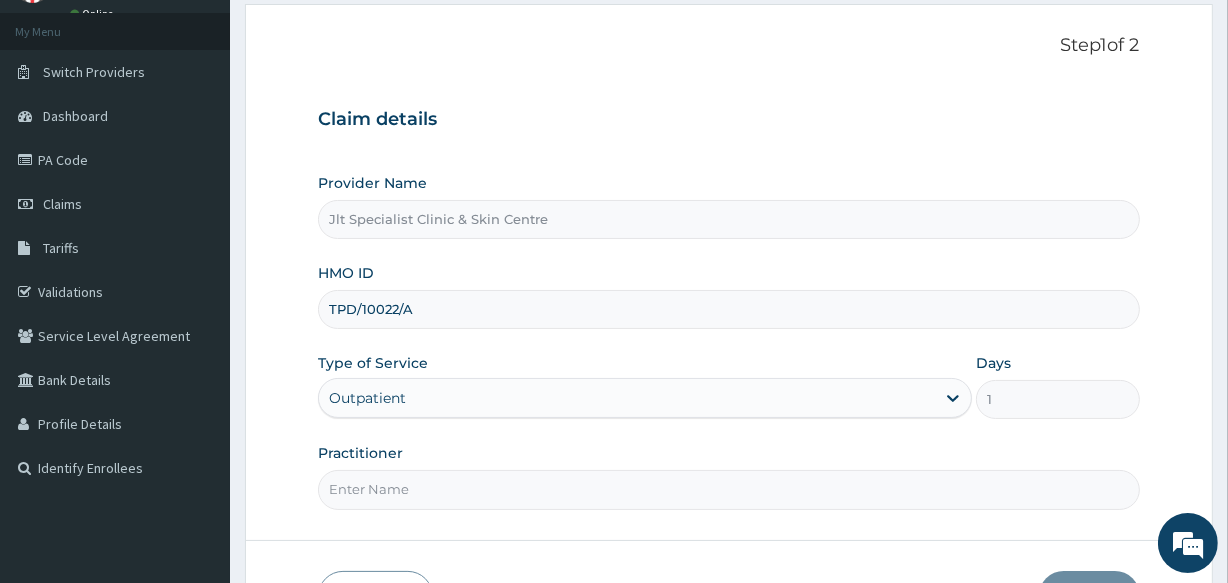 click on "Practitioner" at bounding box center [728, 489] 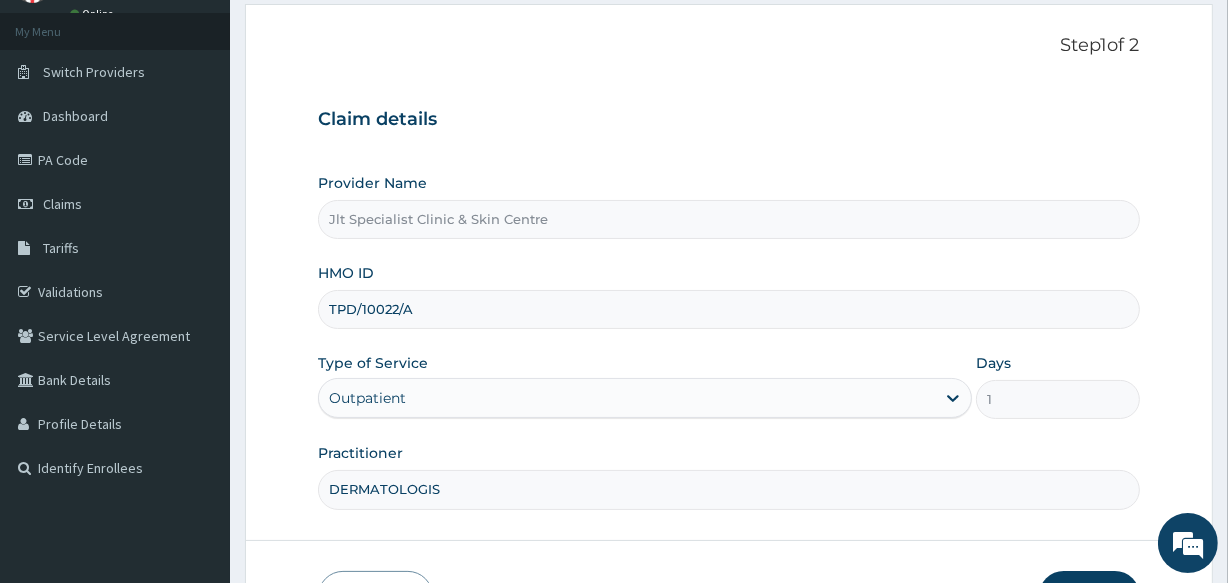 type on "DERMATOLOGIST" 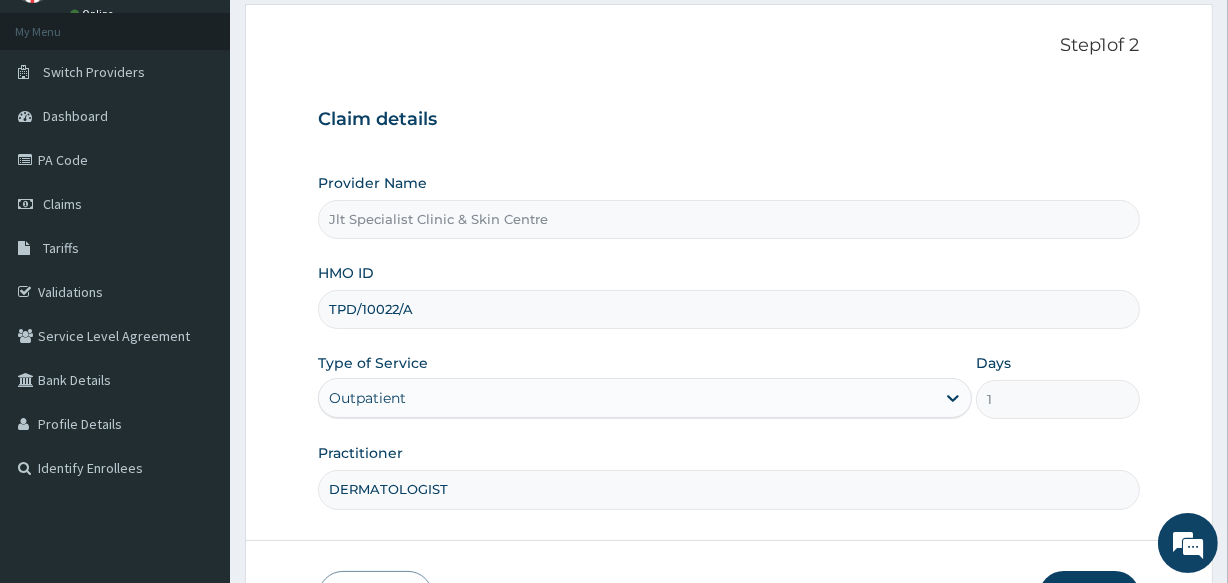 click on "Next" at bounding box center [1089, 597] 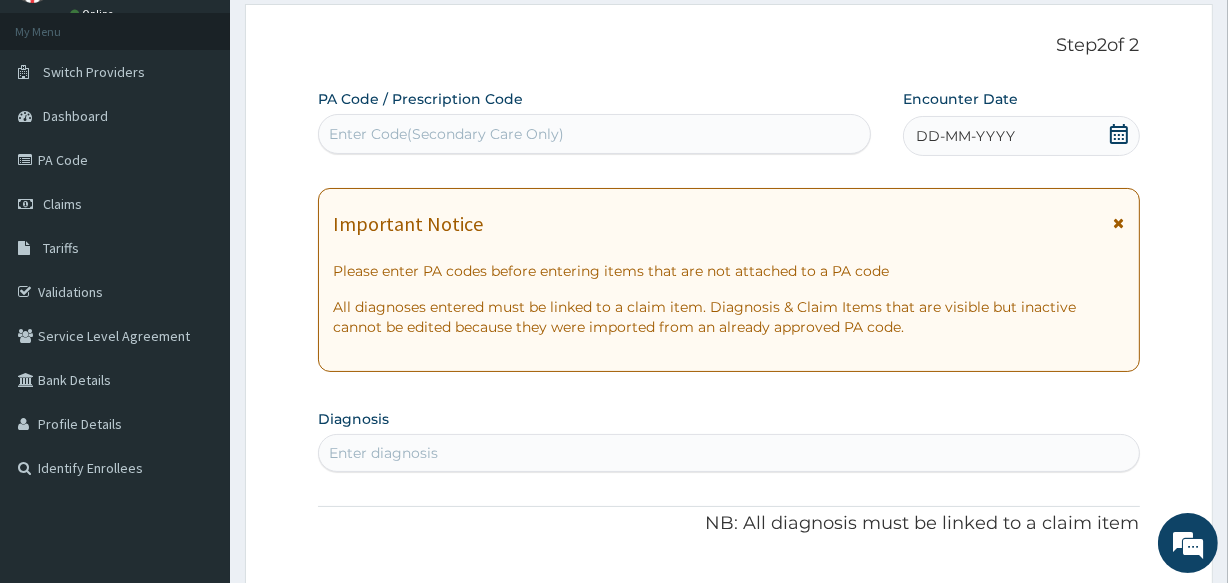 click on "Enter Code(Secondary Care Only)" at bounding box center [594, 134] 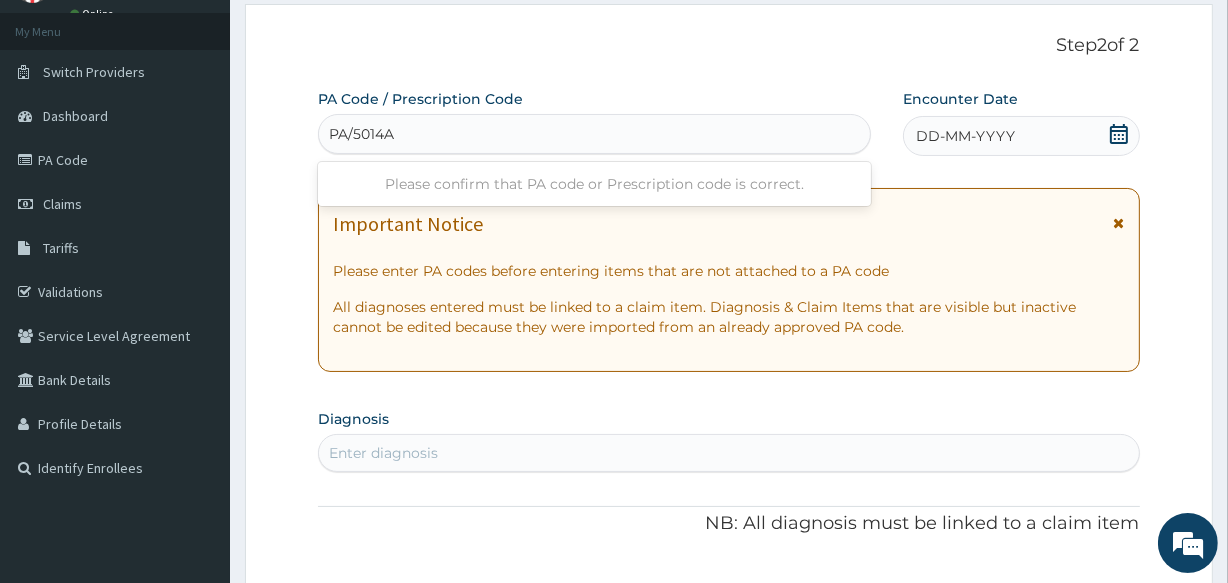 type on "PA/5014A6" 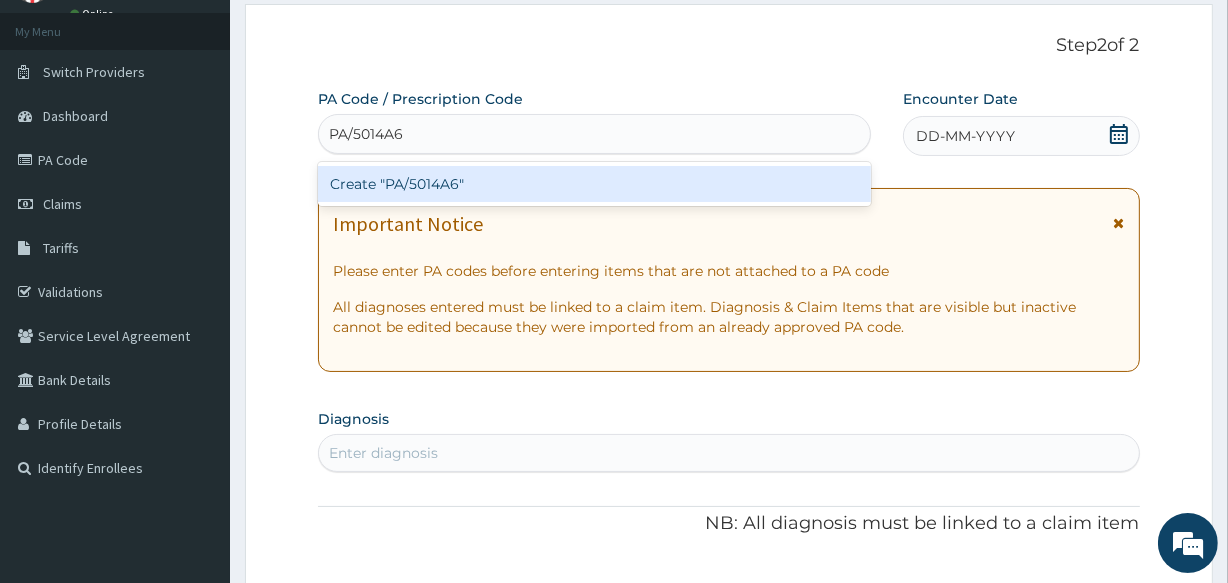 click on "Create "PA/5014A6"" at bounding box center [594, 184] 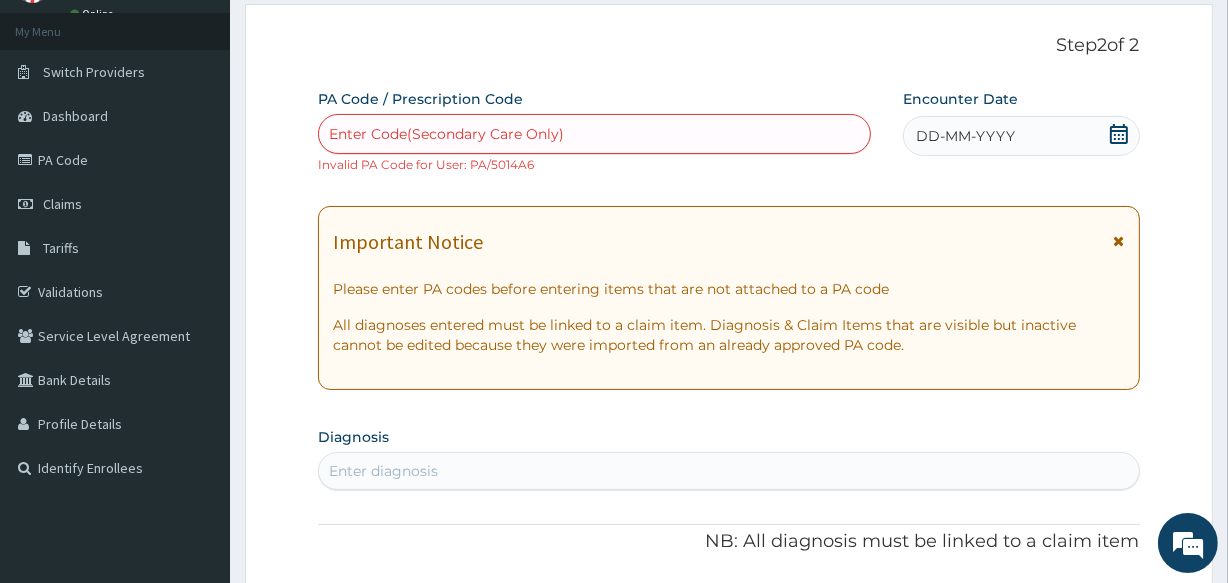 click on "Enter Code(Secondary Care Only)" at bounding box center [446, 134] 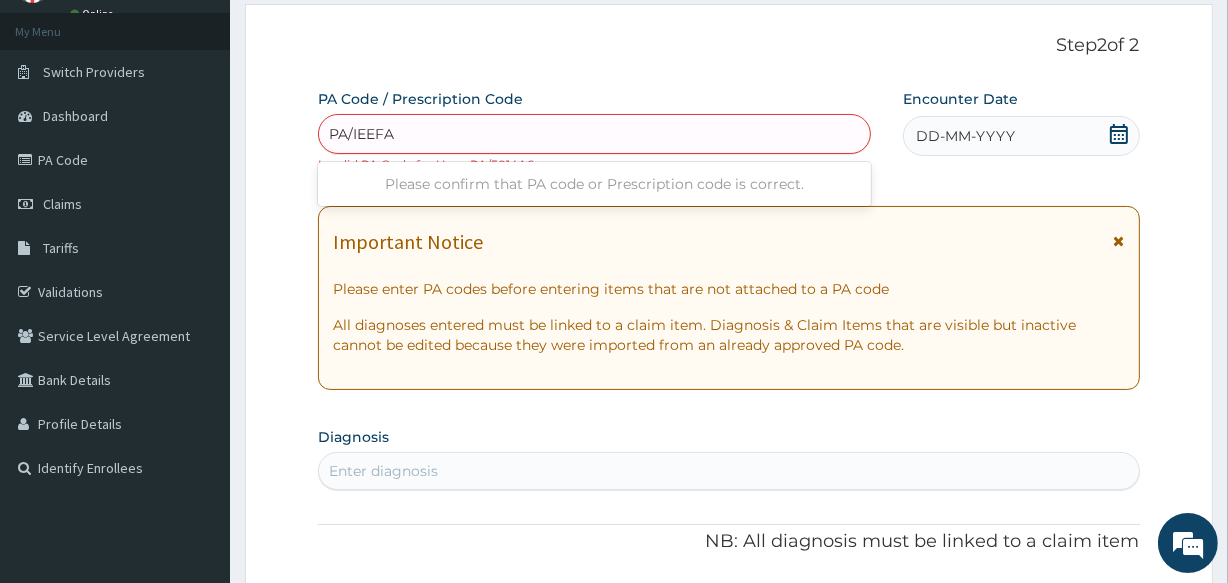 type on "PA/IEEFA8" 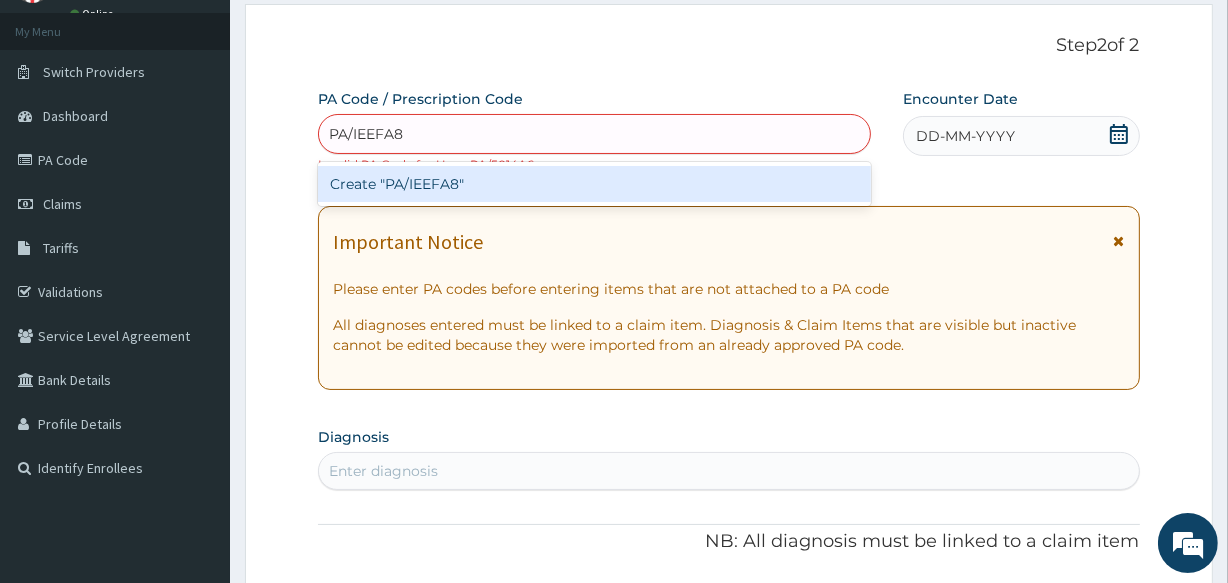 click on "Create "PA/IEEFA8"" at bounding box center (594, 184) 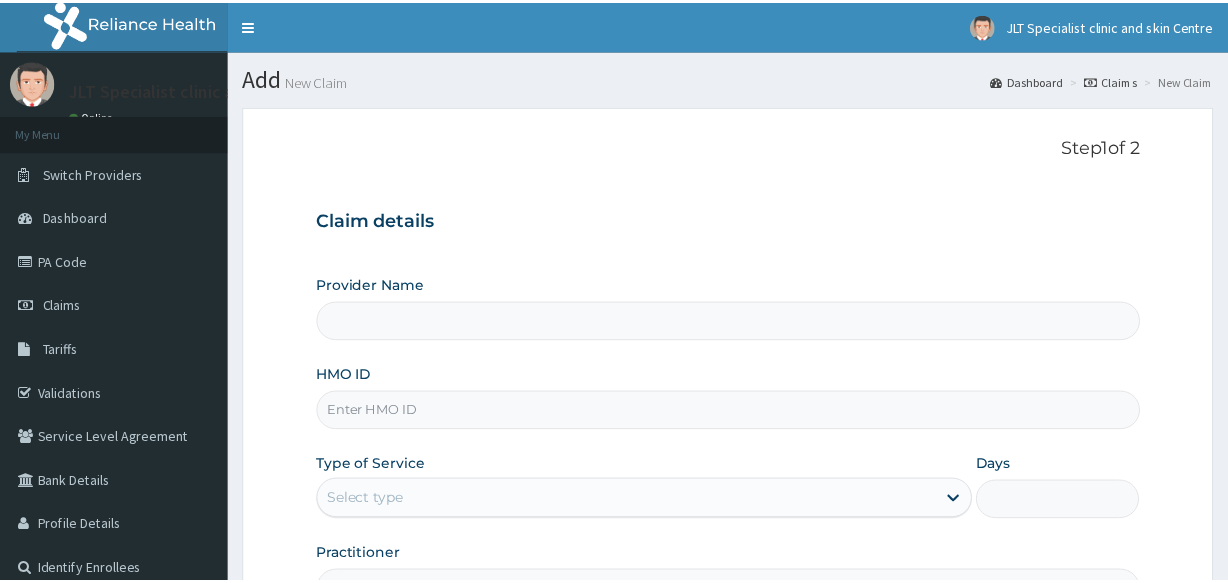 scroll, scrollTop: 0, scrollLeft: 0, axis: both 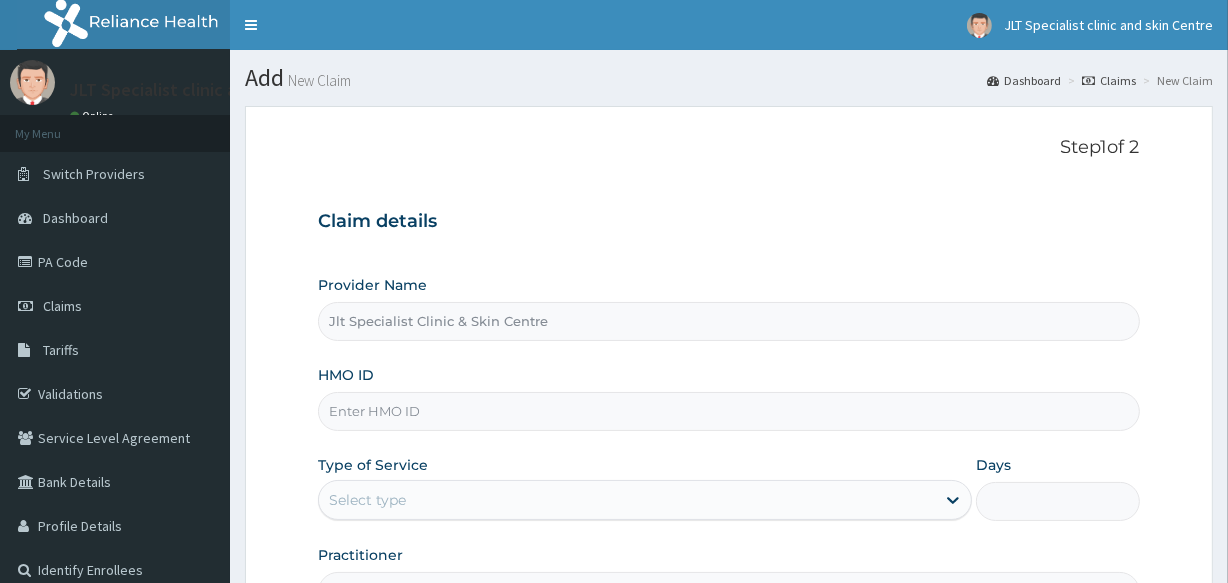 type on "Jlt Specialist Clinic & Skin Centre" 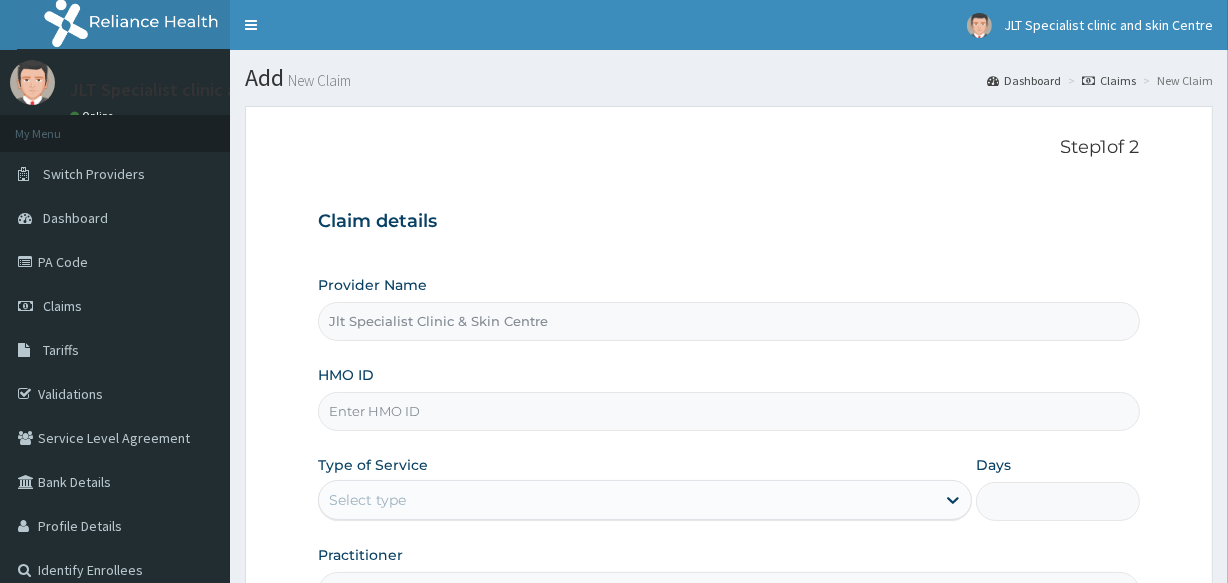 scroll, scrollTop: 0, scrollLeft: 0, axis: both 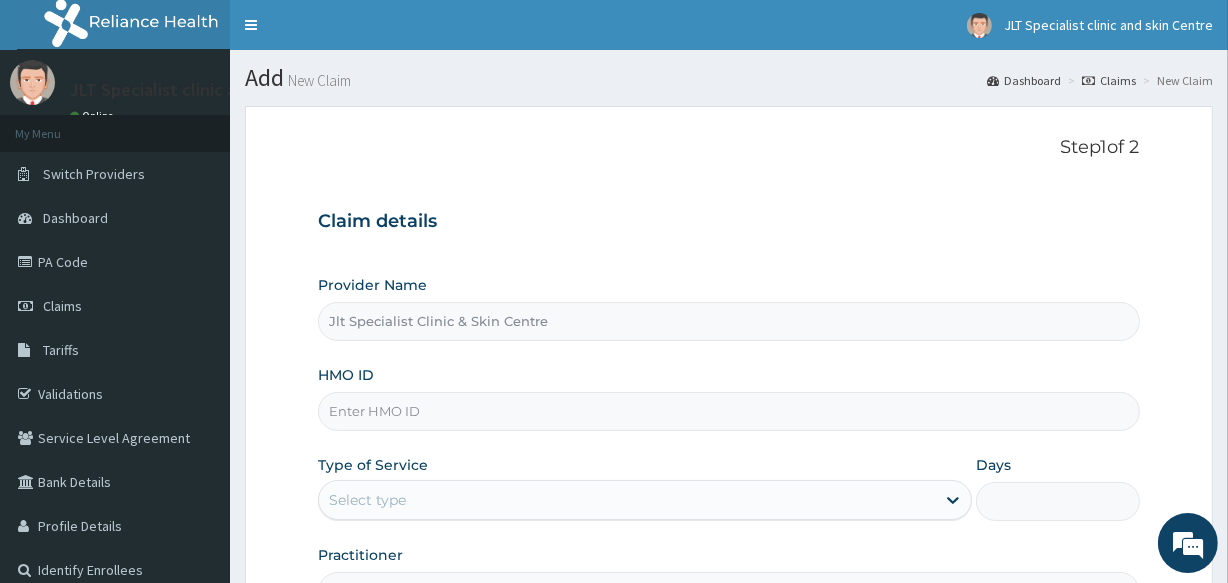 click on "HMO ID" at bounding box center (728, 411) 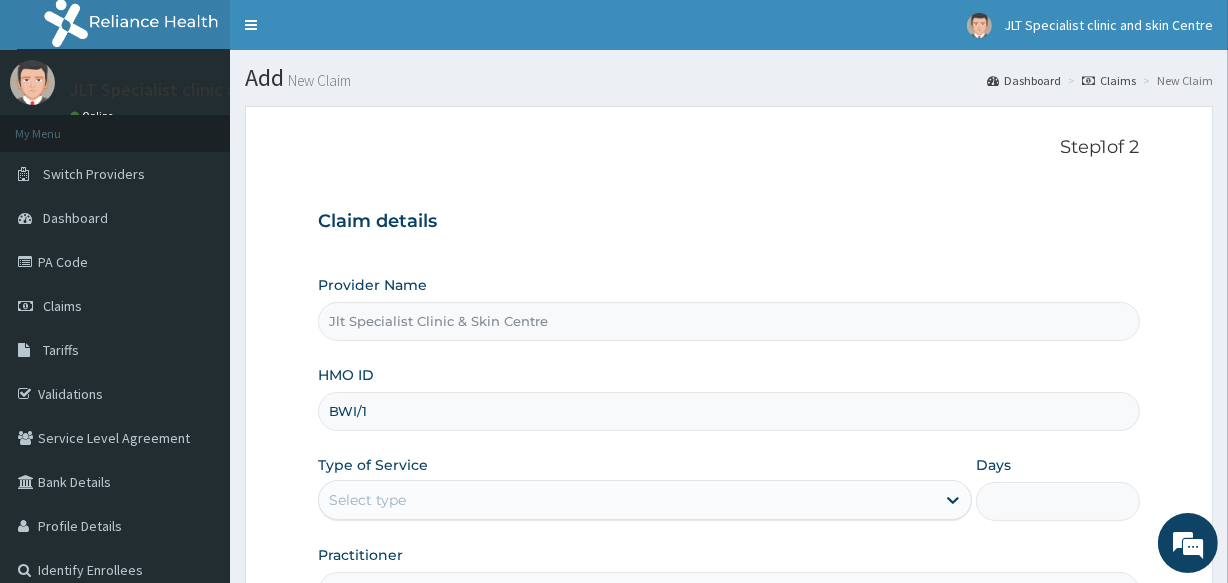scroll, scrollTop: 0, scrollLeft: 0, axis: both 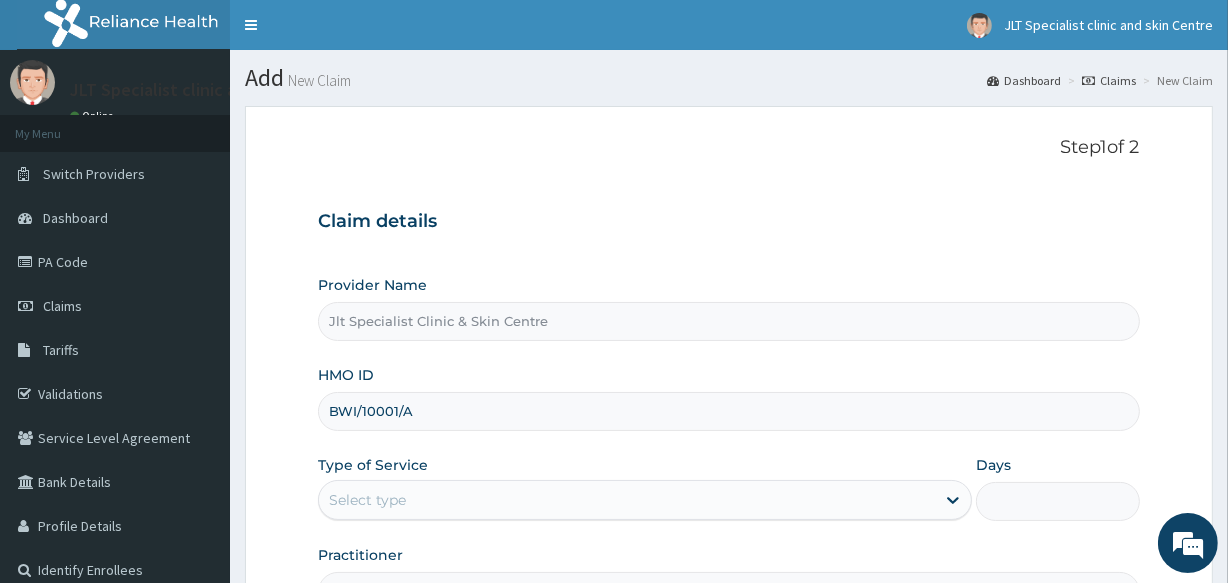 type on "BWI/10001/A" 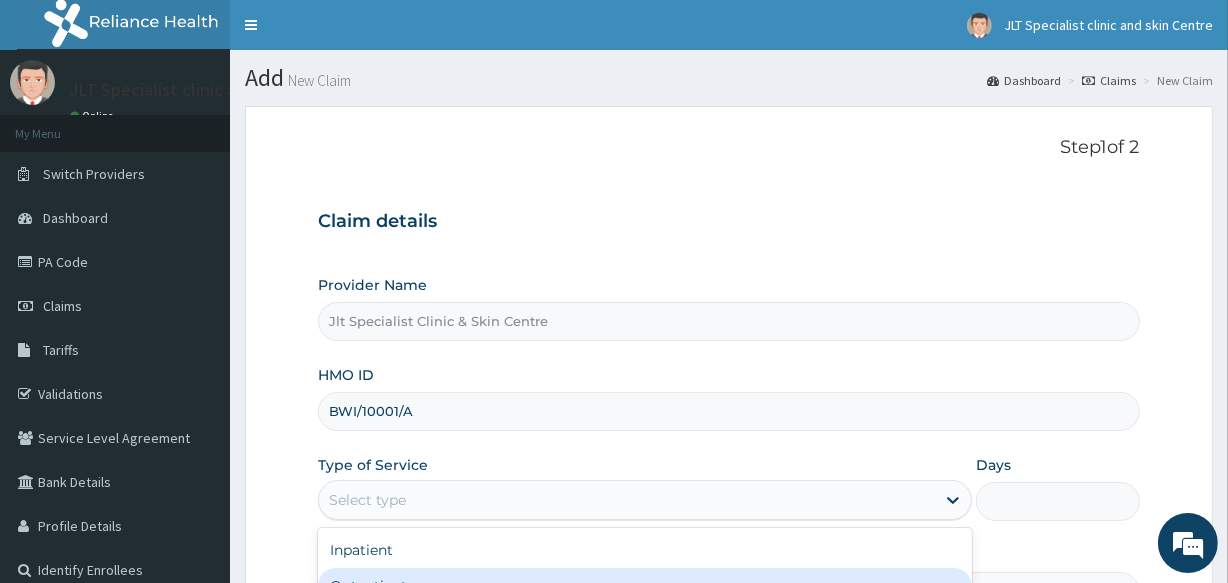 click on "Outpatient" at bounding box center (645, 586) 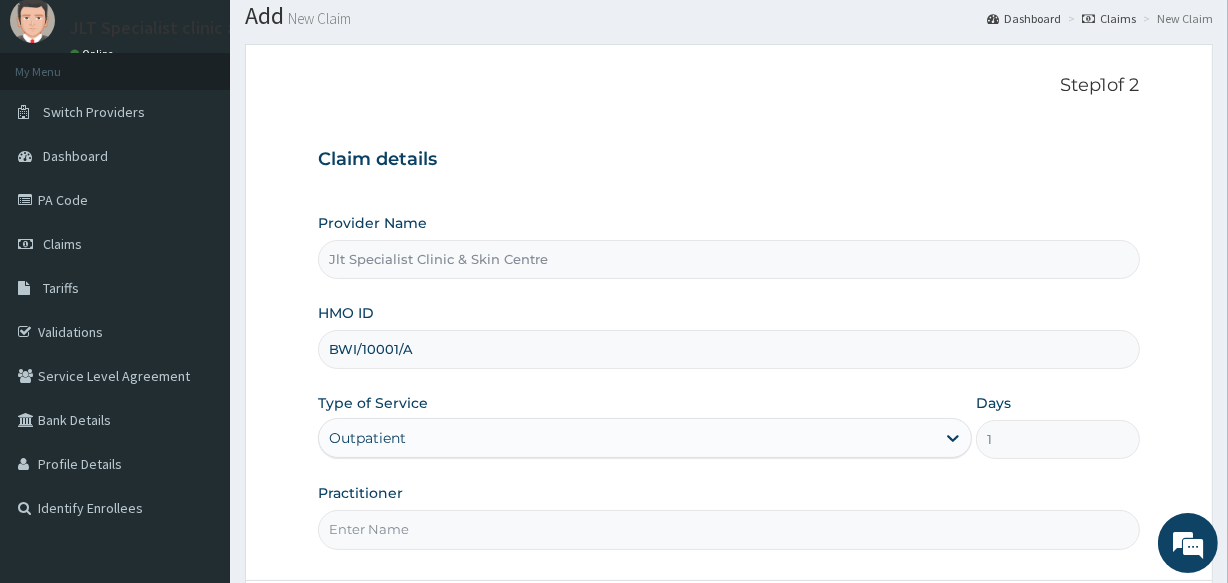 scroll, scrollTop: 96, scrollLeft: 0, axis: vertical 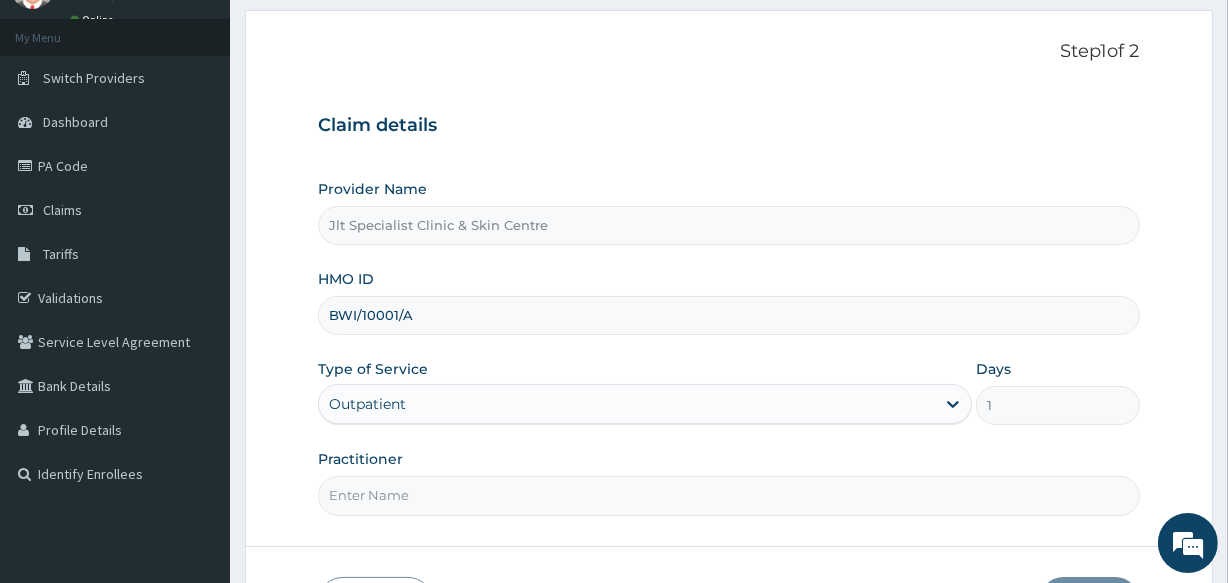click on "Practitioner" at bounding box center (728, 495) 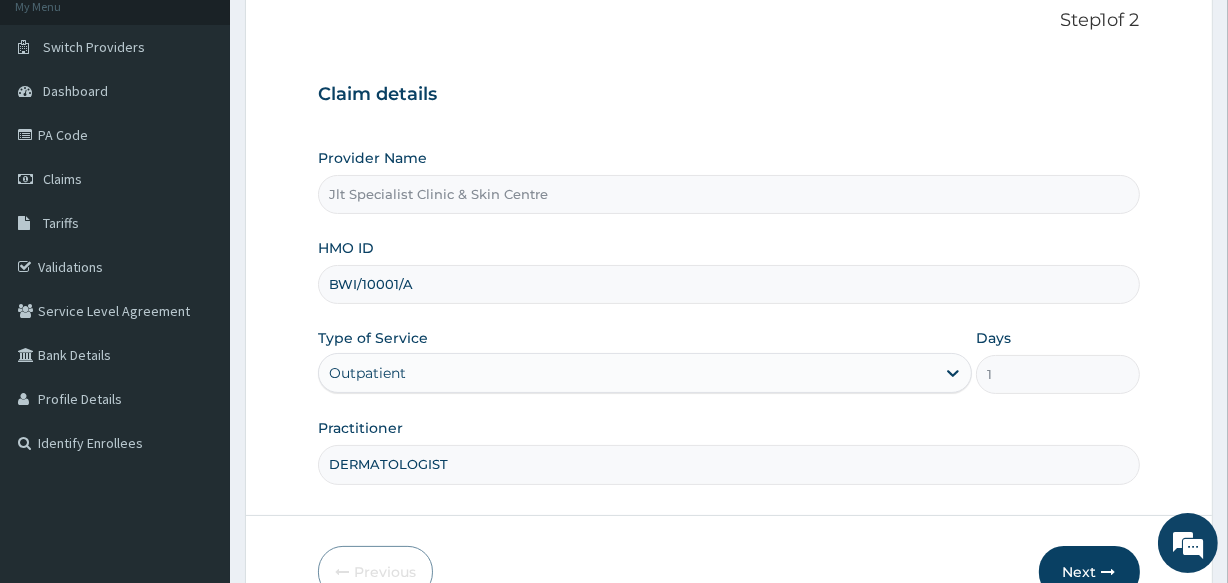 scroll, scrollTop: 135, scrollLeft: 0, axis: vertical 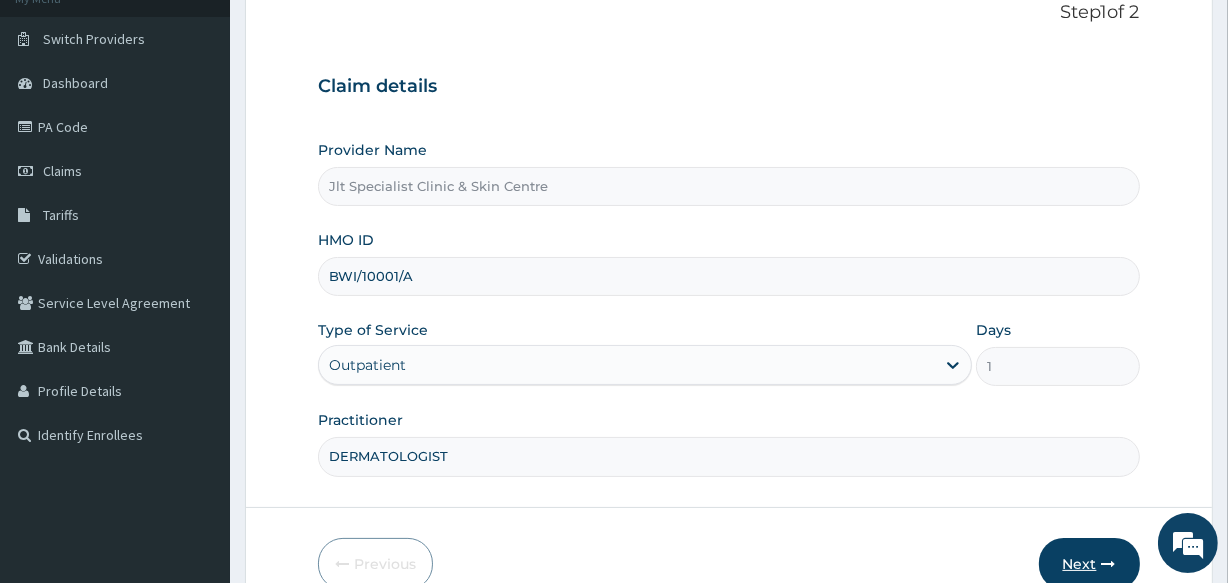 type on "DERMATOLOGIST" 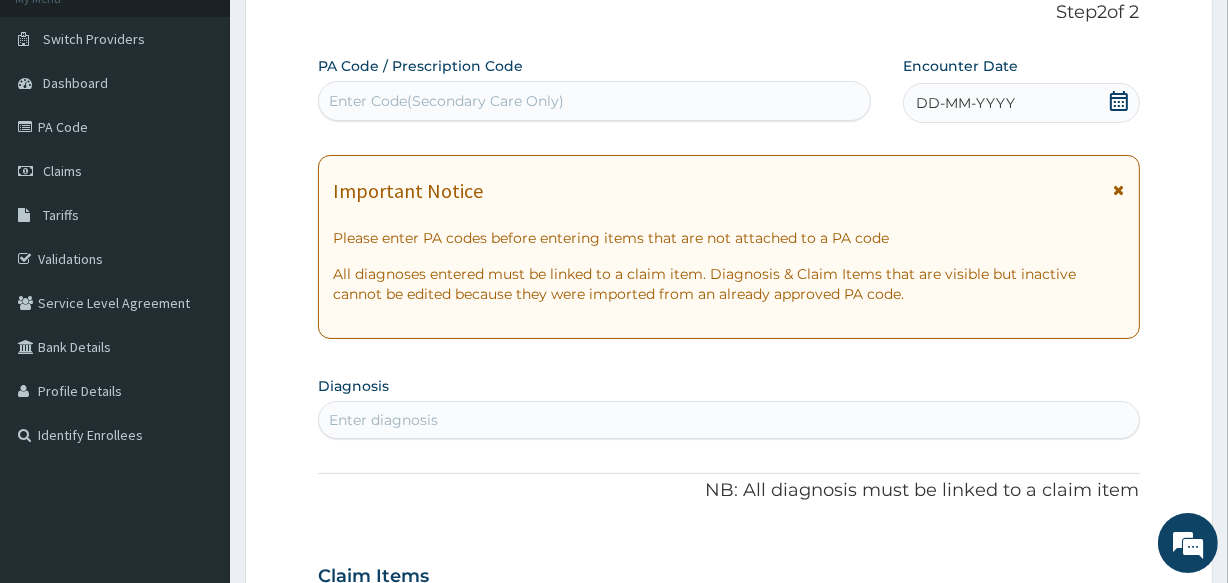 click on "Enter Code(Secondary Care Only)" at bounding box center [594, 101] 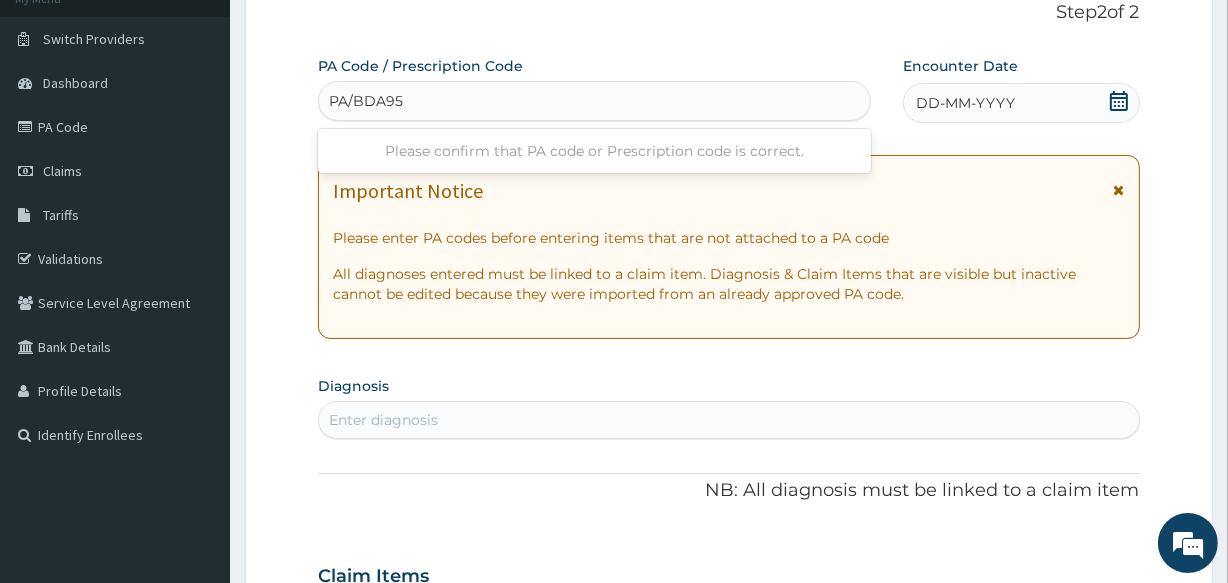 type on "PA/BDA95A" 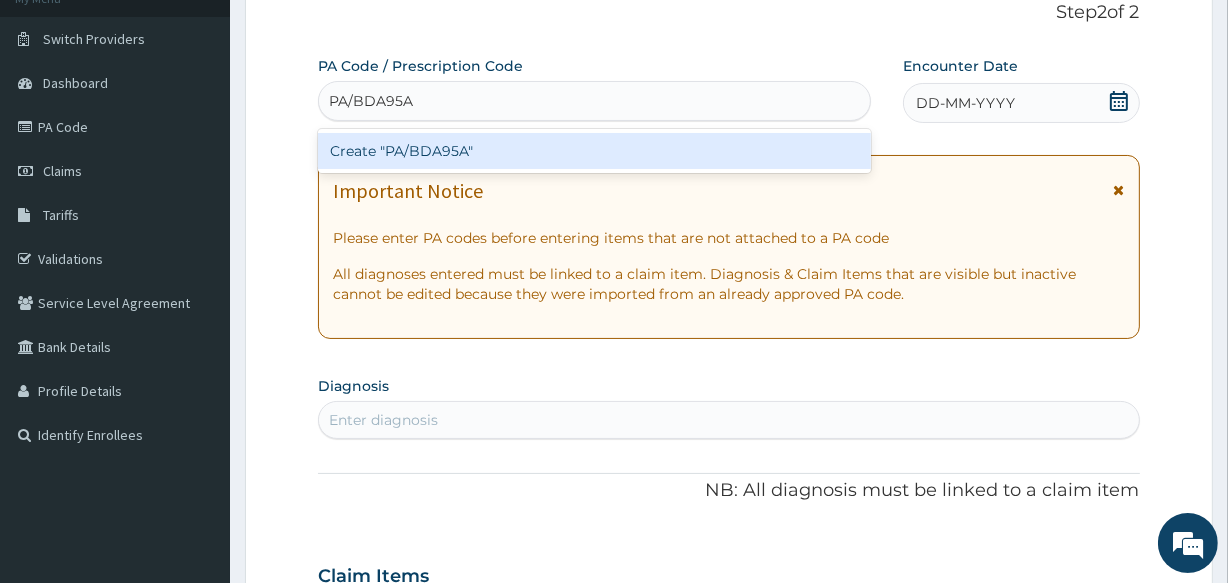 click on "Create "PA/BDA95A"" at bounding box center (594, 151) 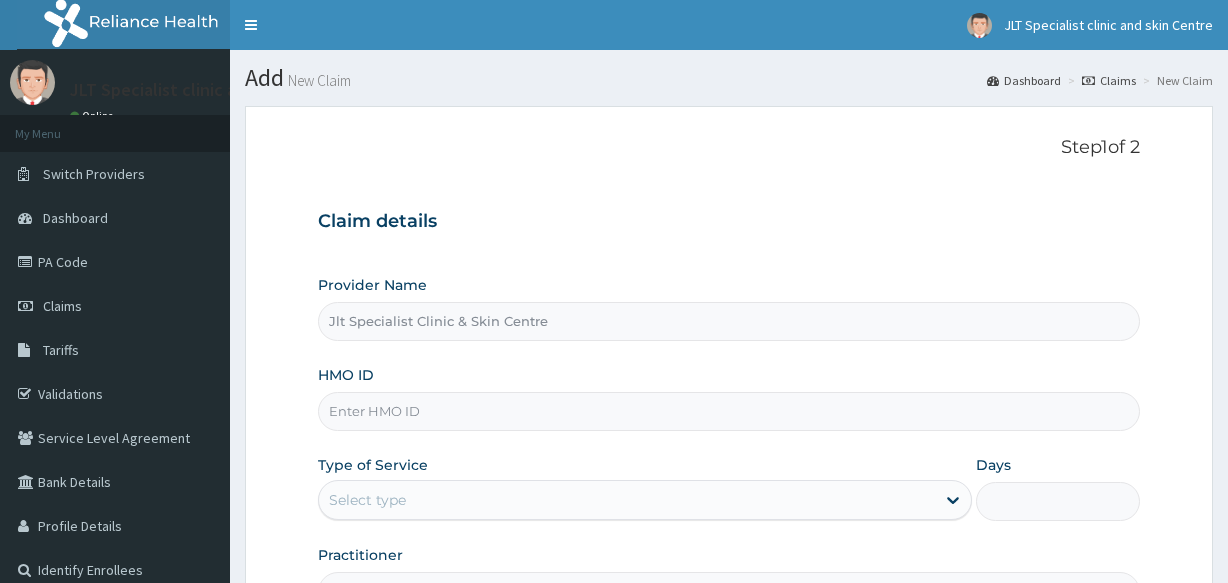 scroll, scrollTop: 0, scrollLeft: 0, axis: both 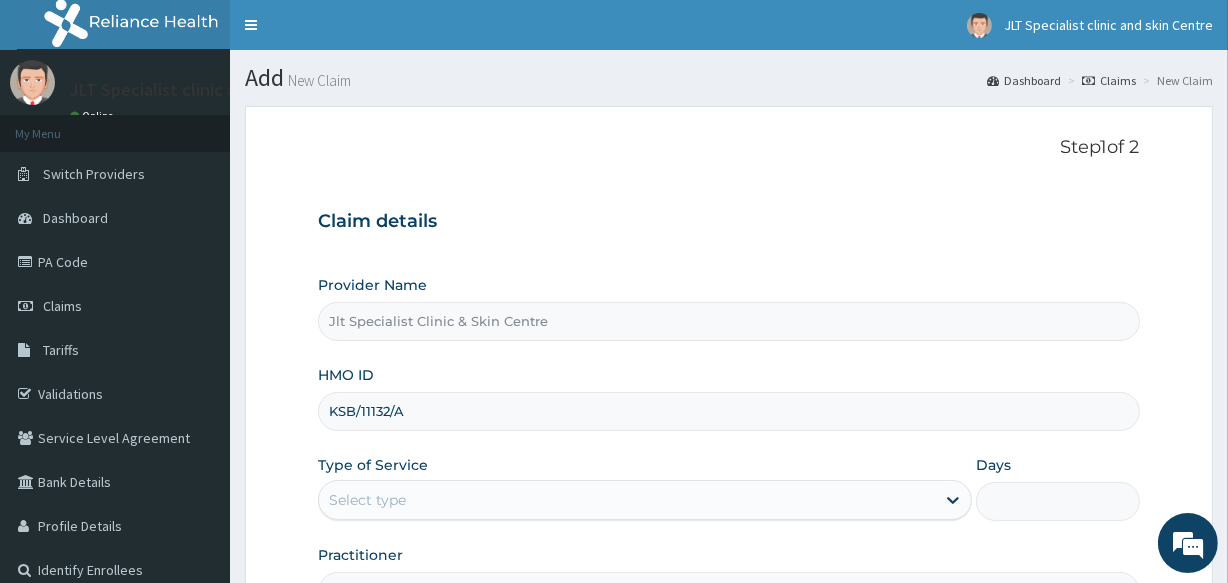 type on "KSB/11132/A" 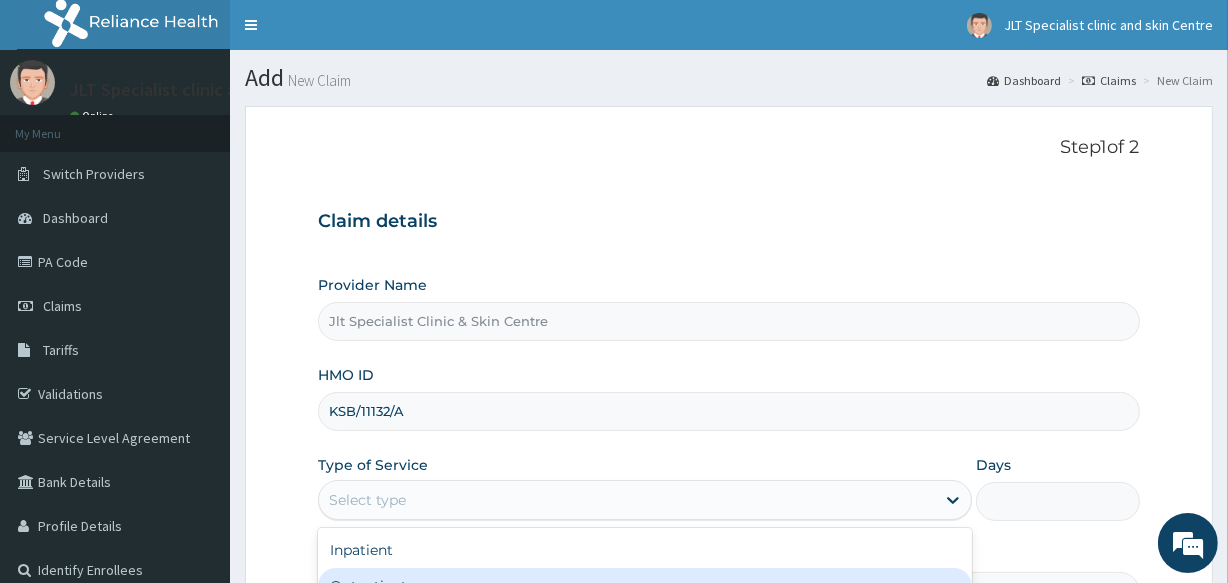 click on "Outpatient" at bounding box center (645, 586) 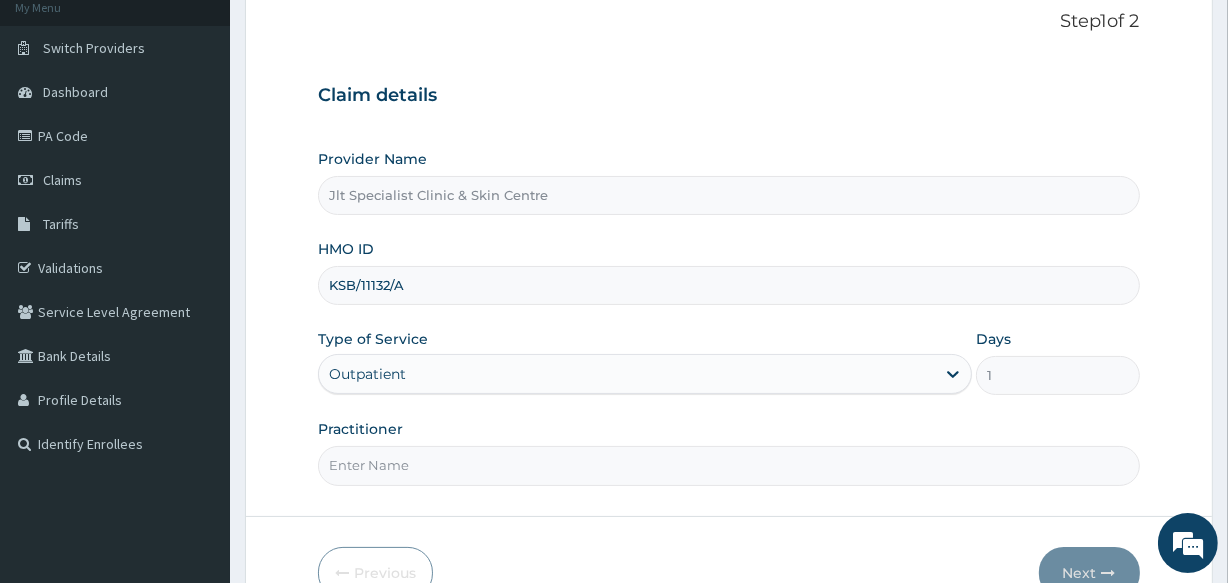 scroll, scrollTop: 130, scrollLeft: 0, axis: vertical 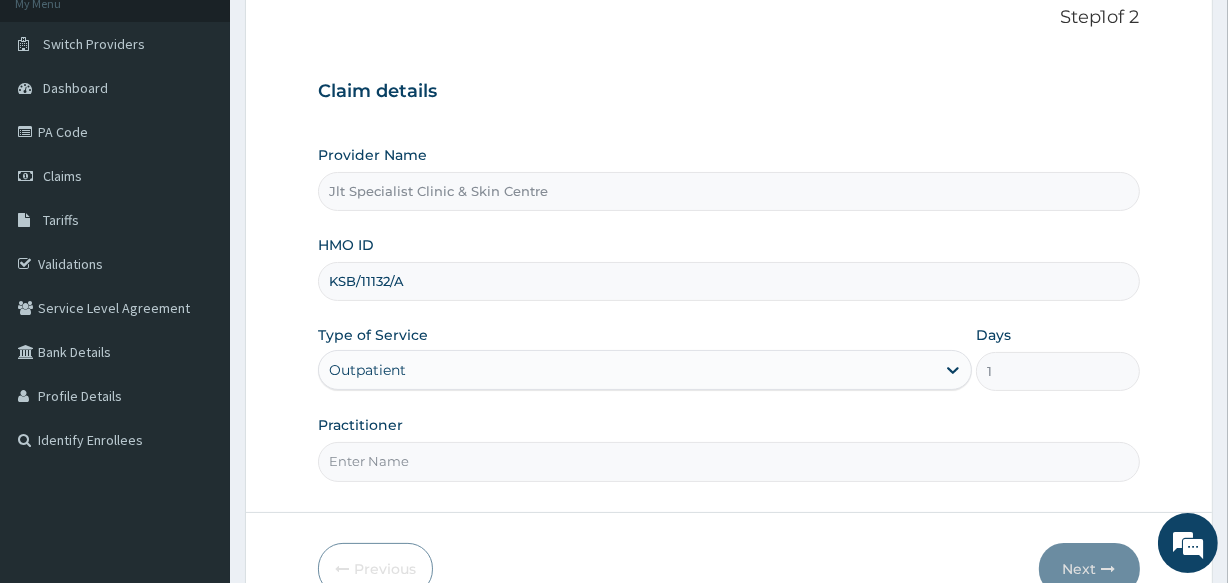 click on "Practitioner" at bounding box center [728, 461] 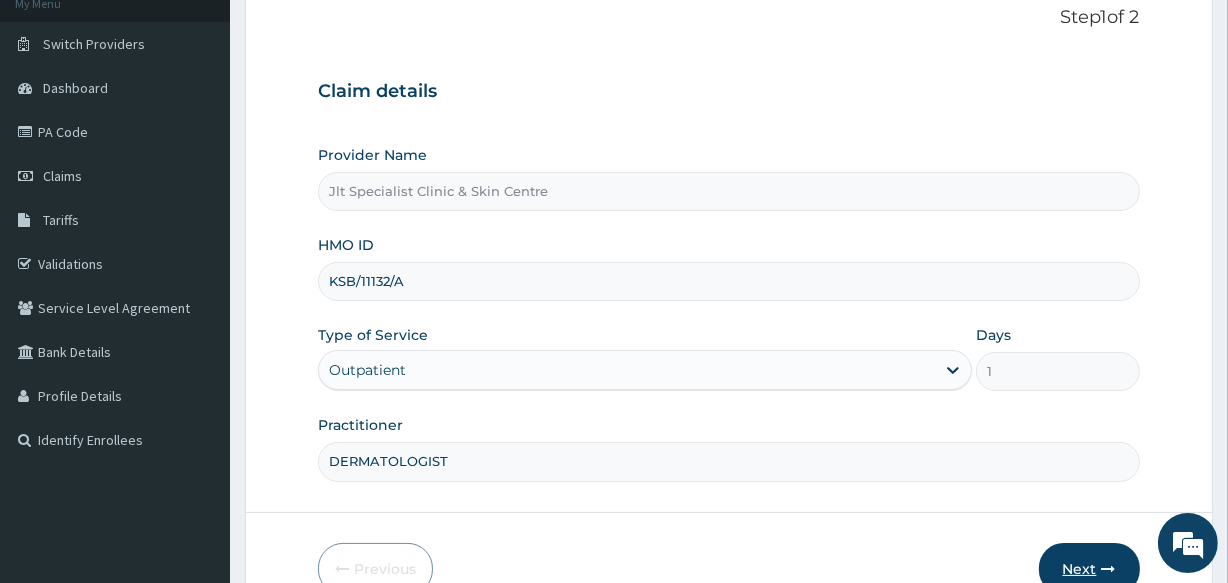 type on "DERMATOLOGIST" 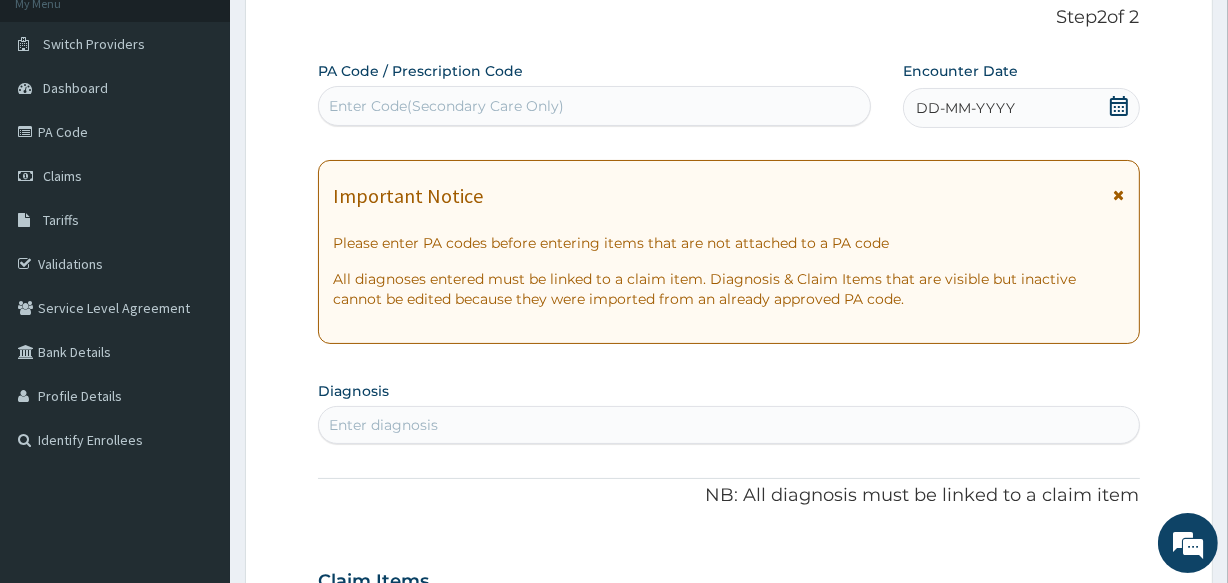 click on "Enter Code(Secondary Care Only)" at bounding box center (446, 106) 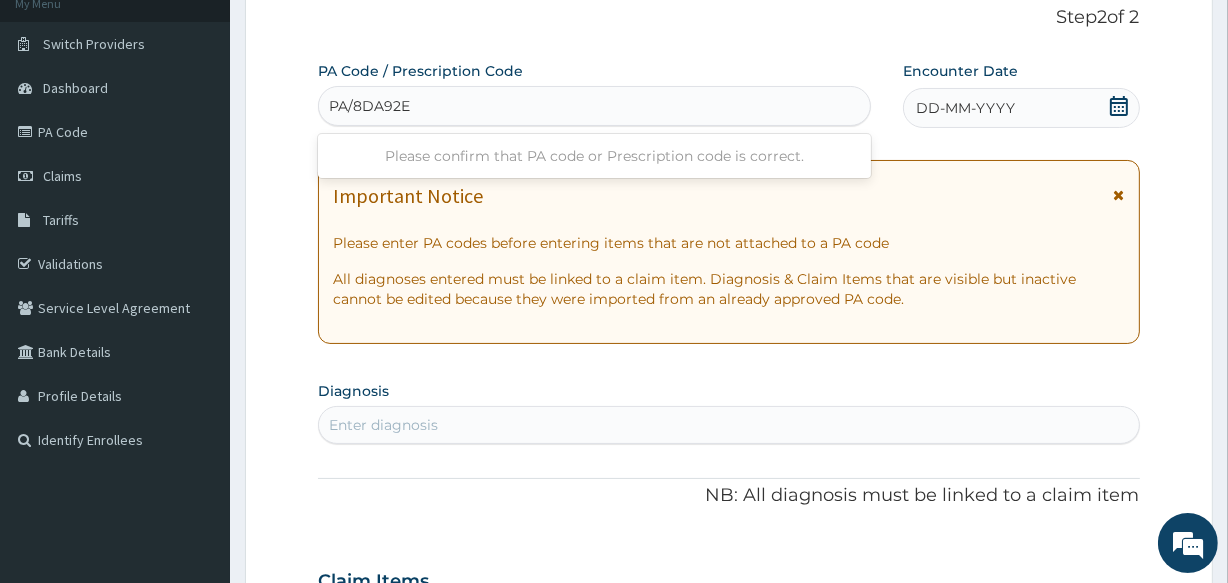 type on "PA/8DA92E7" 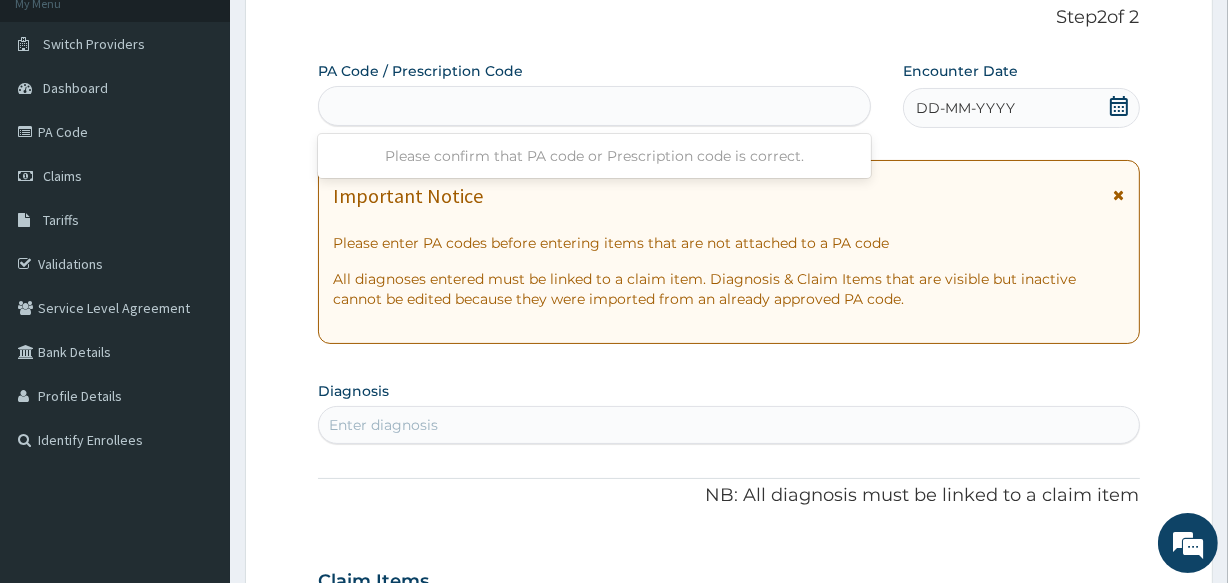 click on "PA/8DA92E7" at bounding box center [594, 106] 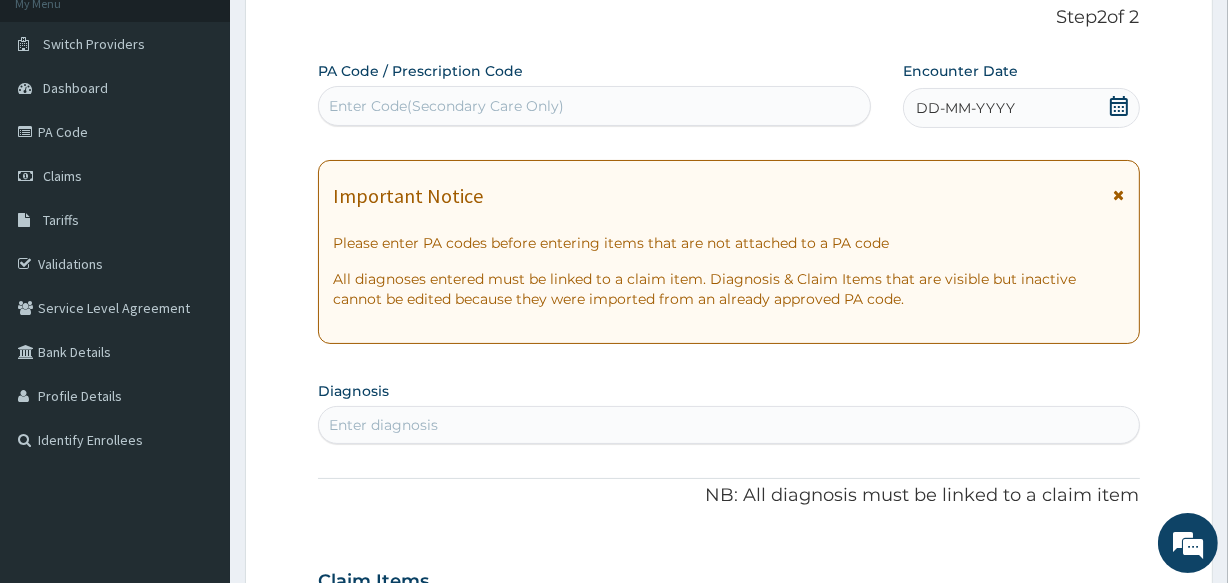 click on "Enter Code(Secondary Care Only)" at bounding box center [446, 106] 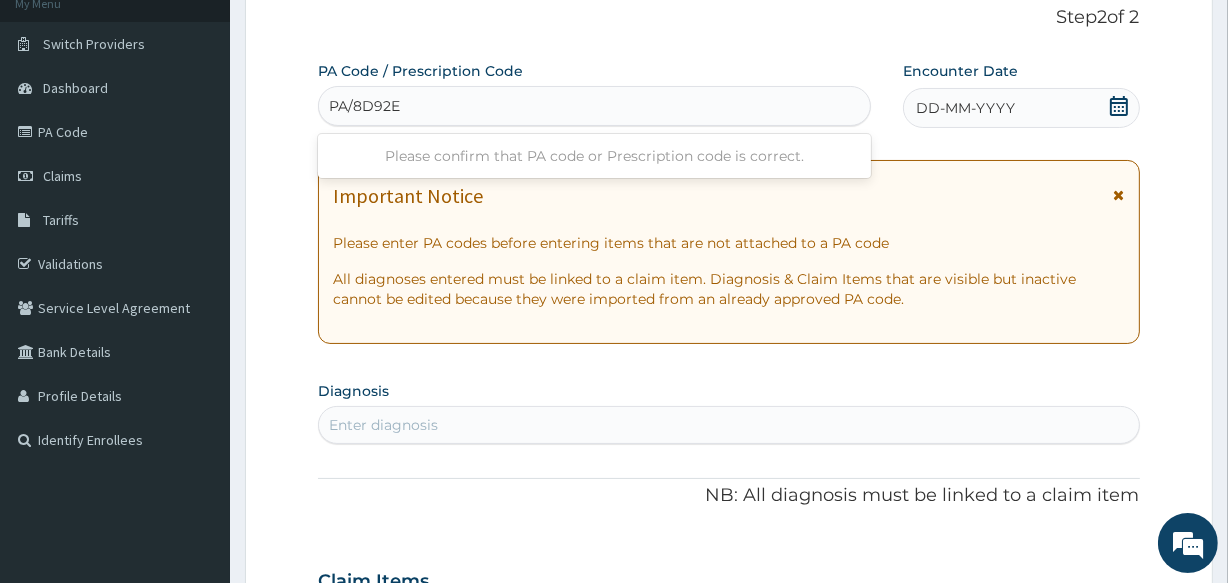 type on "PA/8D92E7" 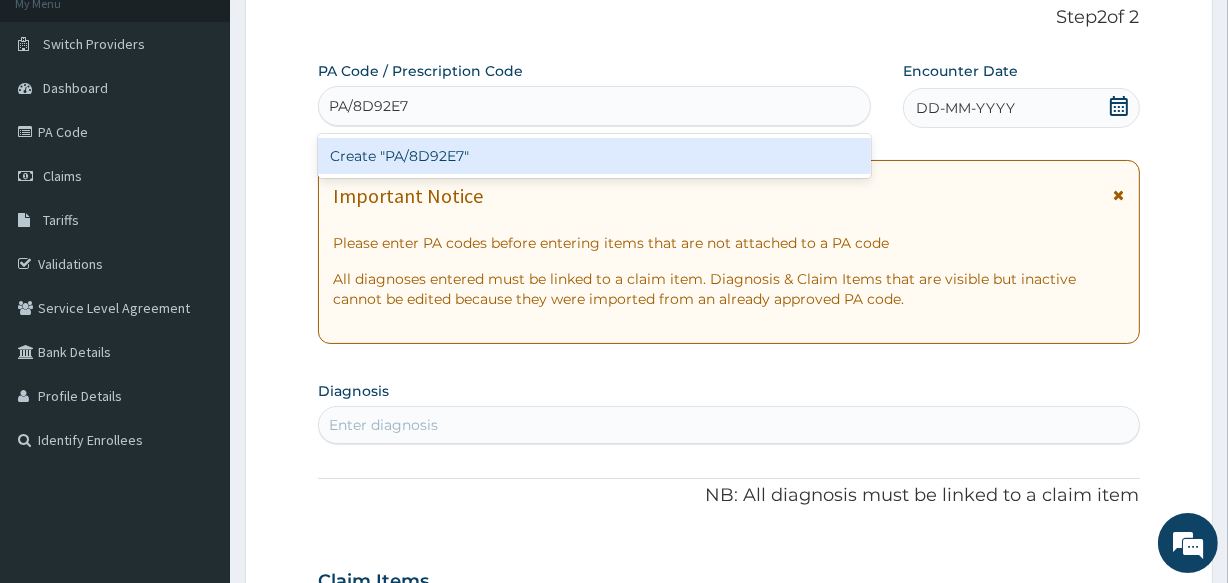 click on "Create "PA/8D92E7"" at bounding box center [594, 156] 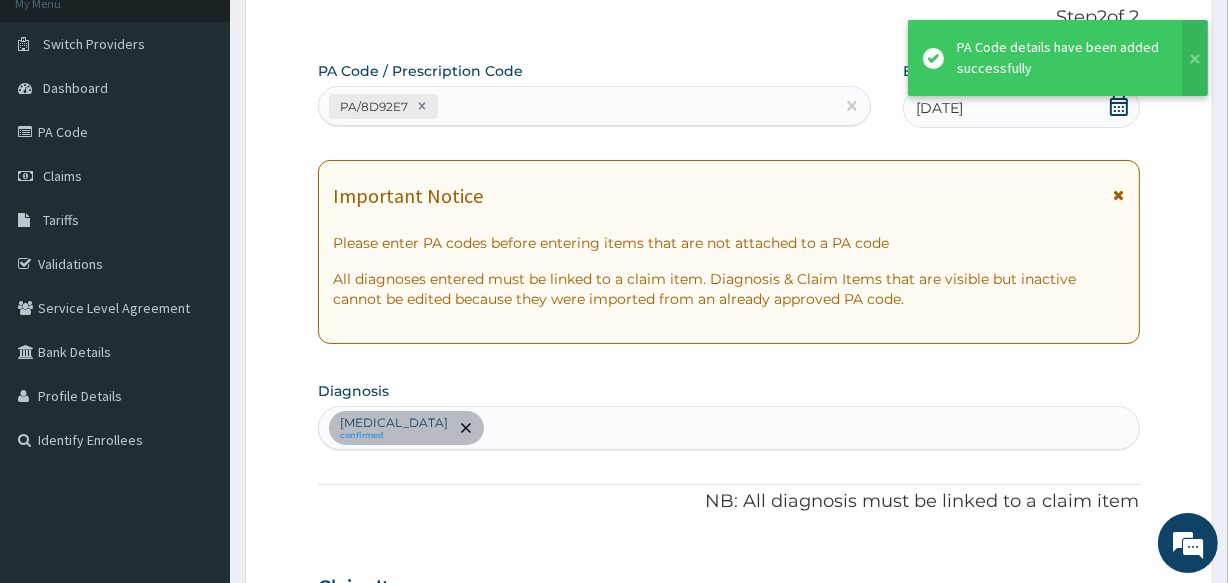 scroll, scrollTop: 679, scrollLeft: 0, axis: vertical 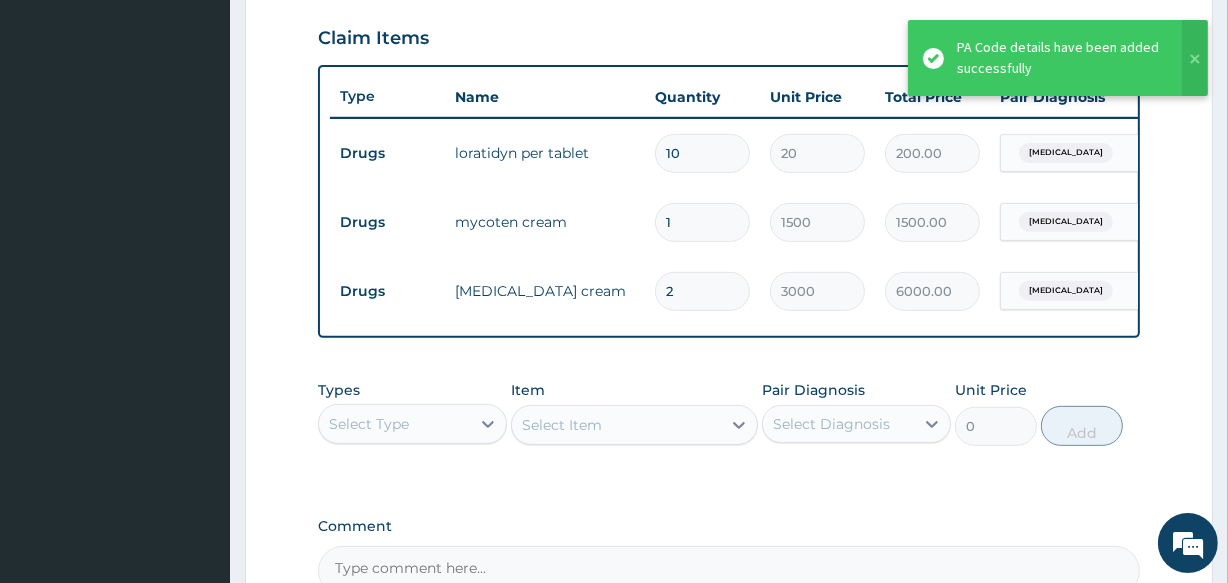 click on "loratidyn  per tablet" at bounding box center [545, 153] 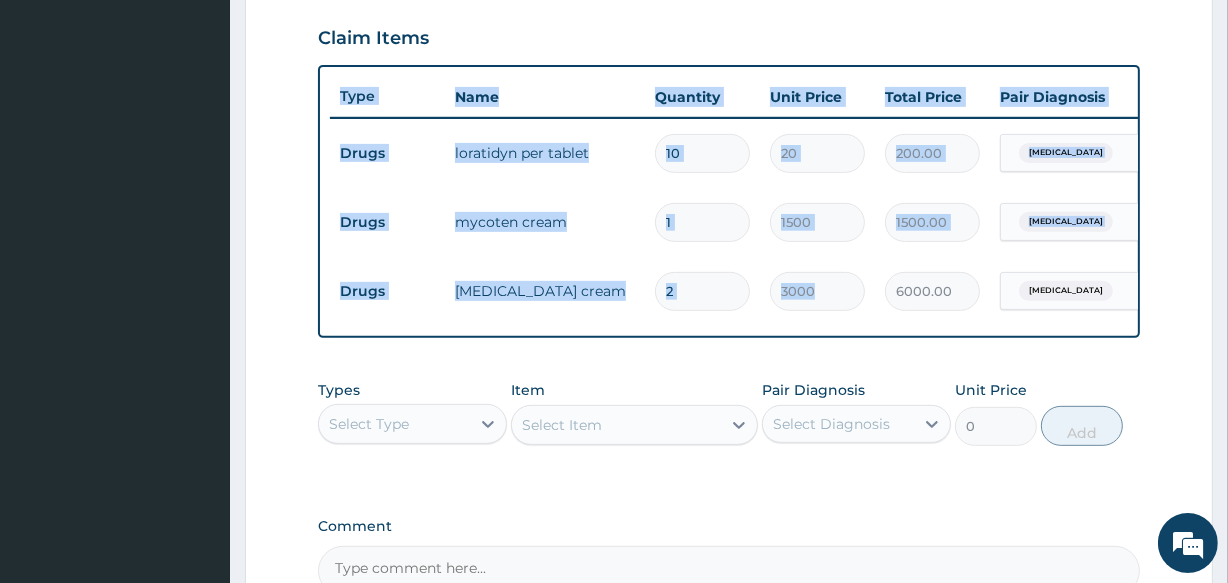 drag, startPoint x: 852, startPoint y: 333, endPoint x: 945, endPoint y: 321, distance: 93.770996 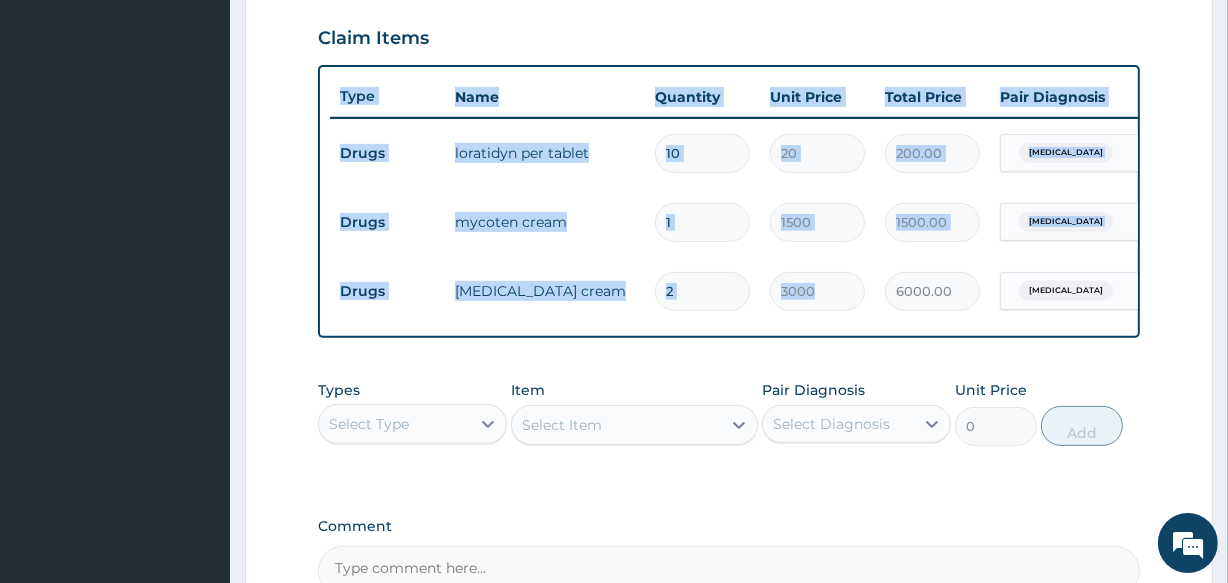 click on "Type Name Quantity Unit Price Total Price Pair Diagnosis Actions Drugs loratidyn  per tablet 10 20 200.00 Contact dermatitis Delete Drugs mycoten cream 1 1500 1500.00 Contact dermatitis Delete Drugs clobetasol cream 2 3000 6000.00 Contact dermatitis Delete" at bounding box center (728, 201) 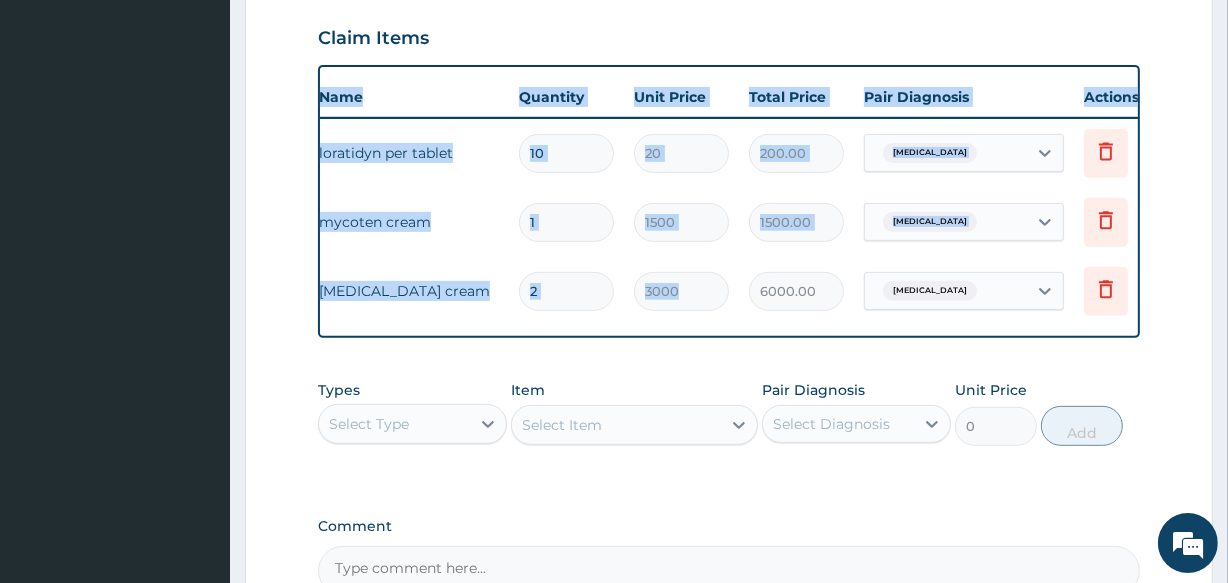 scroll, scrollTop: 0, scrollLeft: 140, axis: horizontal 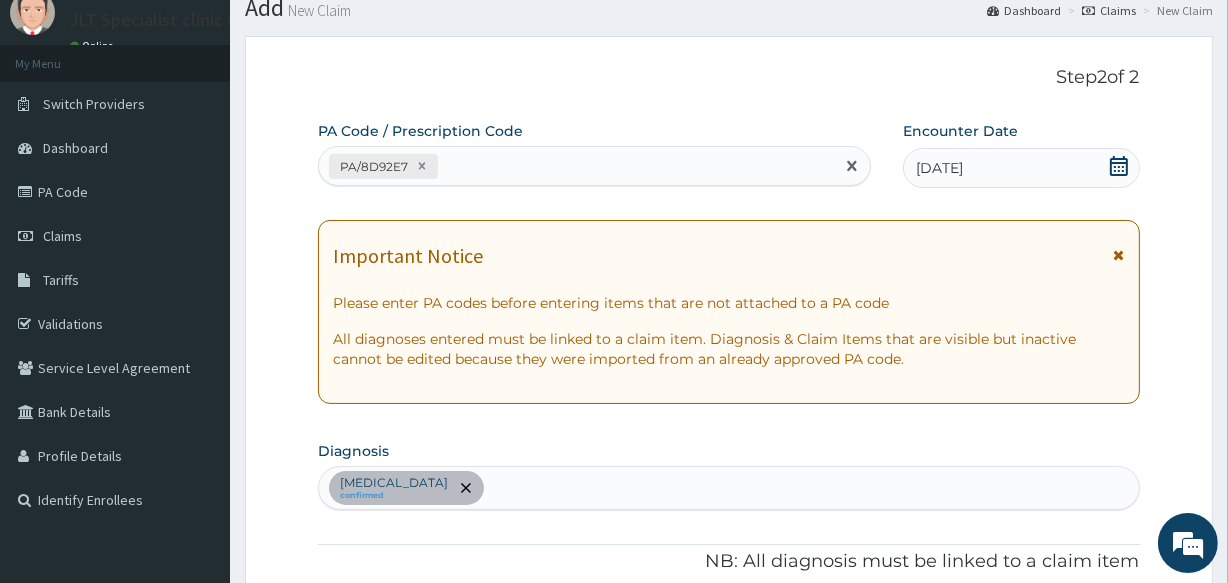 click on "PA/8D92E7" at bounding box center (576, 166) 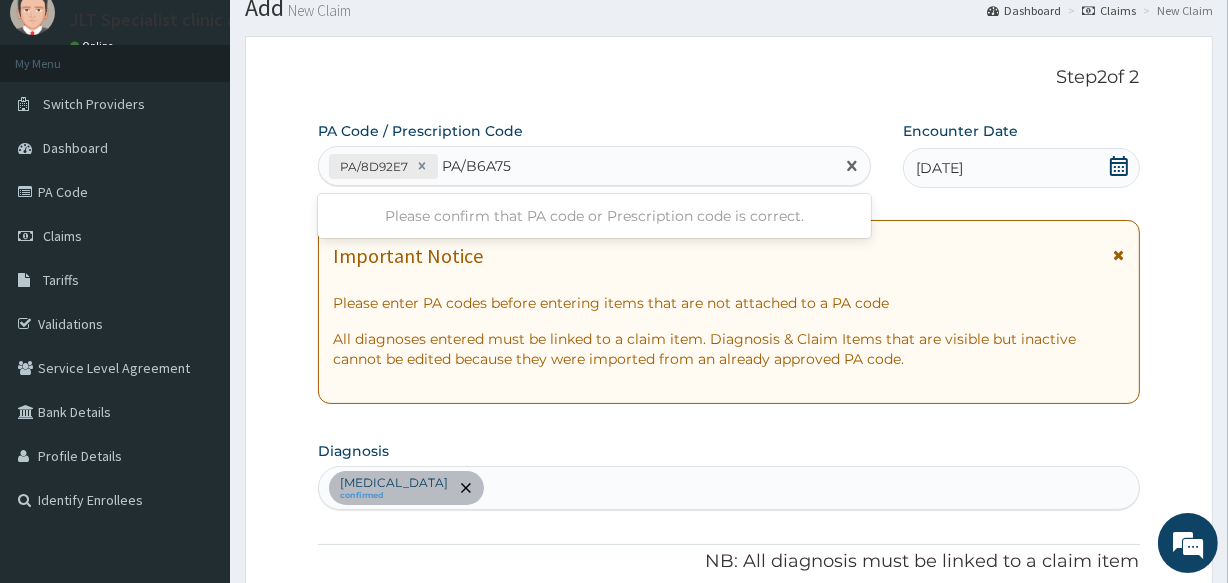 type on "PA/B6A758" 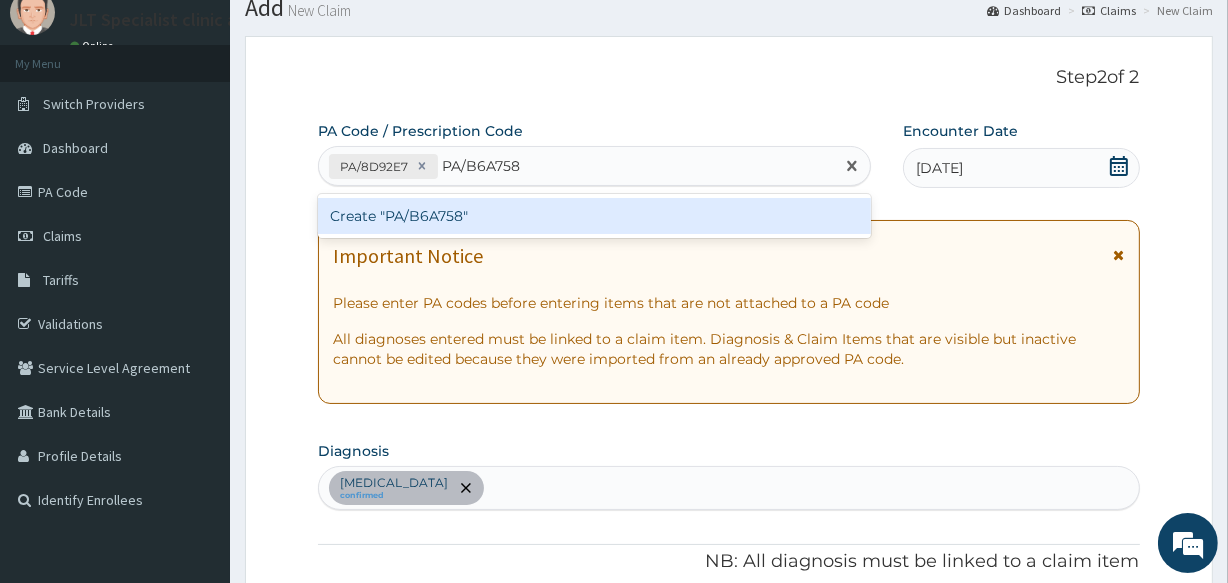 click on "Create "PA/B6A758"" at bounding box center [594, 216] 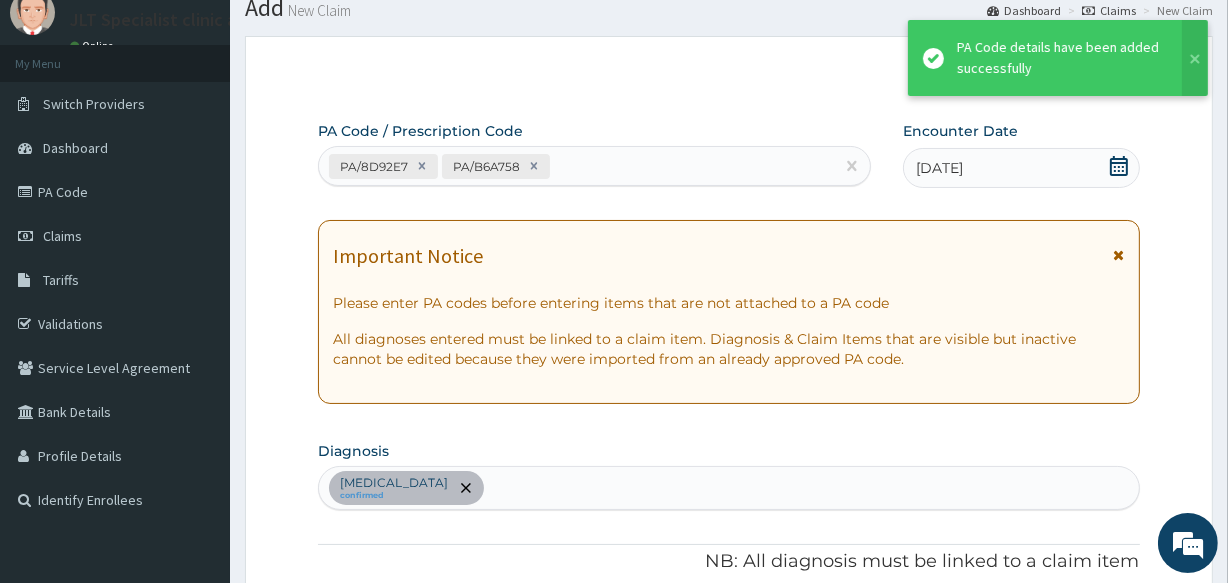 scroll, scrollTop: 818, scrollLeft: 0, axis: vertical 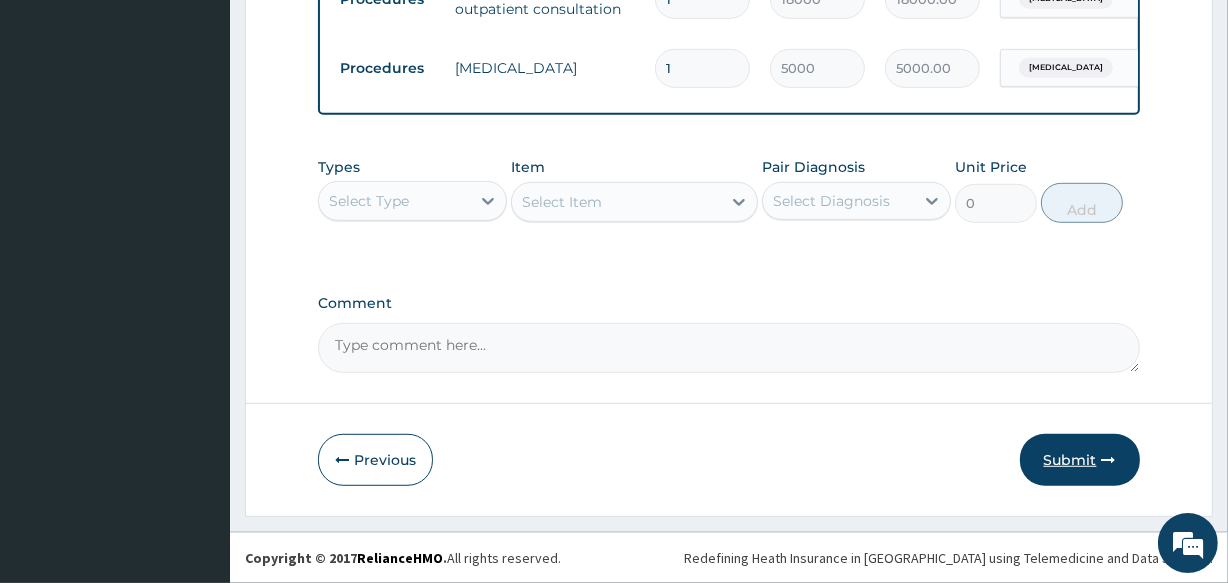 click on "Submit" at bounding box center [1080, 460] 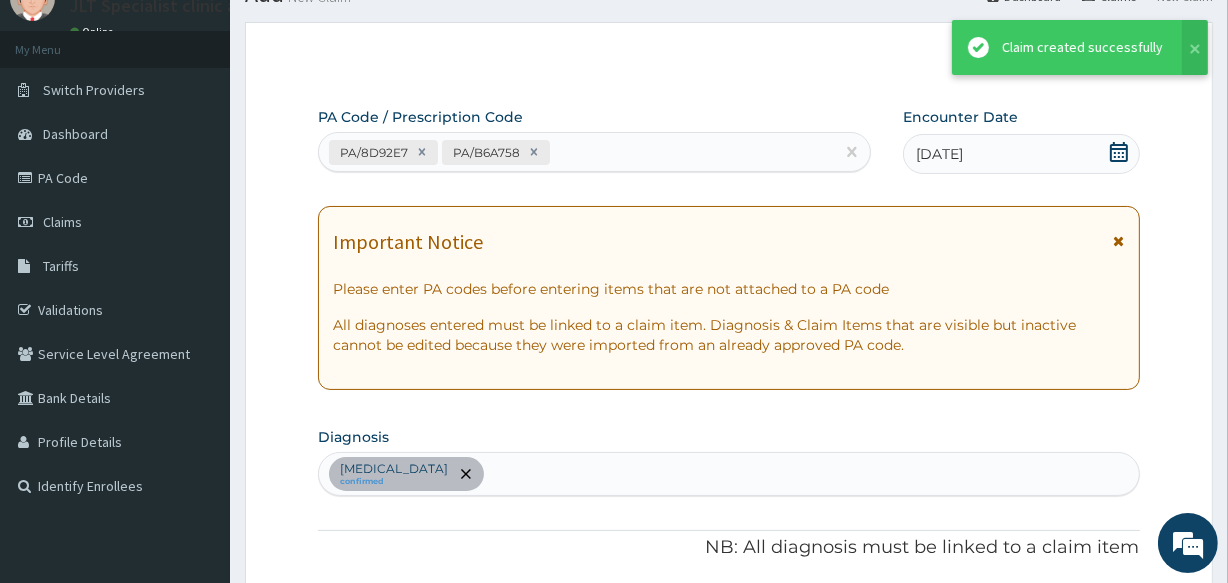 scroll, scrollTop: 1054, scrollLeft: 0, axis: vertical 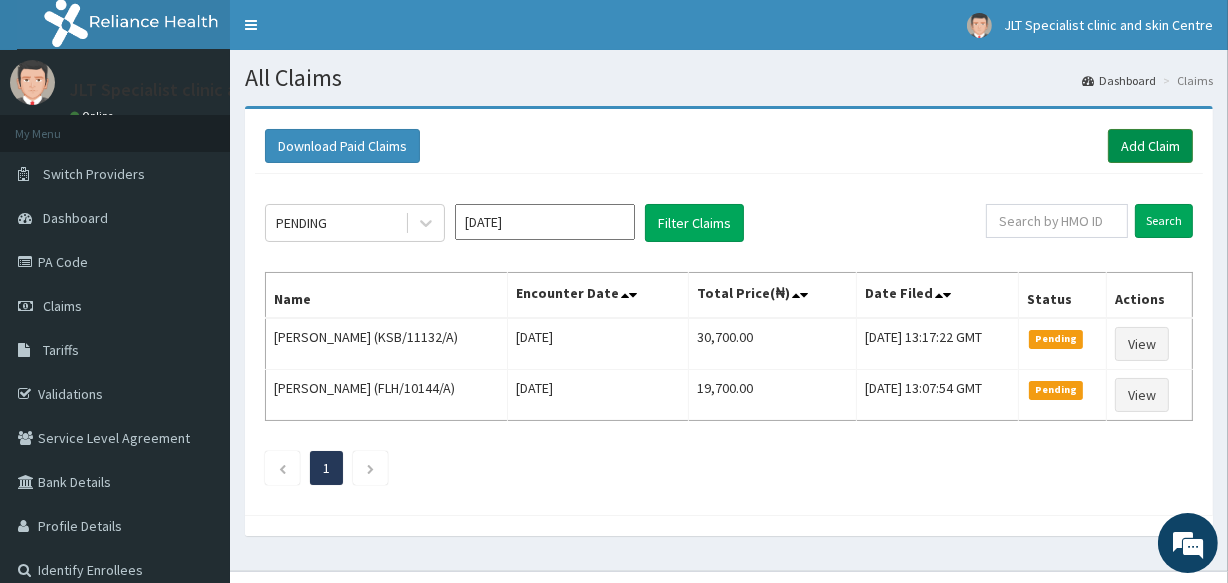 click on "Add Claim" at bounding box center (1150, 146) 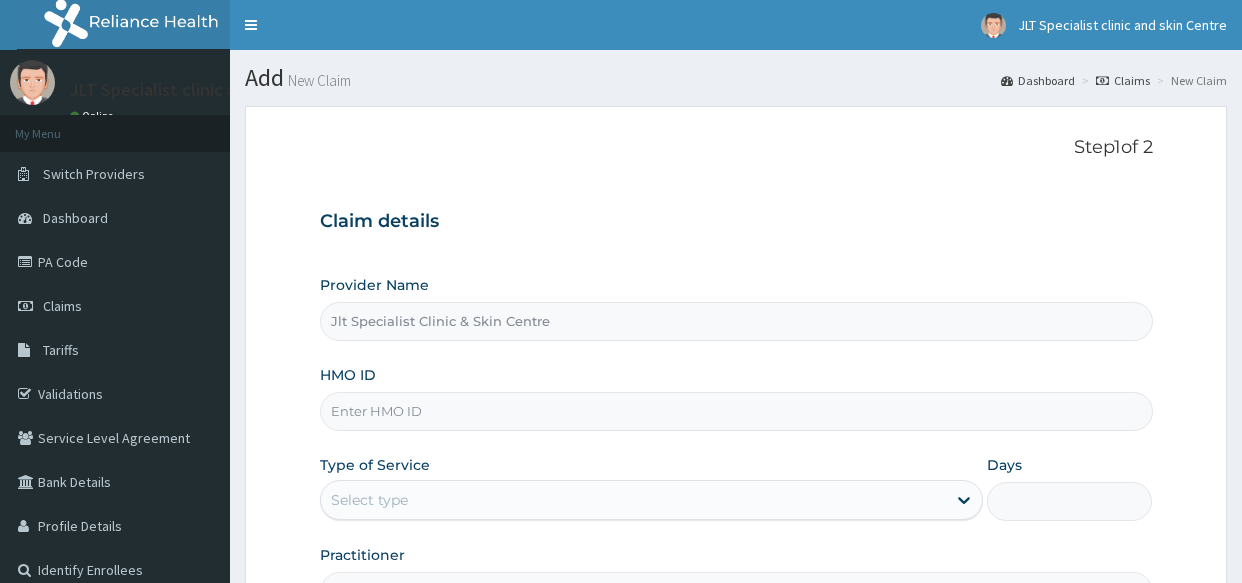click on "HMO ID" at bounding box center (736, 411) 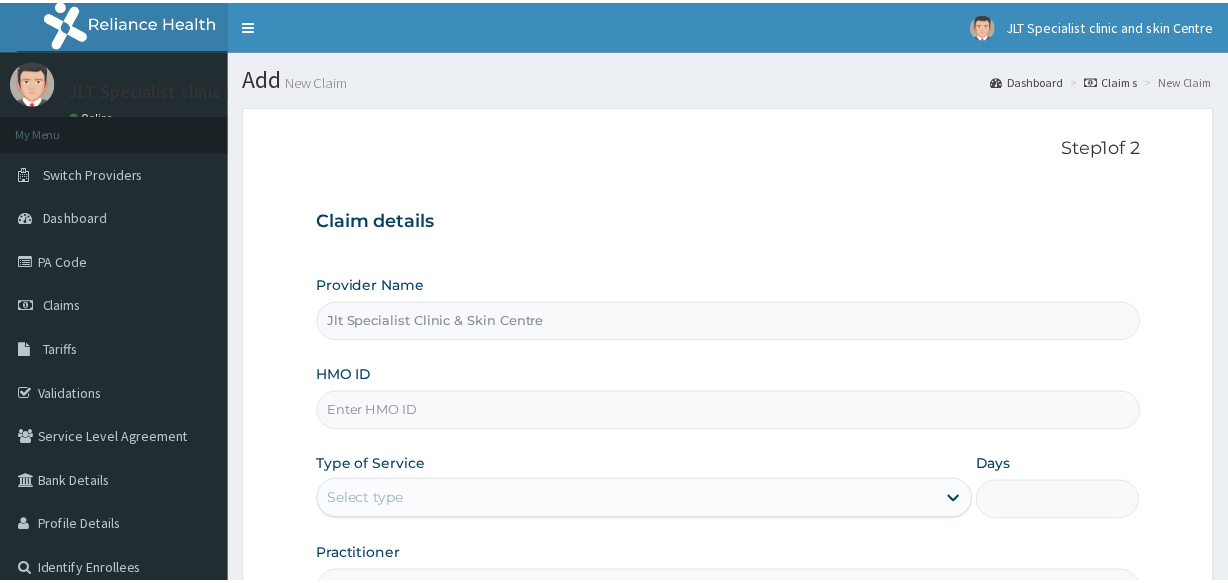 scroll, scrollTop: 0, scrollLeft: 0, axis: both 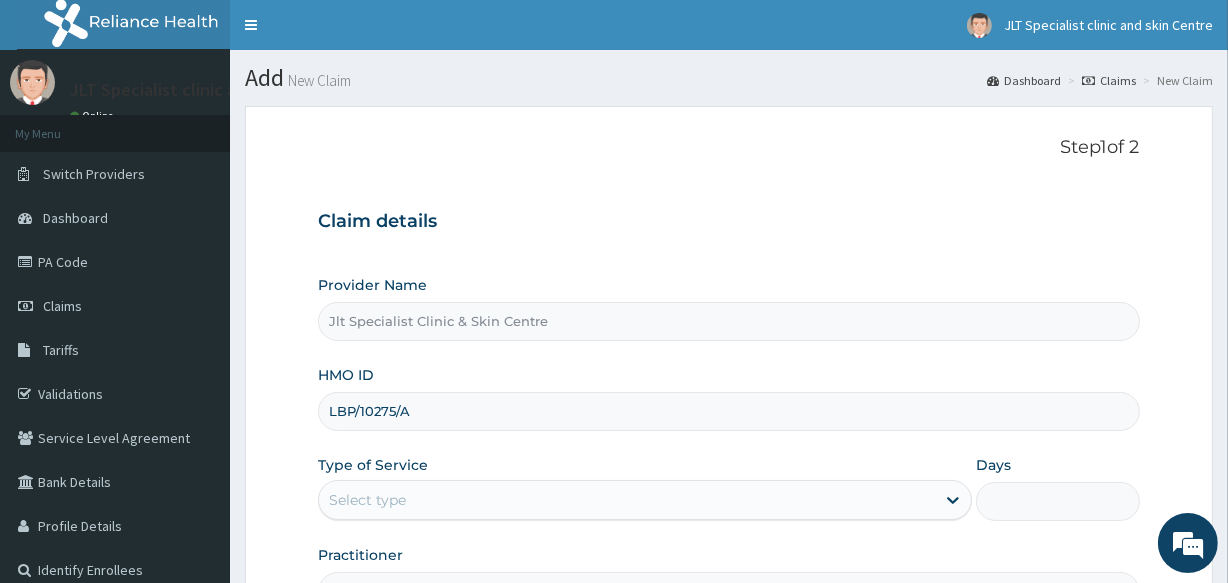 type on "LBP/10275/A" 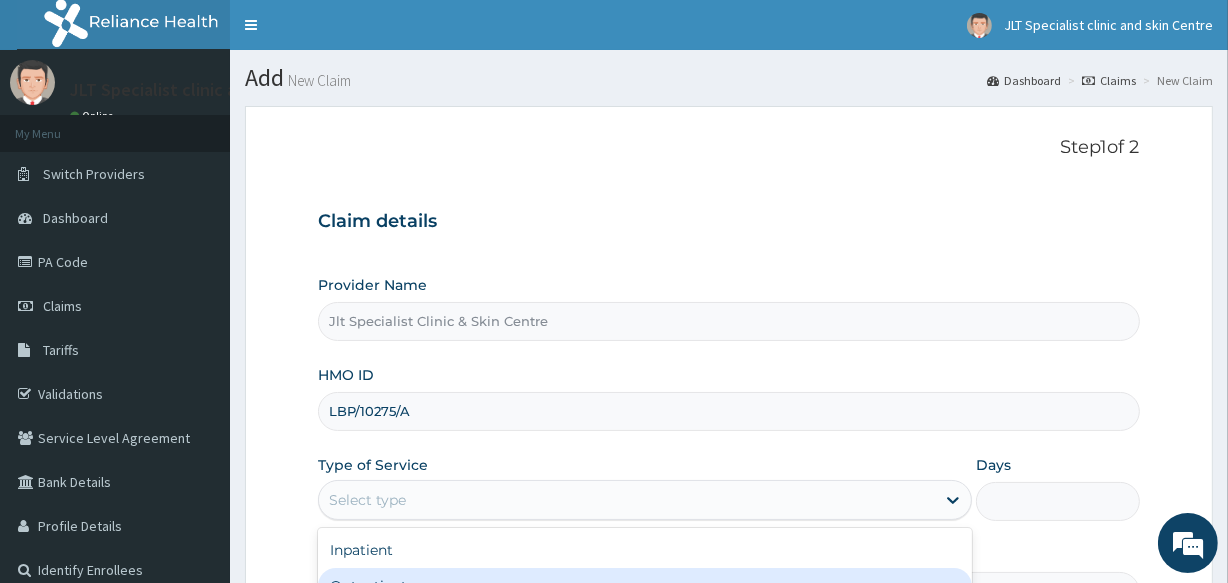 click on "Outpatient" at bounding box center (645, 586) 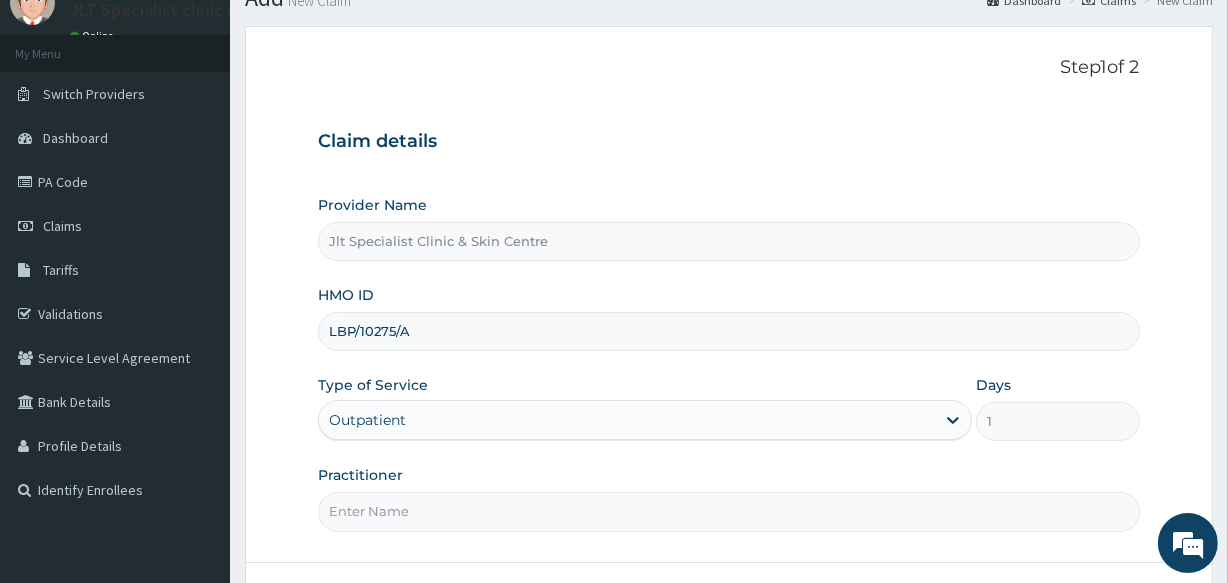 scroll, scrollTop: 88, scrollLeft: 0, axis: vertical 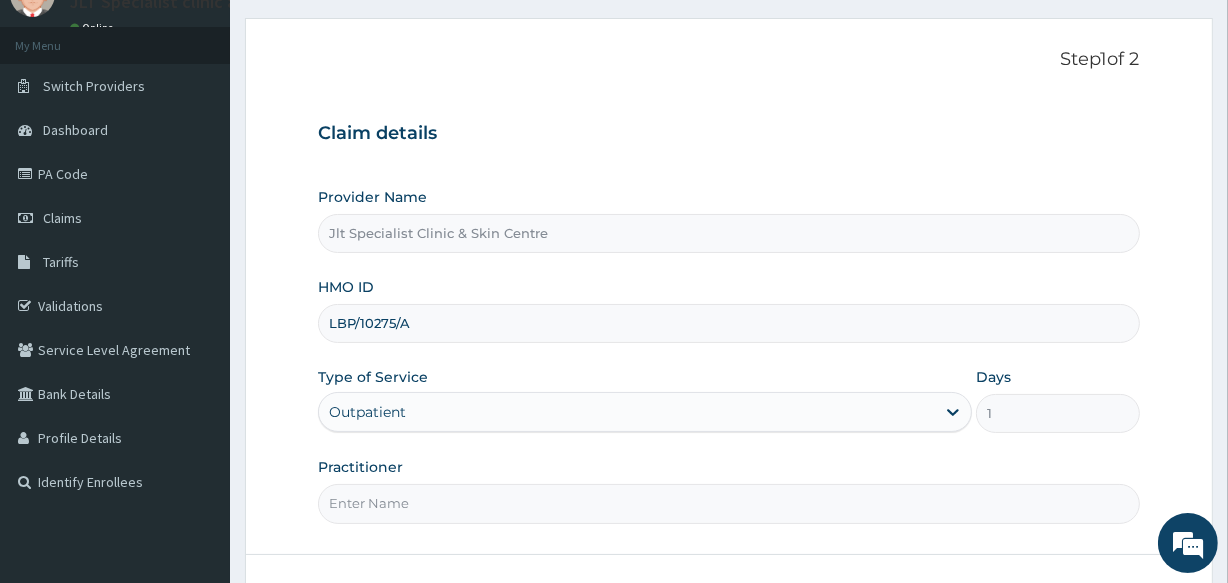 click on "Practitioner" at bounding box center (728, 503) 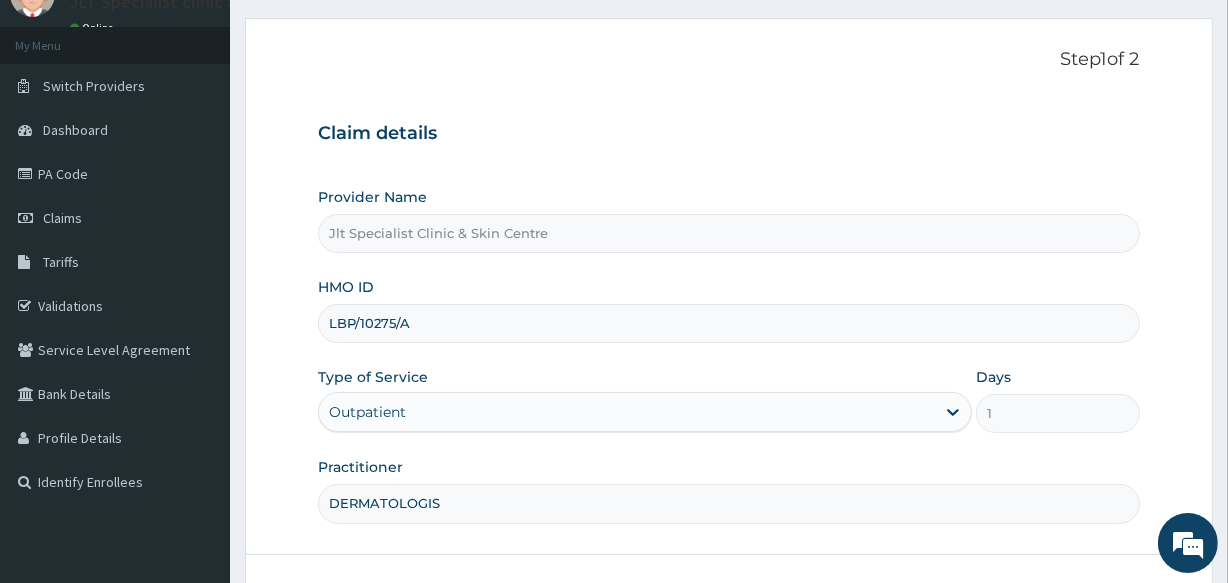 type on "DERMATOLOGIST" 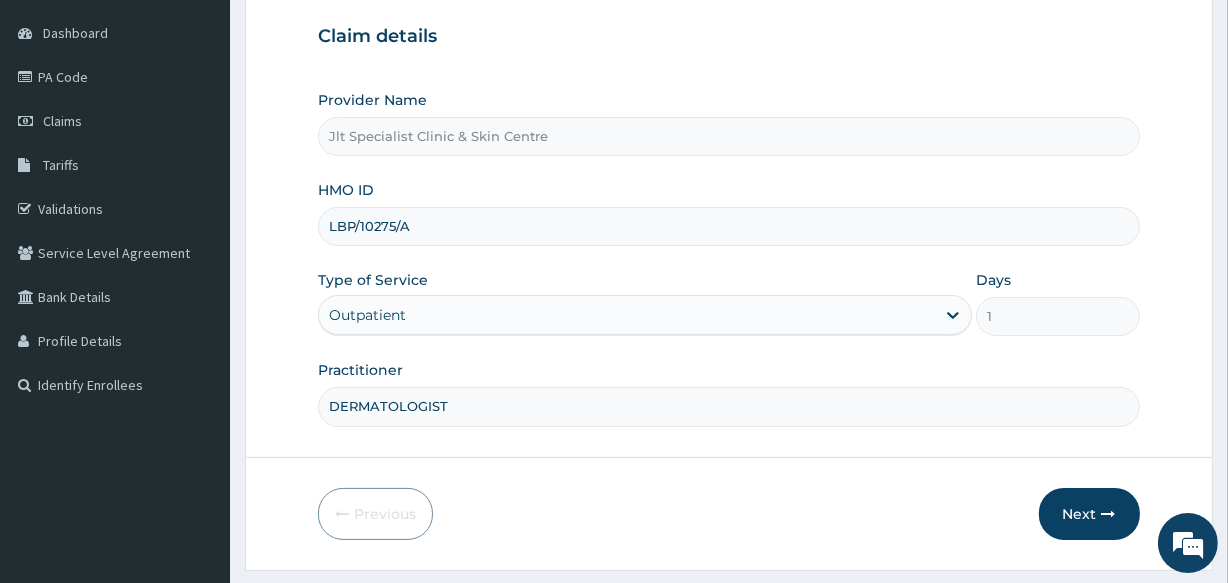 scroll, scrollTop: 209, scrollLeft: 0, axis: vertical 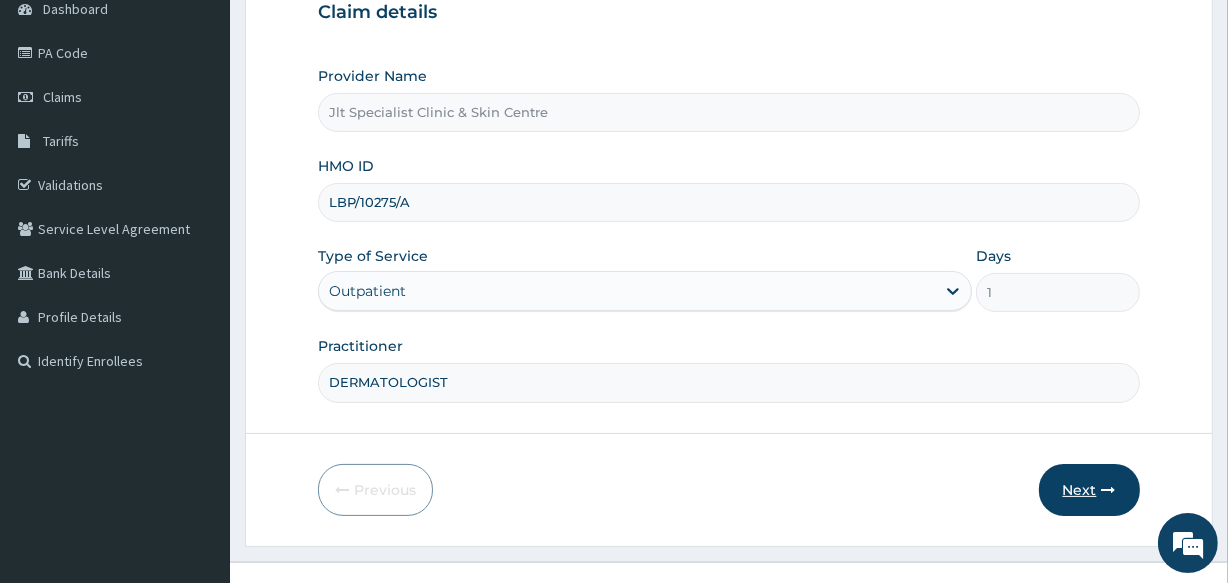 click at bounding box center (1109, 490) 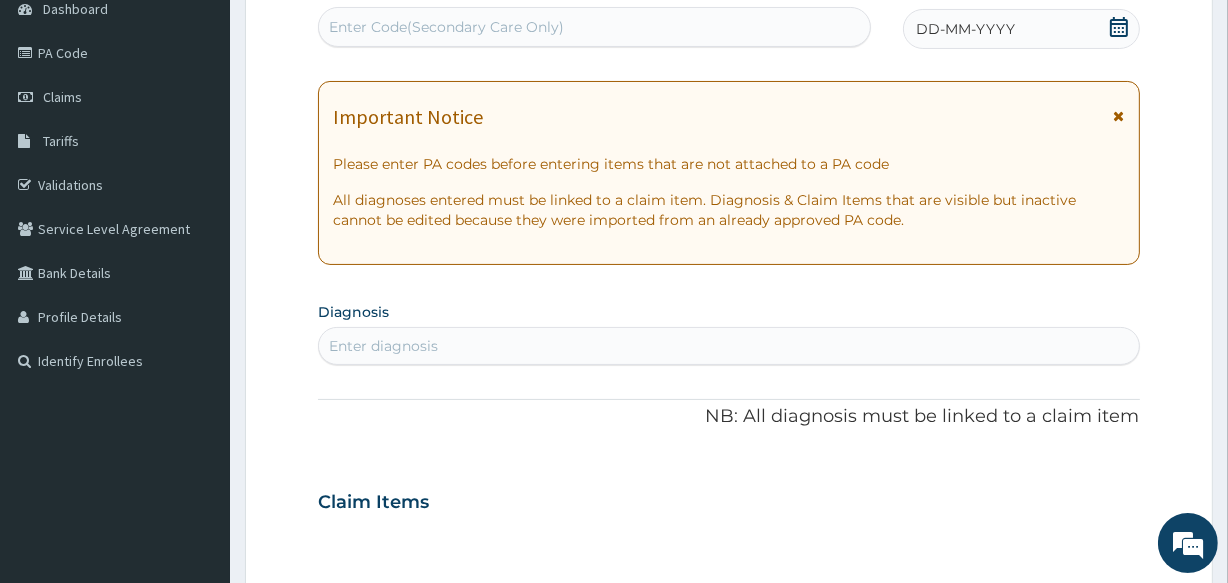 click on "Enter Code(Secondary Care Only)" at bounding box center [594, 27] 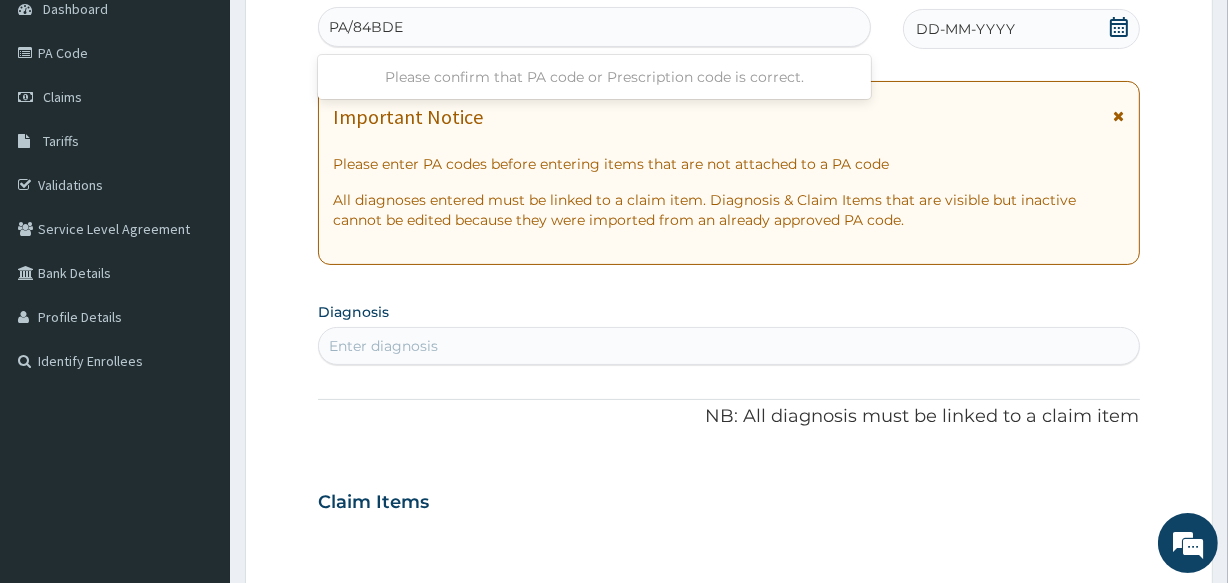 type on "PA/84BDED" 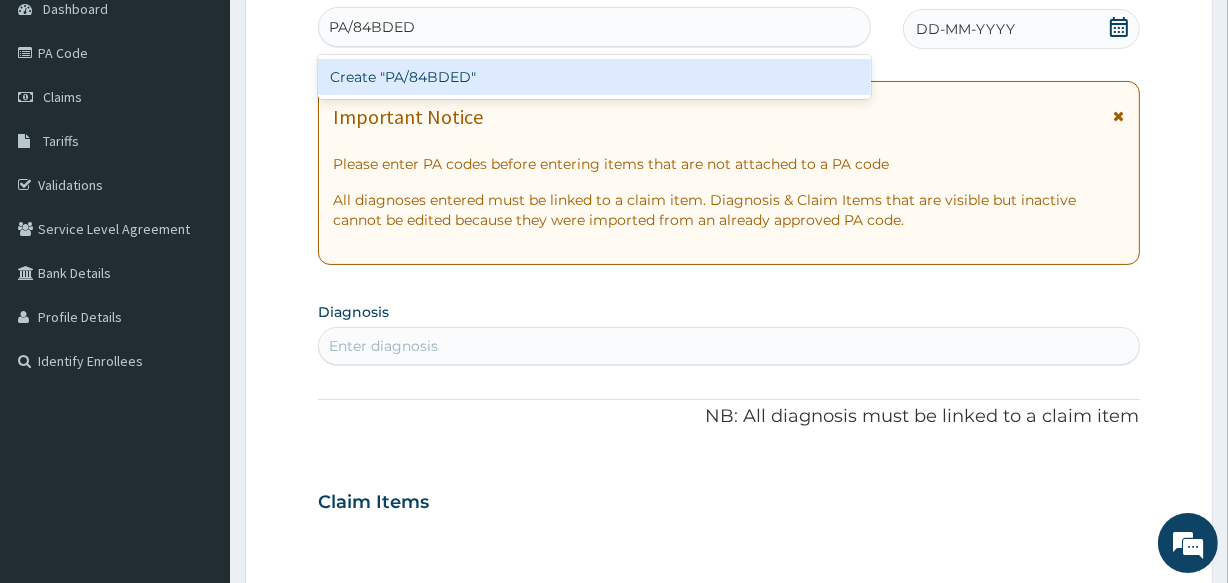 click on "Create "PA/84BDED"" at bounding box center [594, 77] 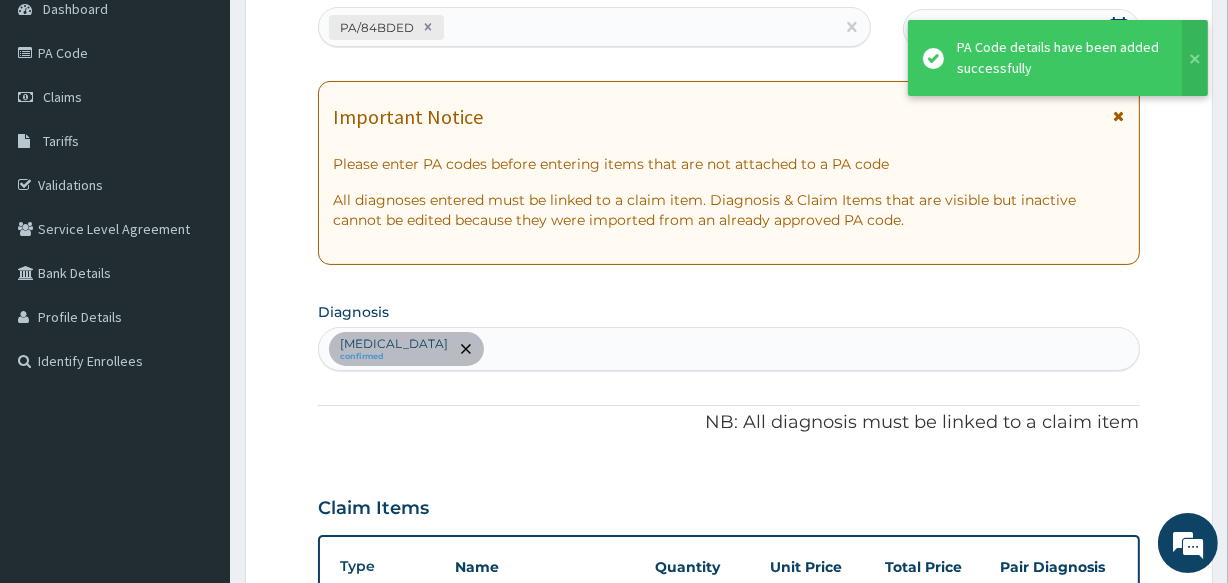 scroll, scrollTop: 679, scrollLeft: 0, axis: vertical 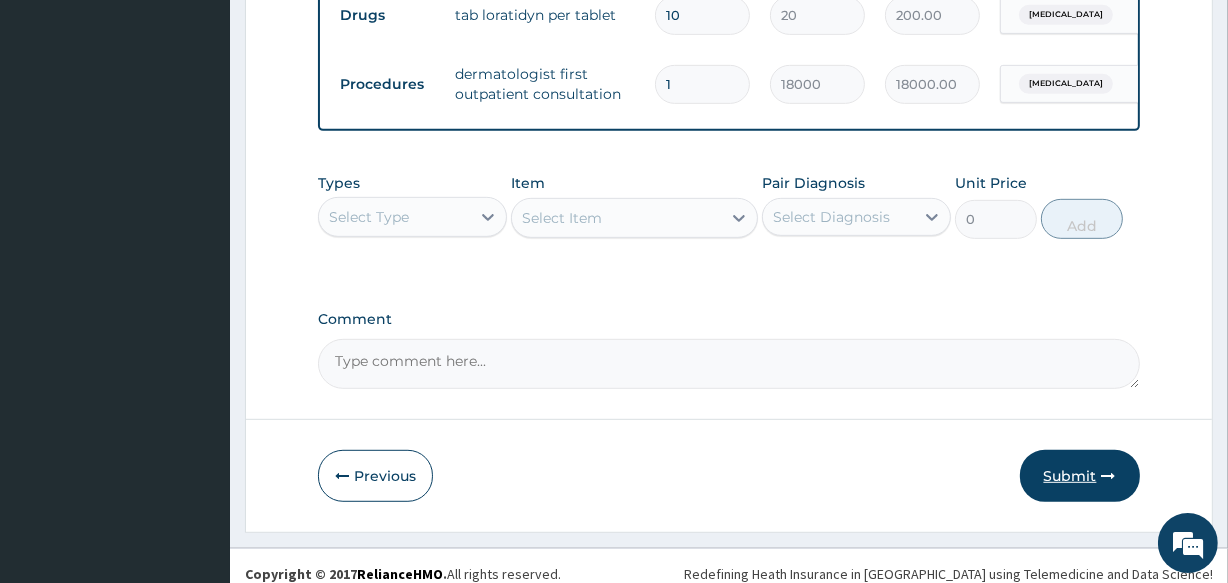 click on "Submit" at bounding box center [1080, 476] 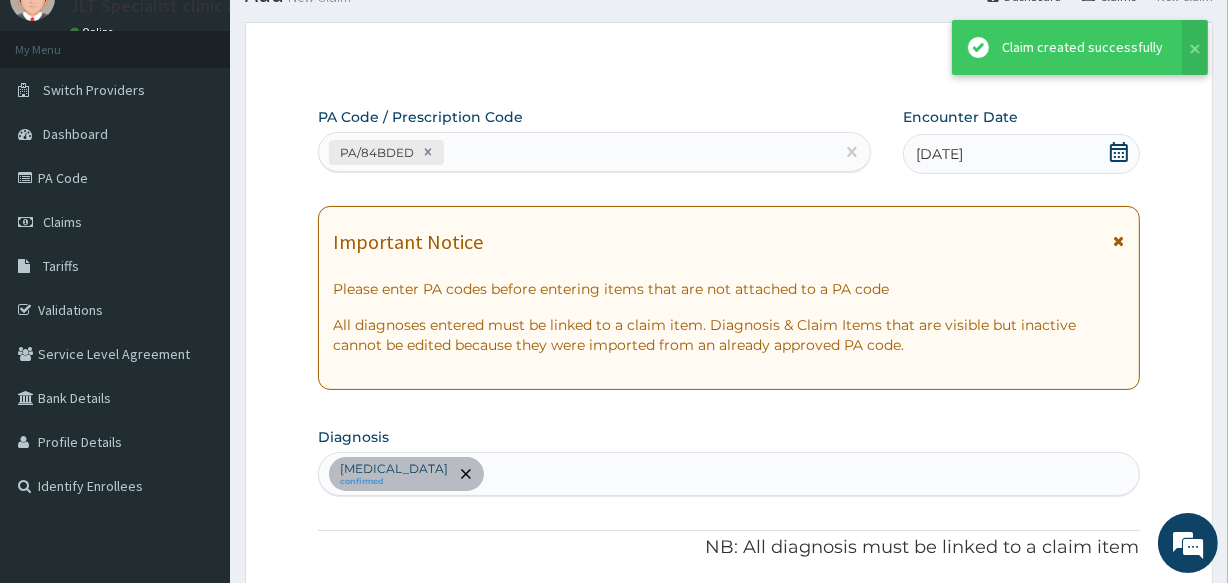 scroll, scrollTop: 886, scrollLeft: 0, axis: vertical 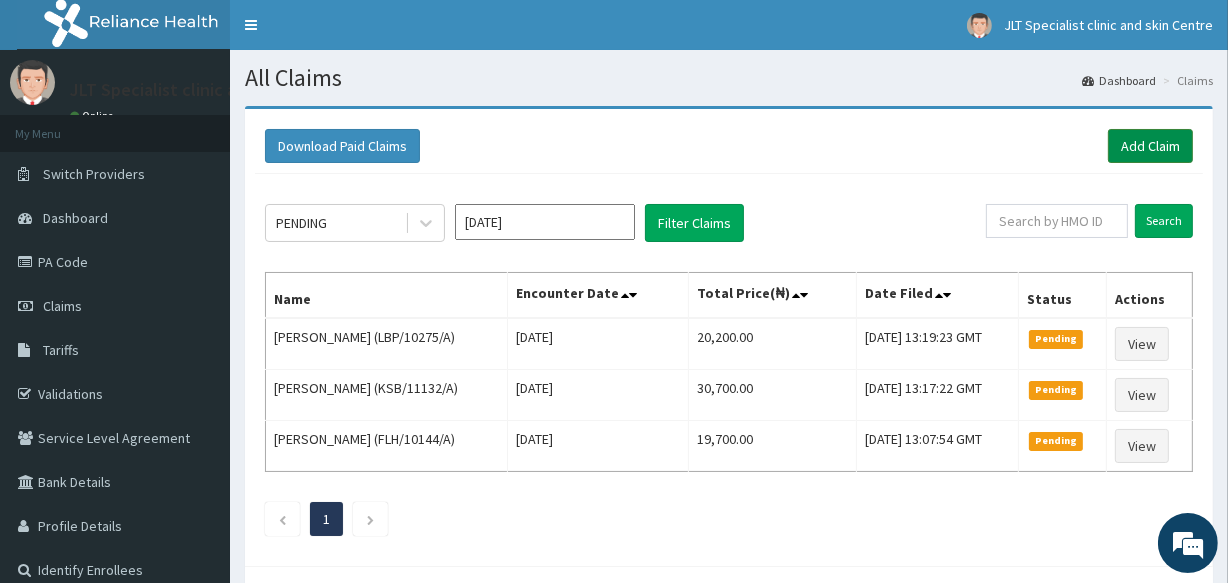 click on "Add Claim" at bounding box center [1150, 146] 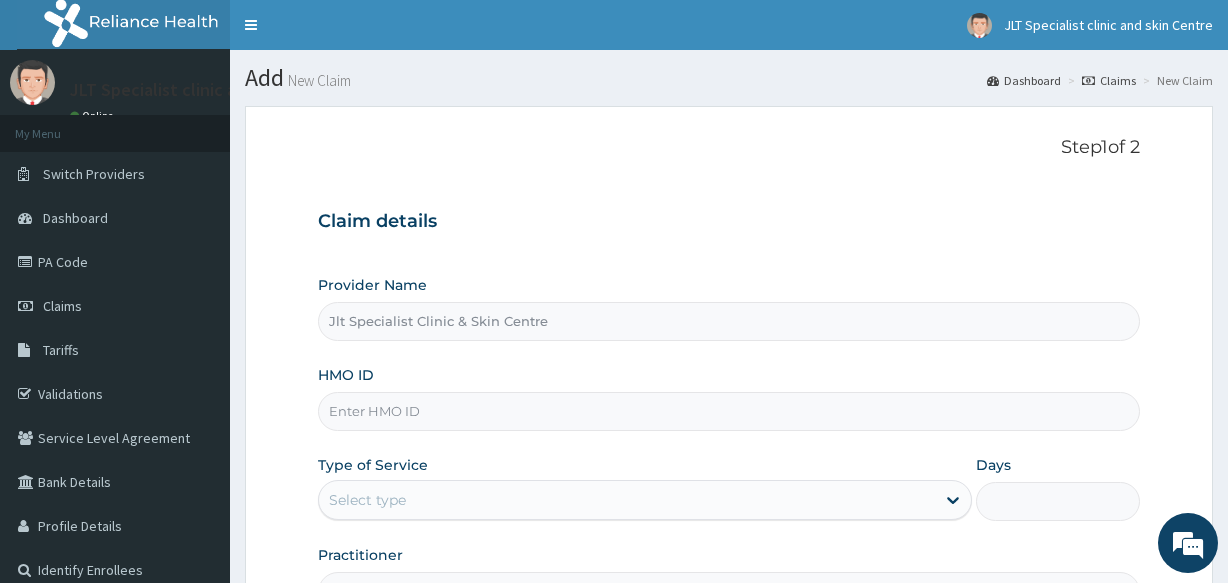 scroll, scrollTop: 0, scrollLeft: 0, axis: both 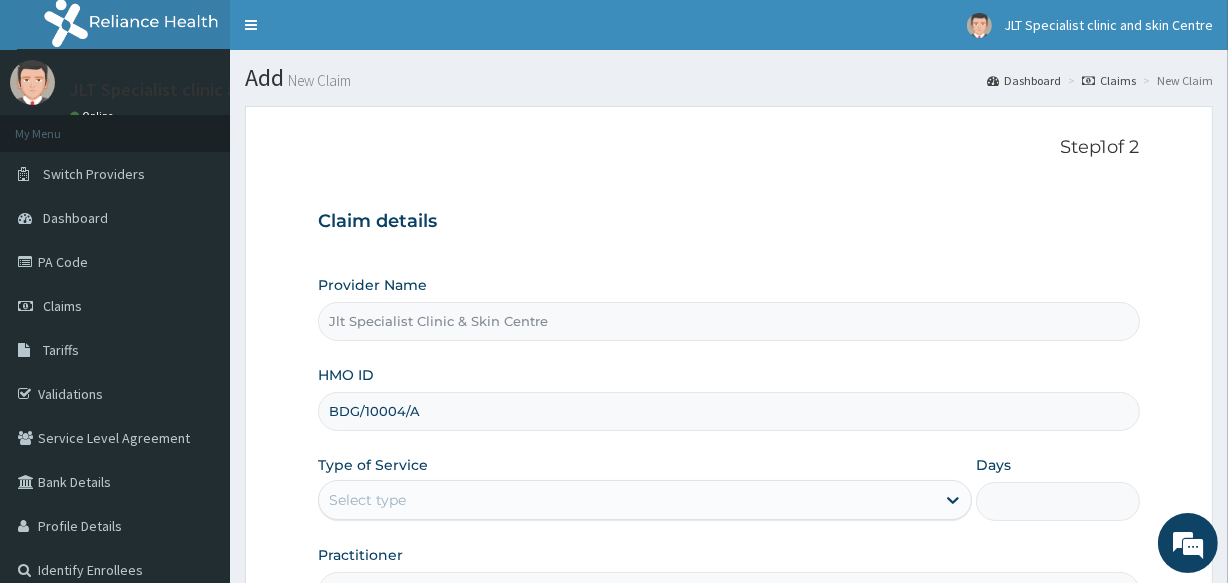 type on "BDG/10004/A" 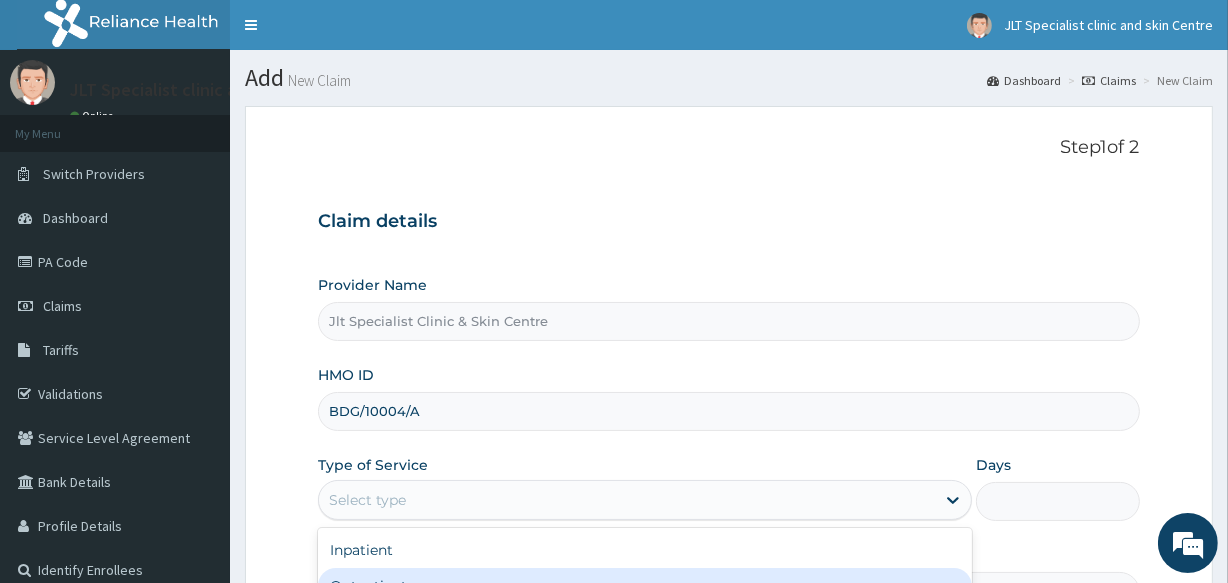 click on "Outpatient" at bounding box center [645, 586] 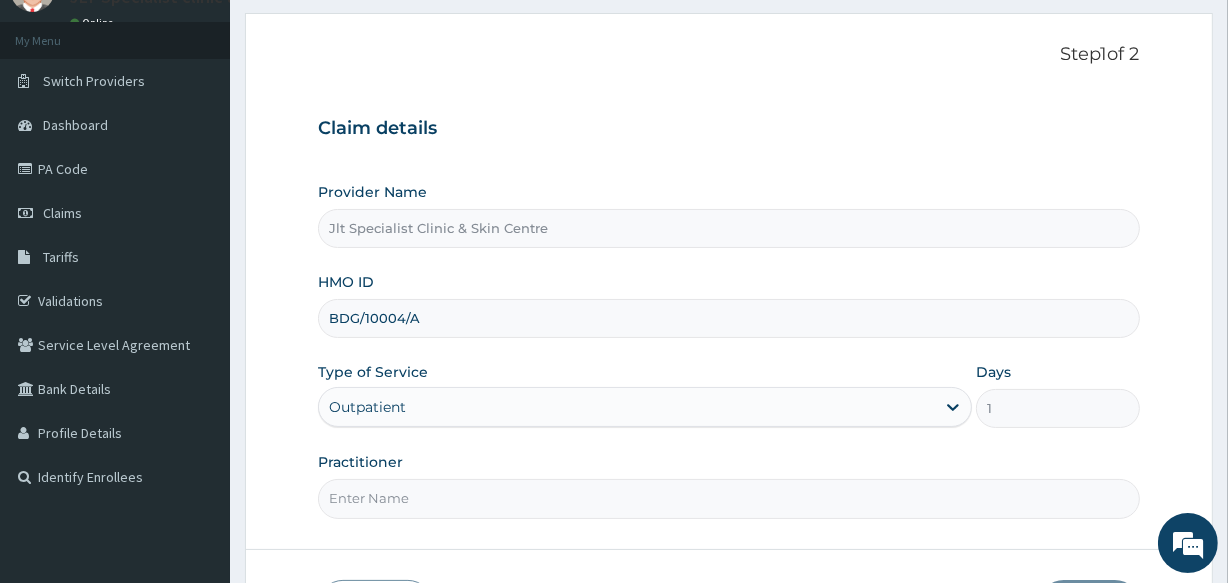 scroll, scrollTop: 162, scrollLeft: 0, axis: vertical 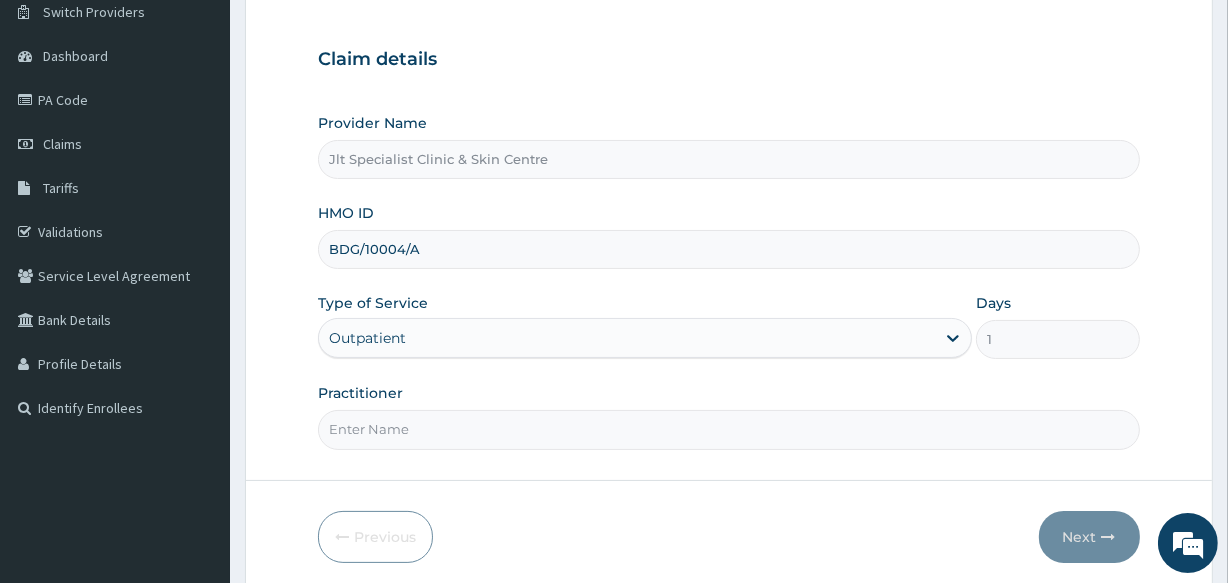 click on "Practitioner" at bounding box center [728, 429] 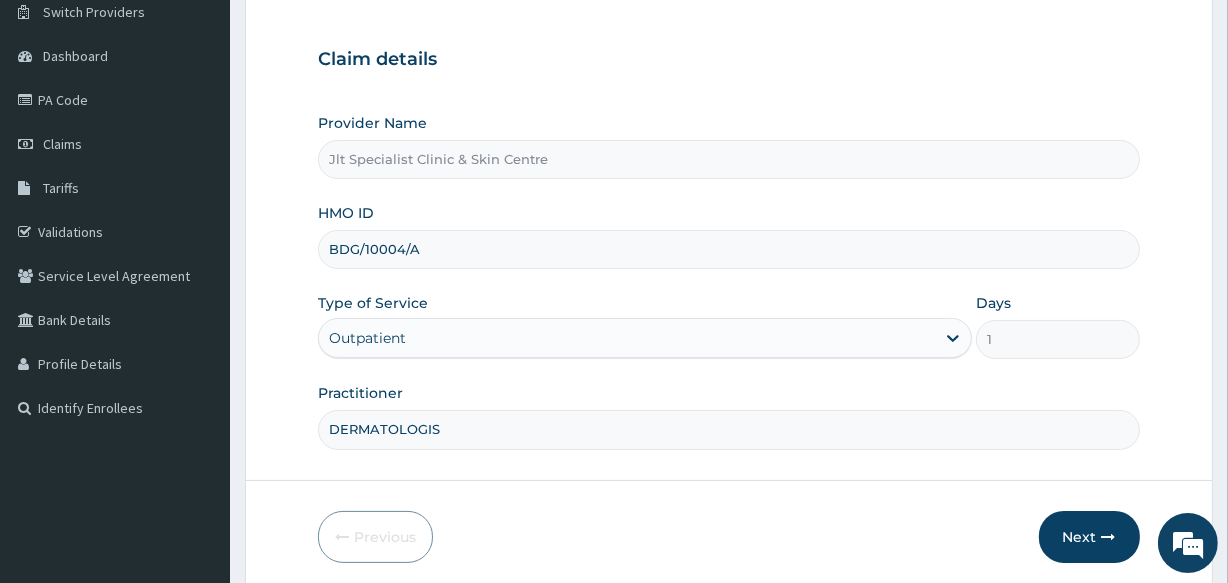 type on "DERMATOLOGIST" 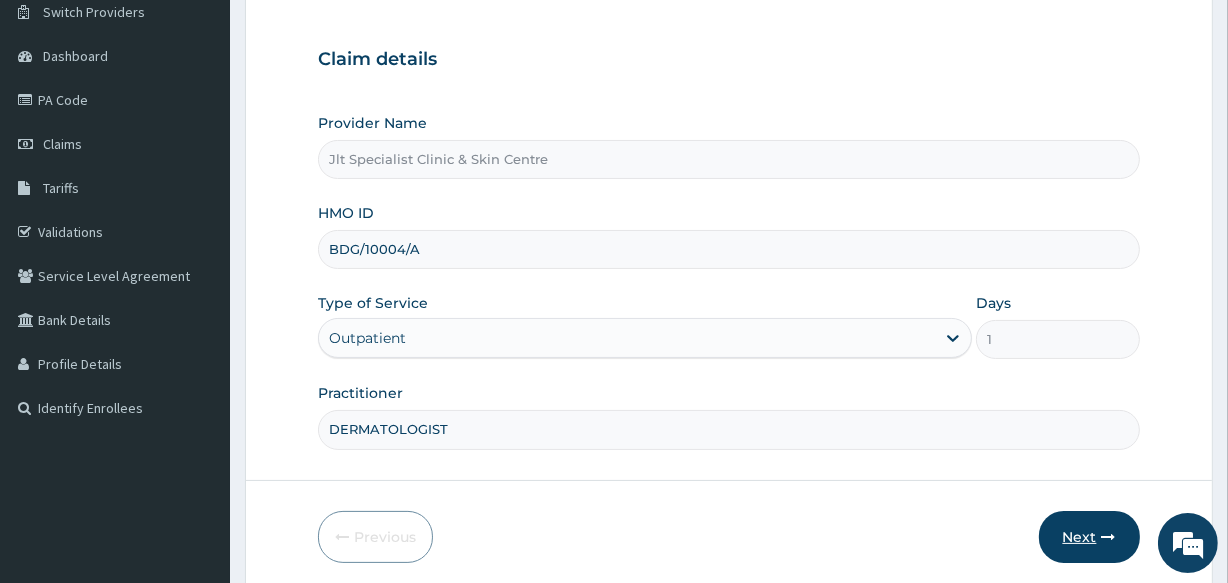 click on "Next" at bounding box center (1089, 537) 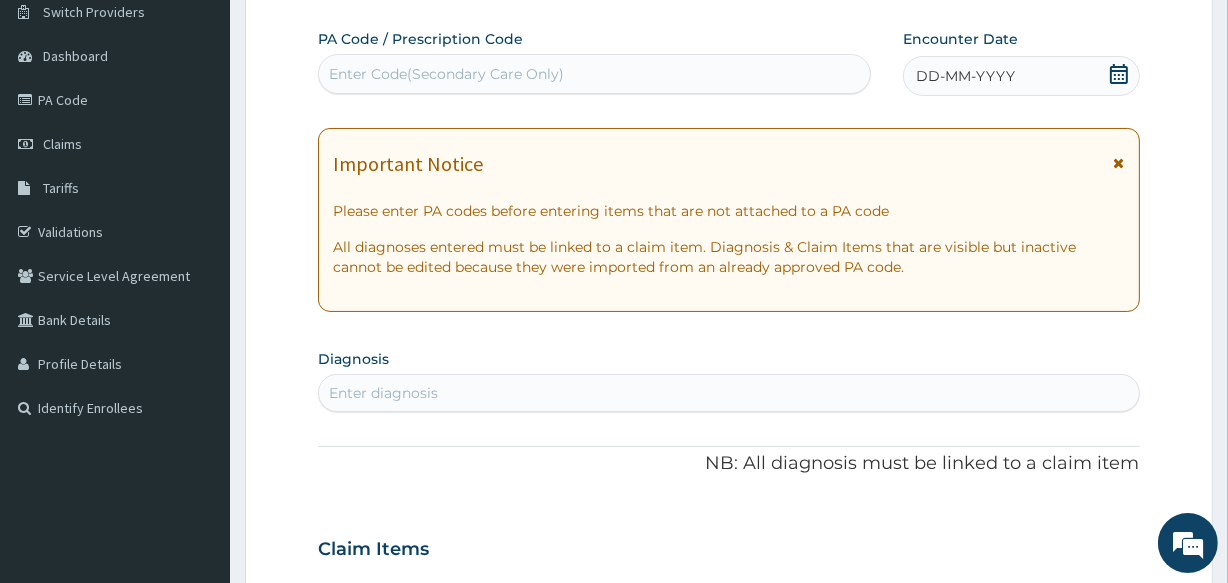 click on "Enter Code(Secondary Care Only)" at bounding box center [594, 74] 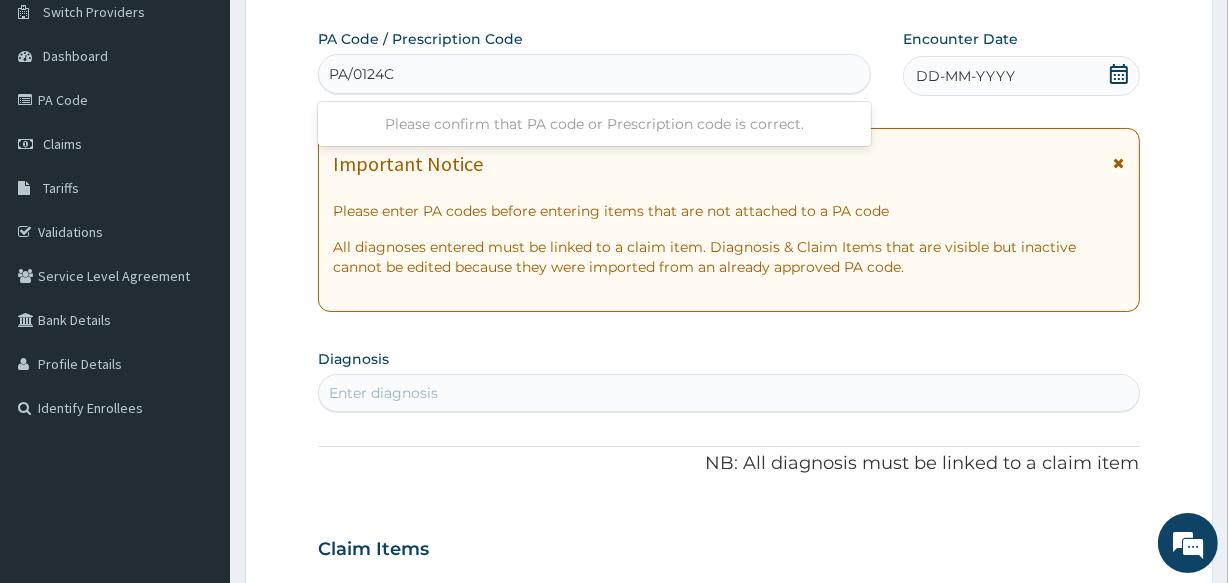 type on "PA/0124C4" 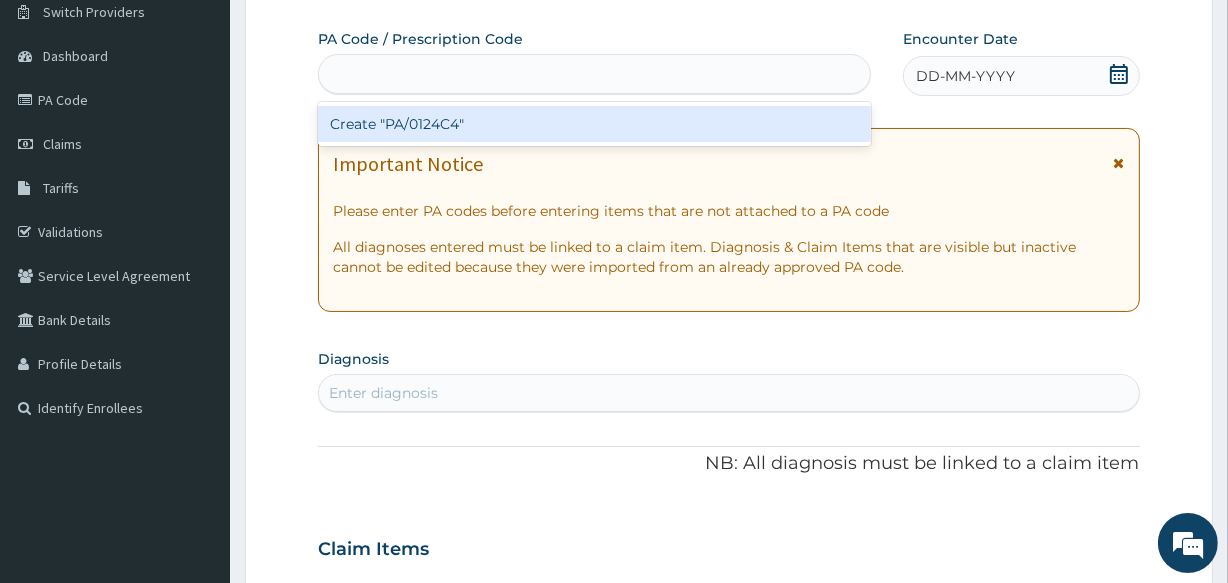 click on "PA/0124C4" at bounding box center (594, 74) 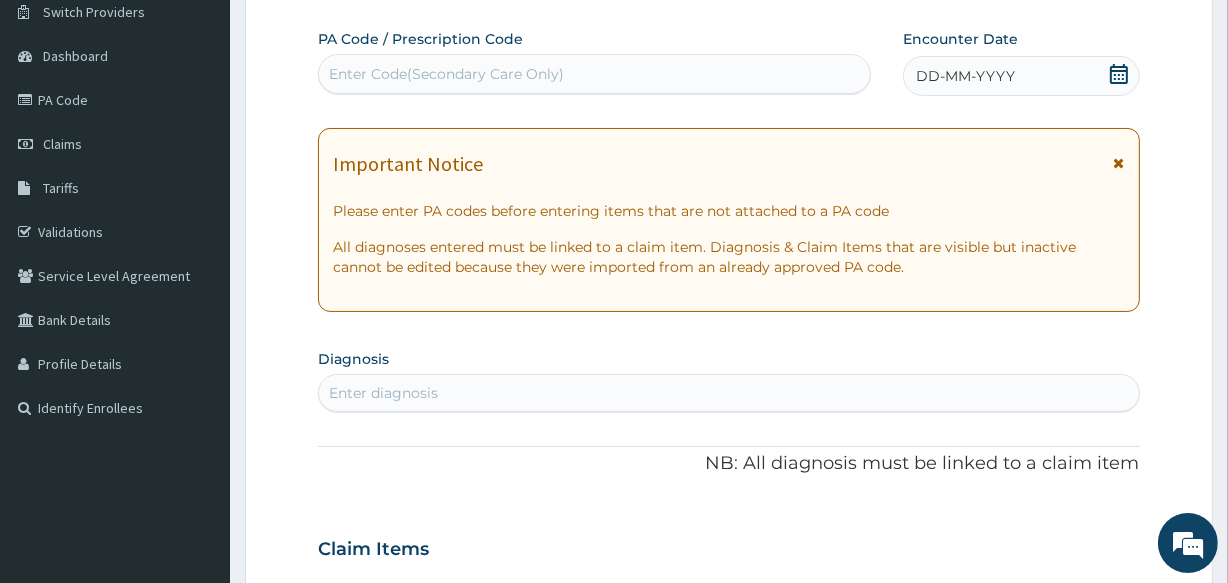 click on "Enter Code(Secondary Care Only)" at bounding box center [594, 74] 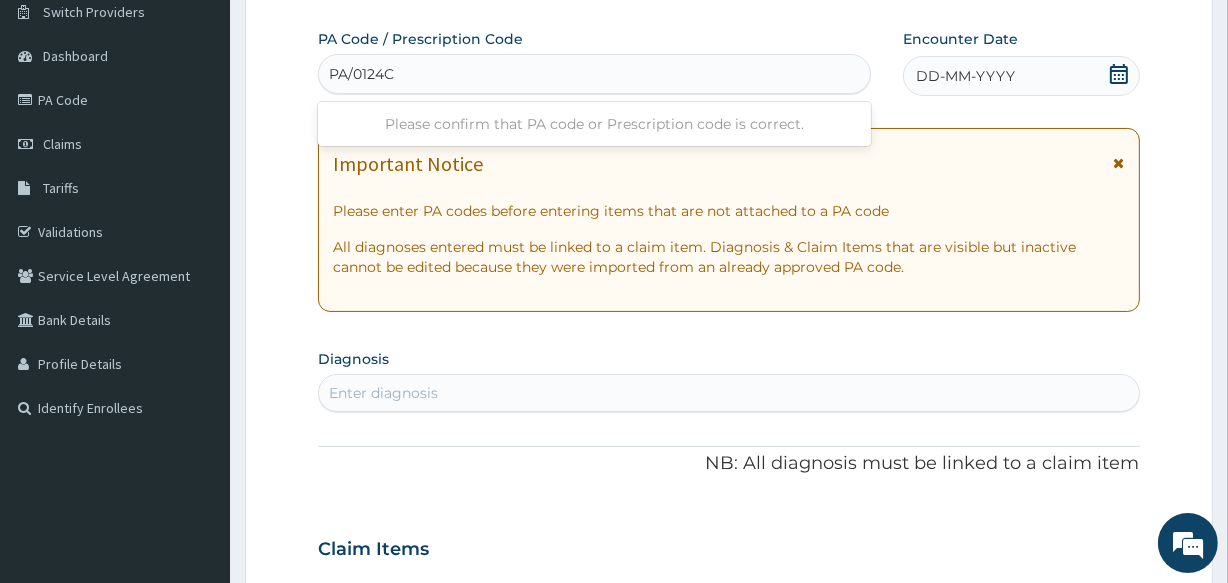 type on "PA/0124C4" 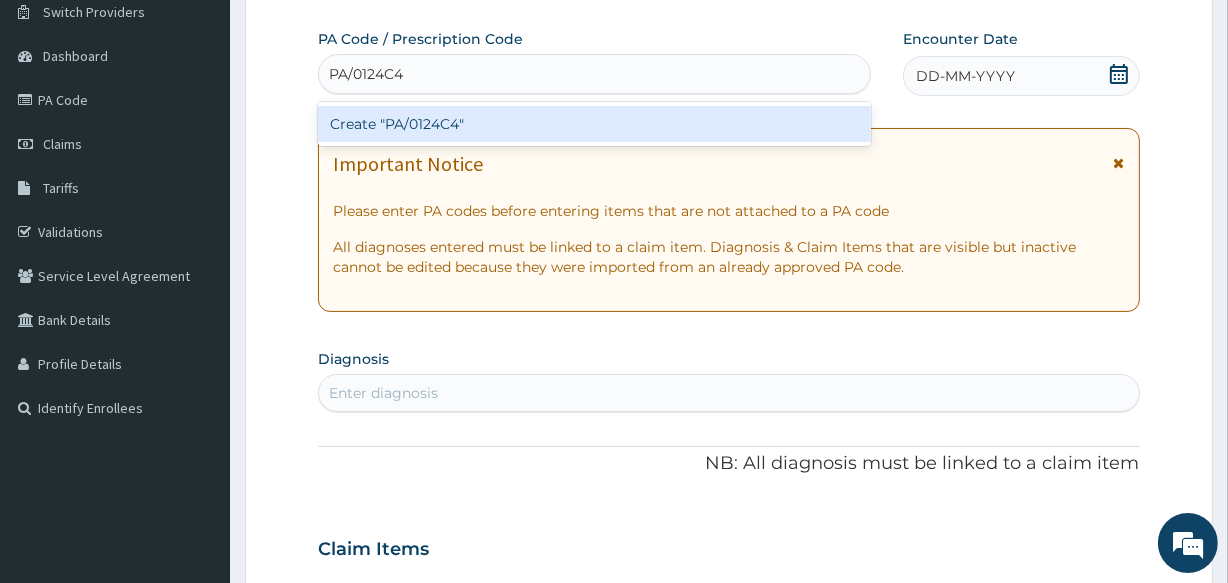 click on "Create "PA/0124C4"" at bounding box center (594, 124) 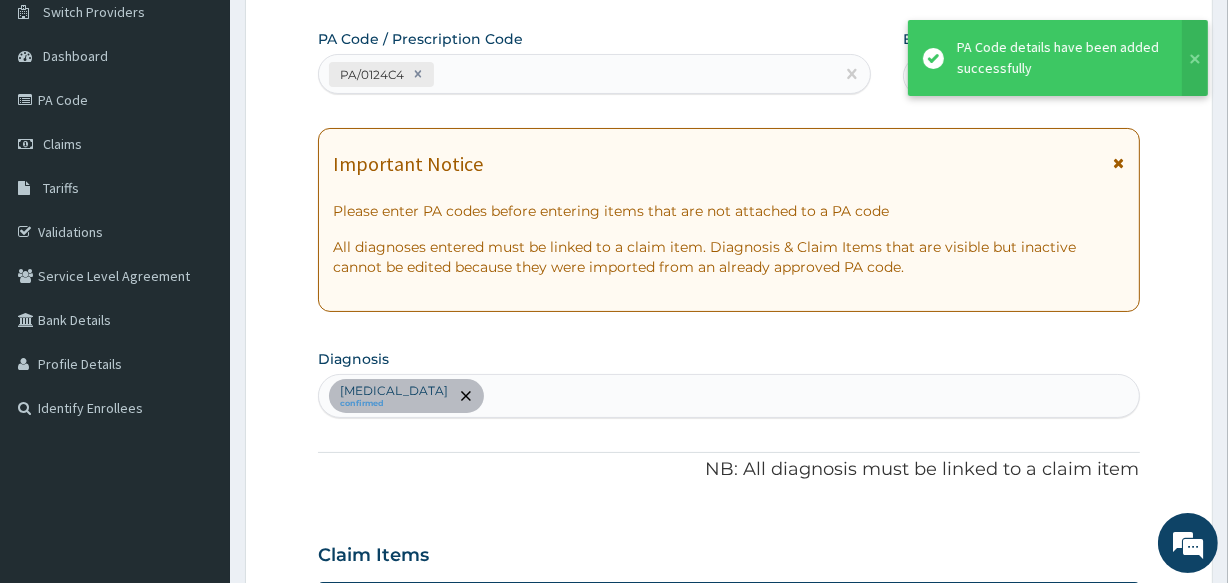 scroll, scrollTop: 609, scrollLeft: 0, axis: vertical 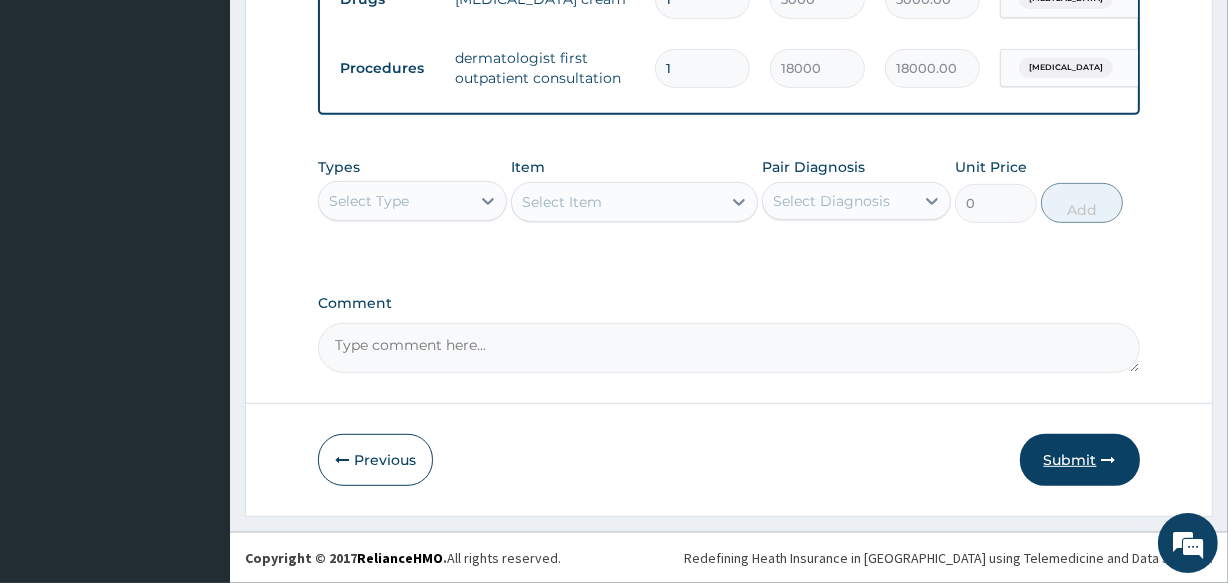 click on "Submit" at bounding box center [1080, 460] 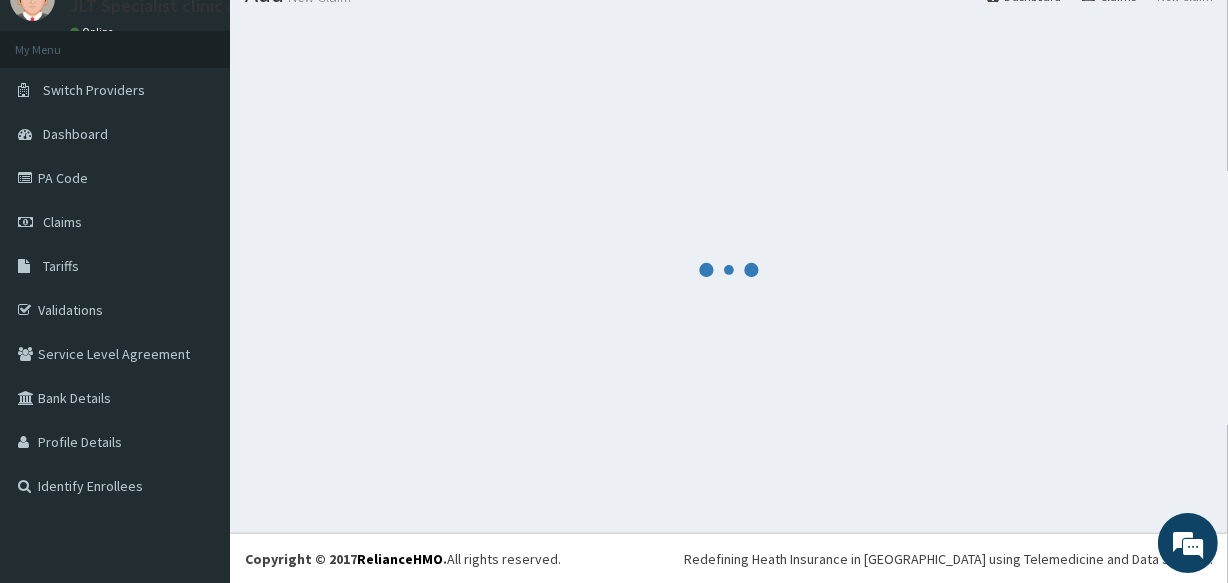 scroll, scrollTop: 846, scrollLeft: 0, axis: vertical 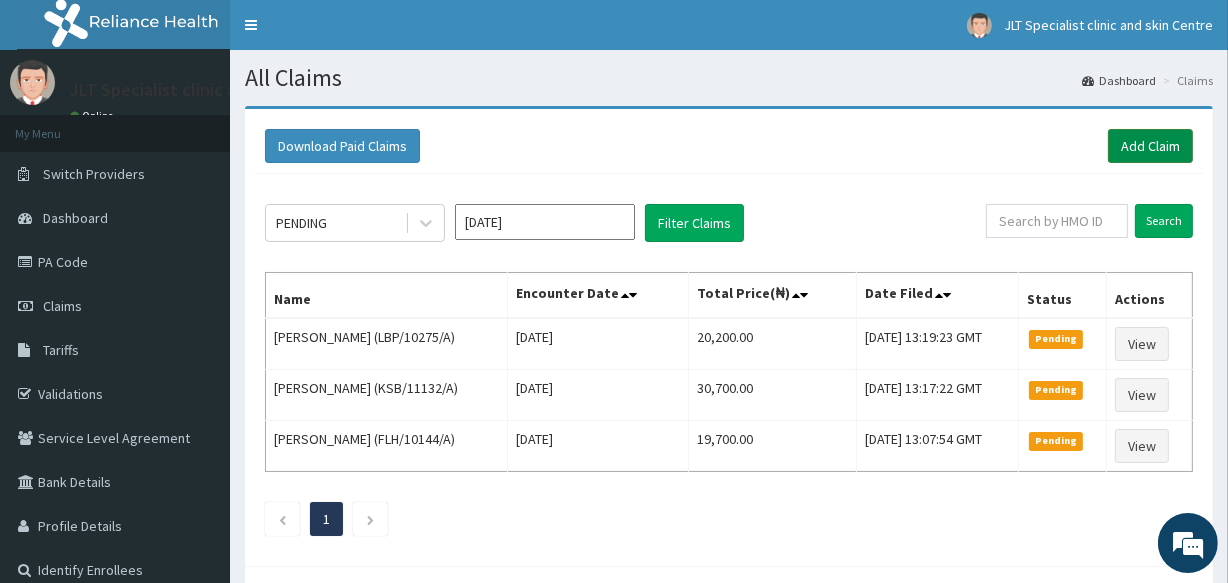 click on "Add Claim" at bounding box center (1150, 146) 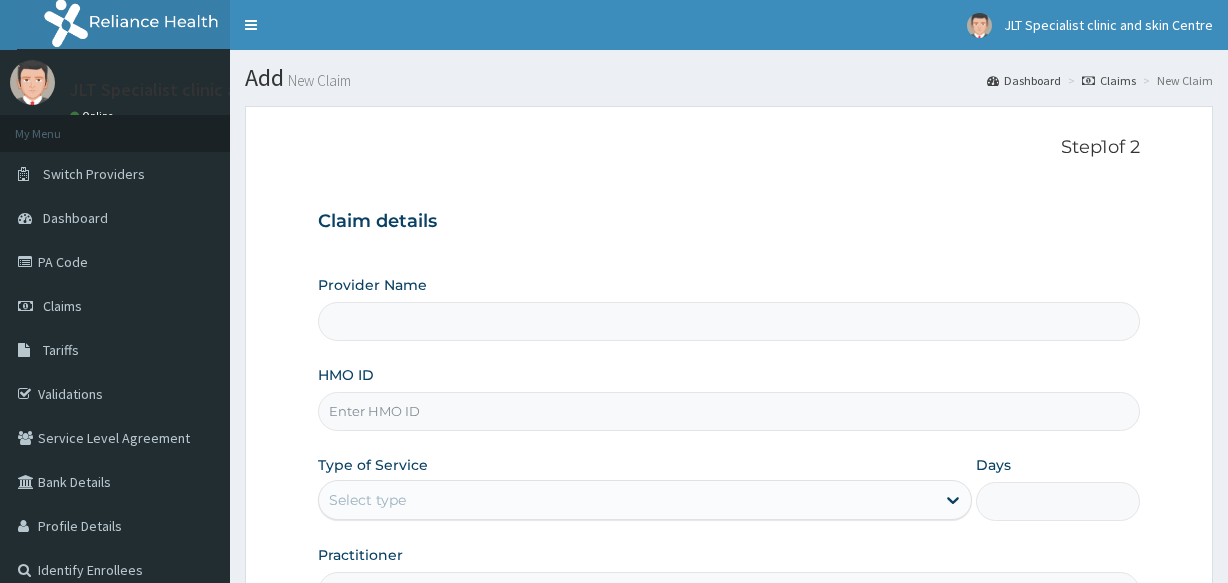 type on "Jlt Specialist Clinic & Skin Centre" 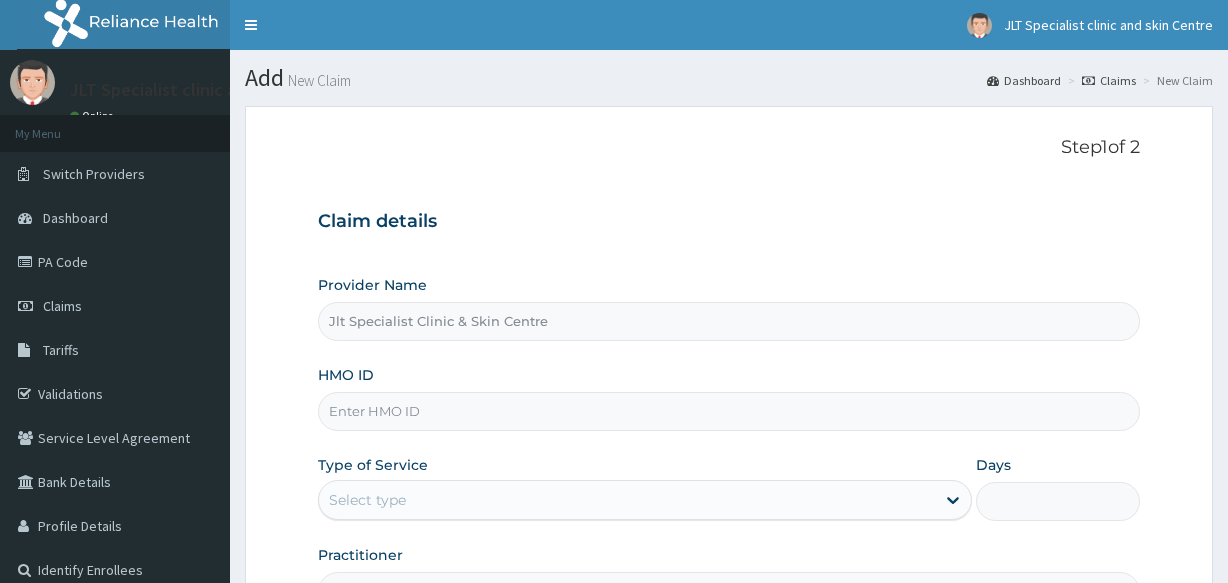 click on "HMO ID" at bounding box center [728, 411] 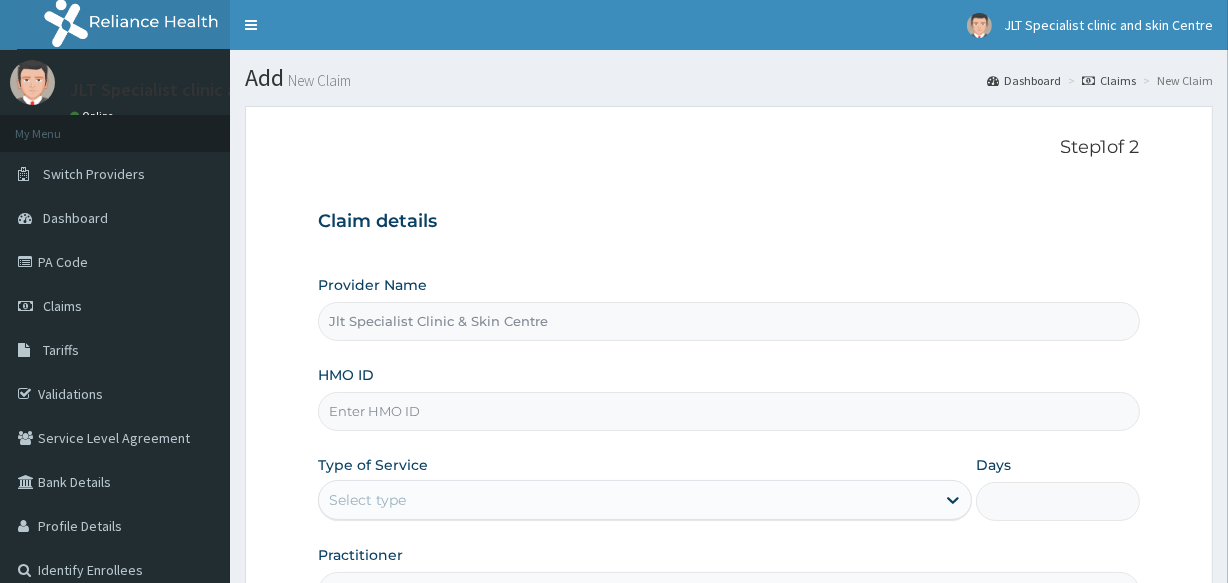 scroll, scrollTop: 0, scrollLeft: 0, axis: both 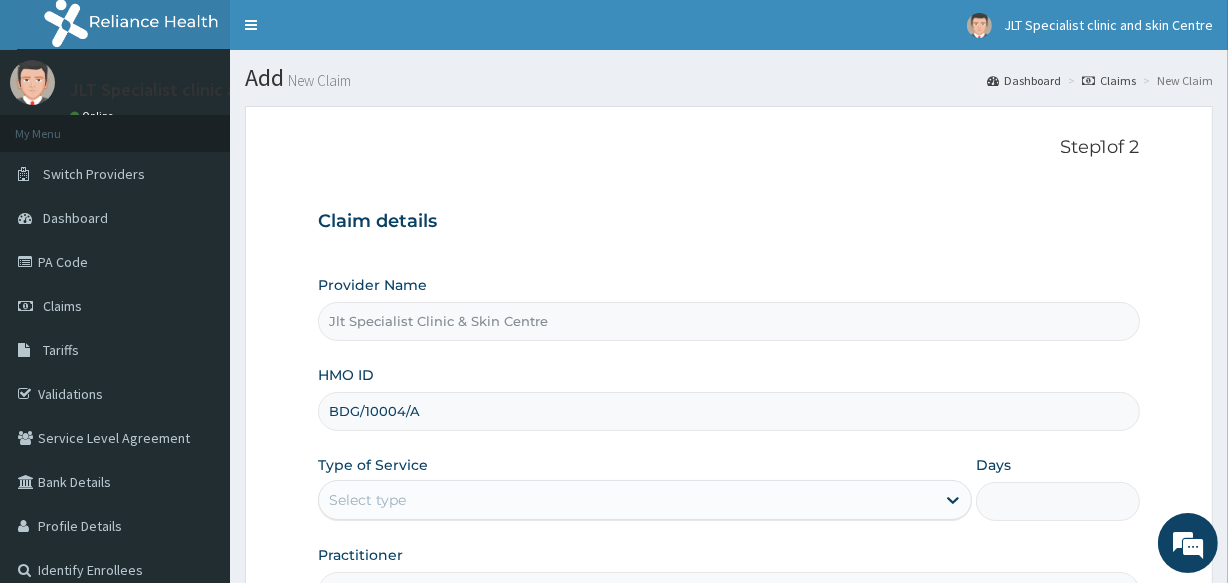 type on "BDG/10004/A" 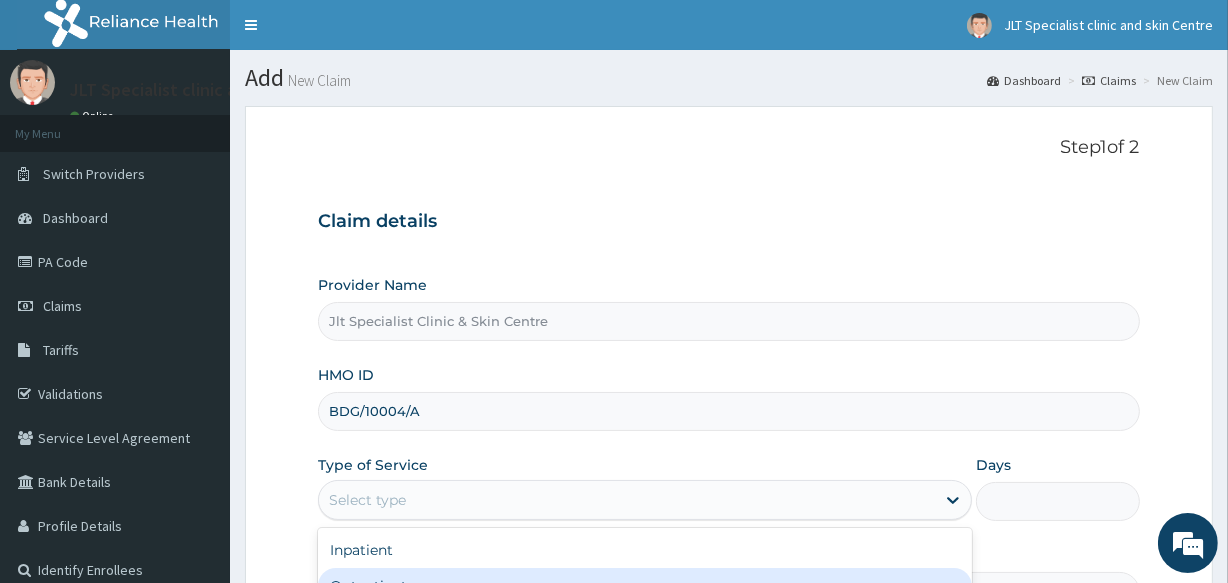 click on "Outpatient" at bounding box center [645, 586] 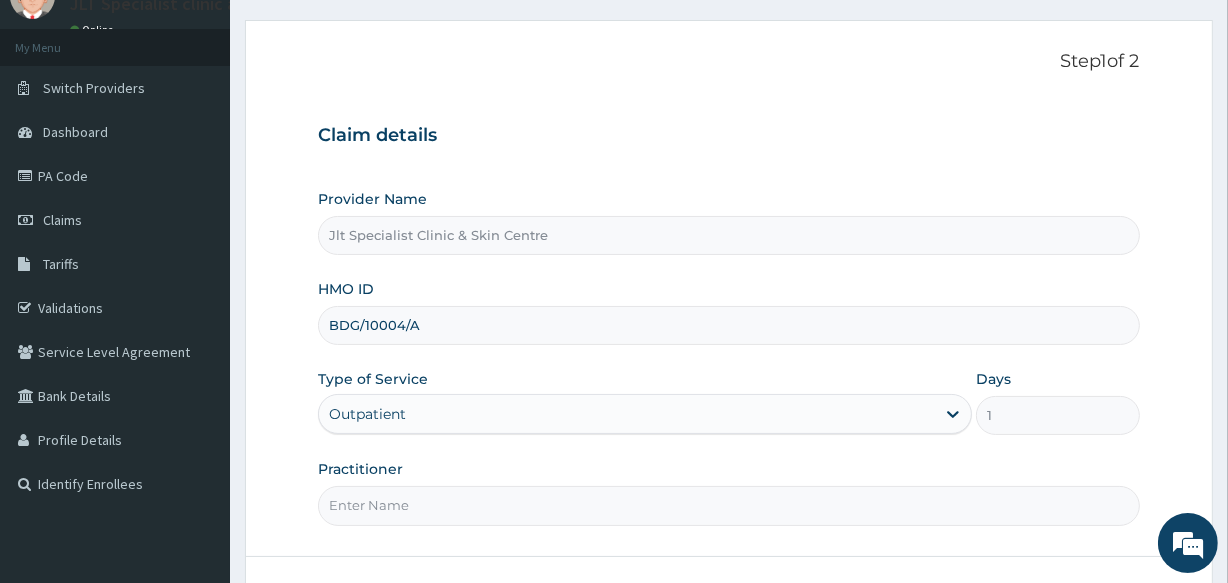 scroll, scrollTop: 237, scrollLeft: 0, axis: vertical 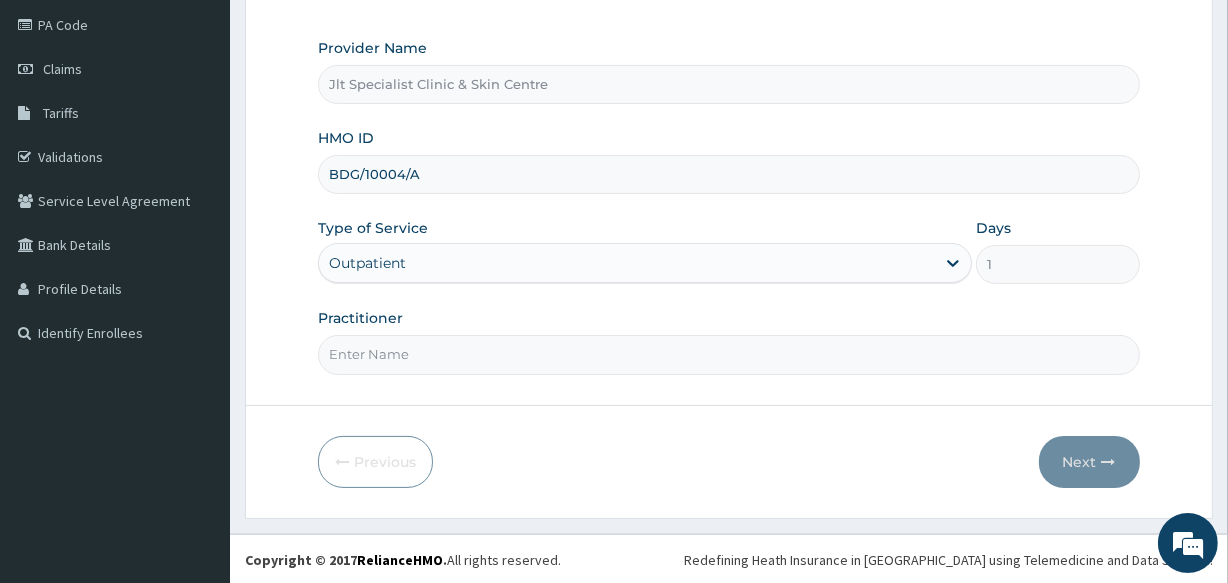 click on "Practitioner" at bounding box center [728, 354] 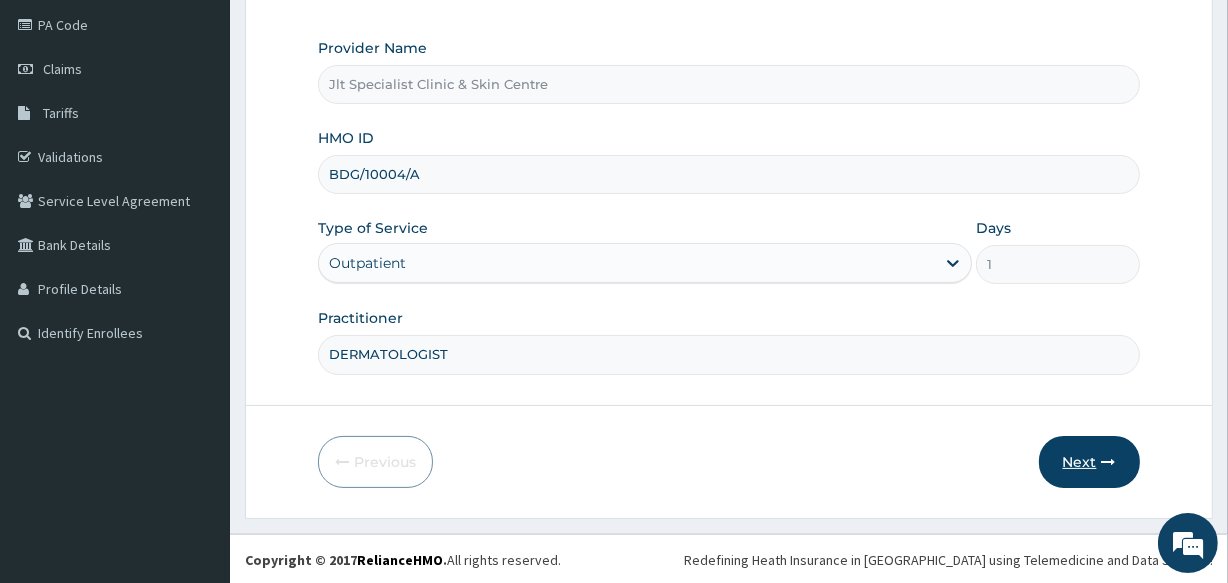 type on "DERMATOLOGIST" 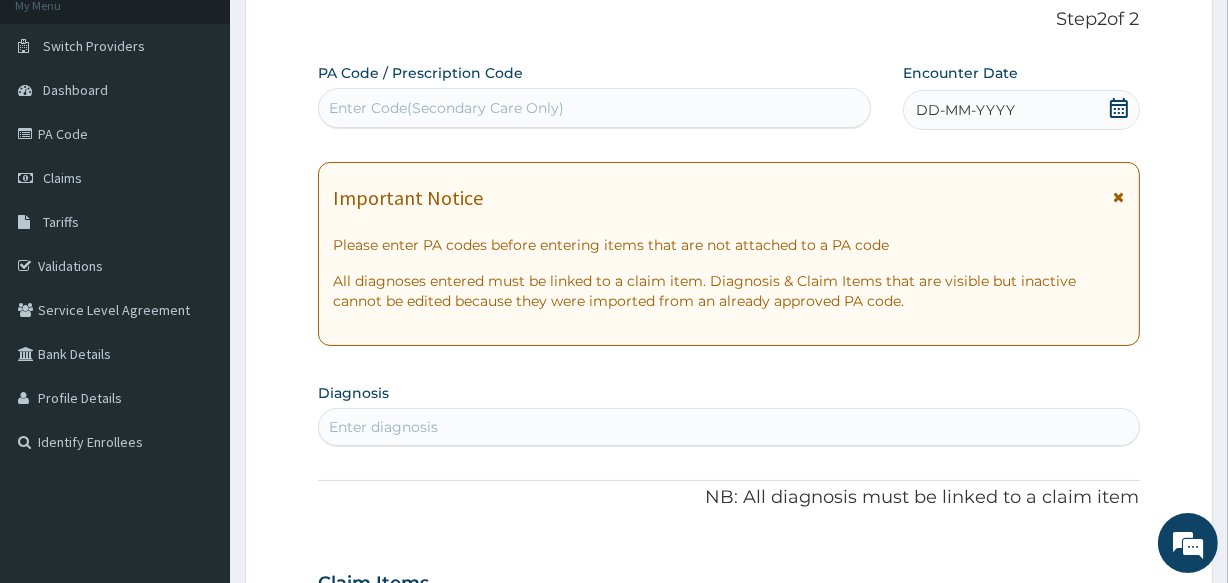 scroll, scrollTop: 130, scrollLeft: 0, axis: vertical 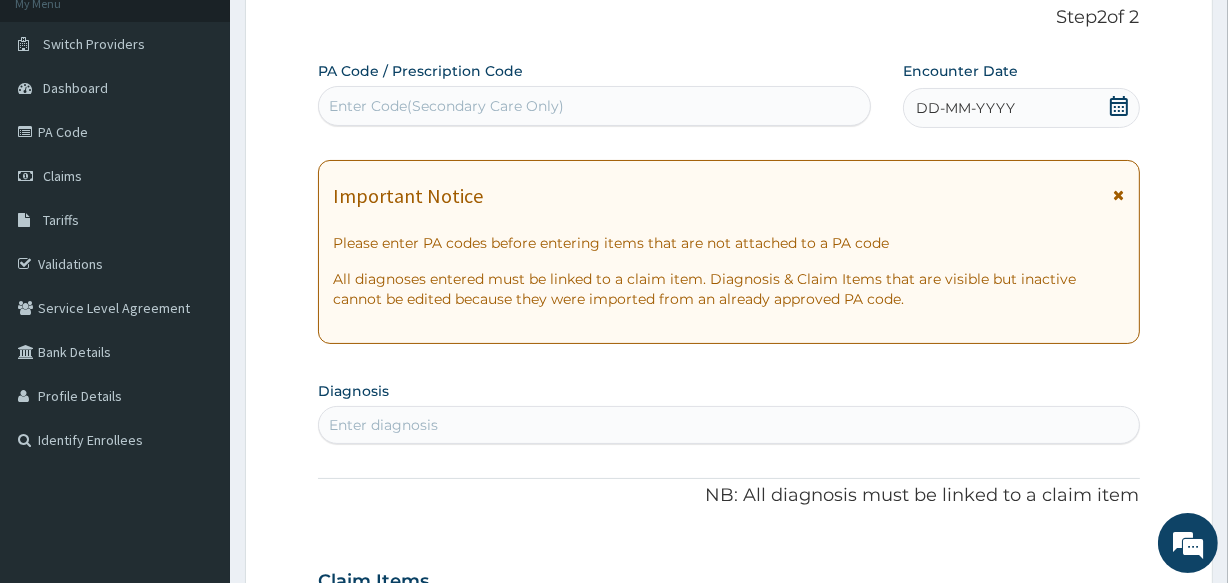 click on "Enter Code(Secondary Care Only)" at bounding box center [446, 106] 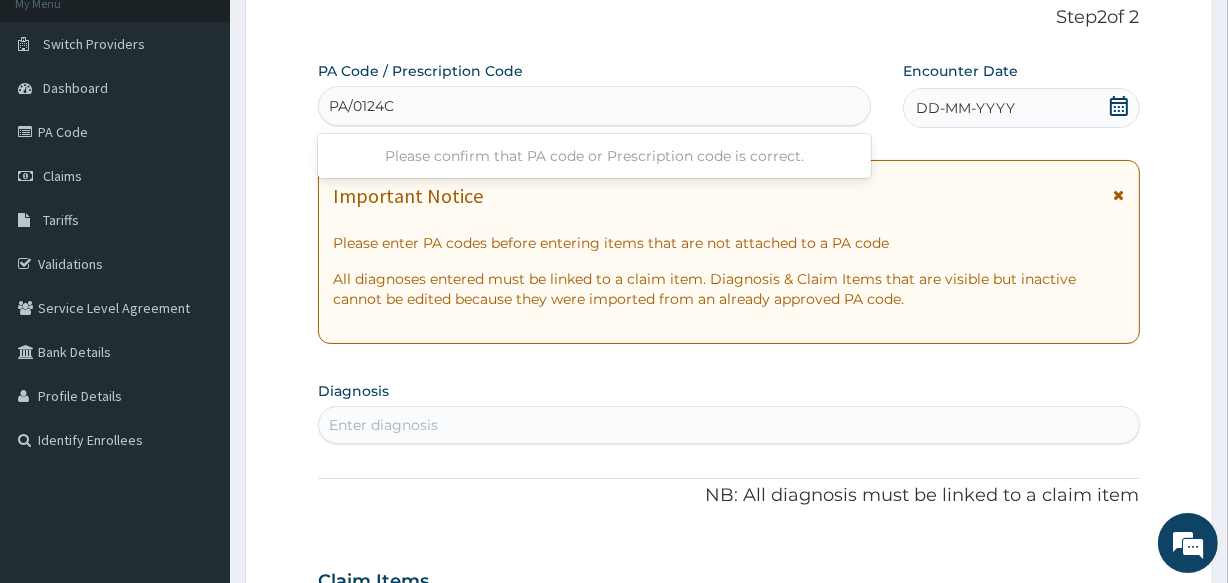 type on "PA/0124C4" 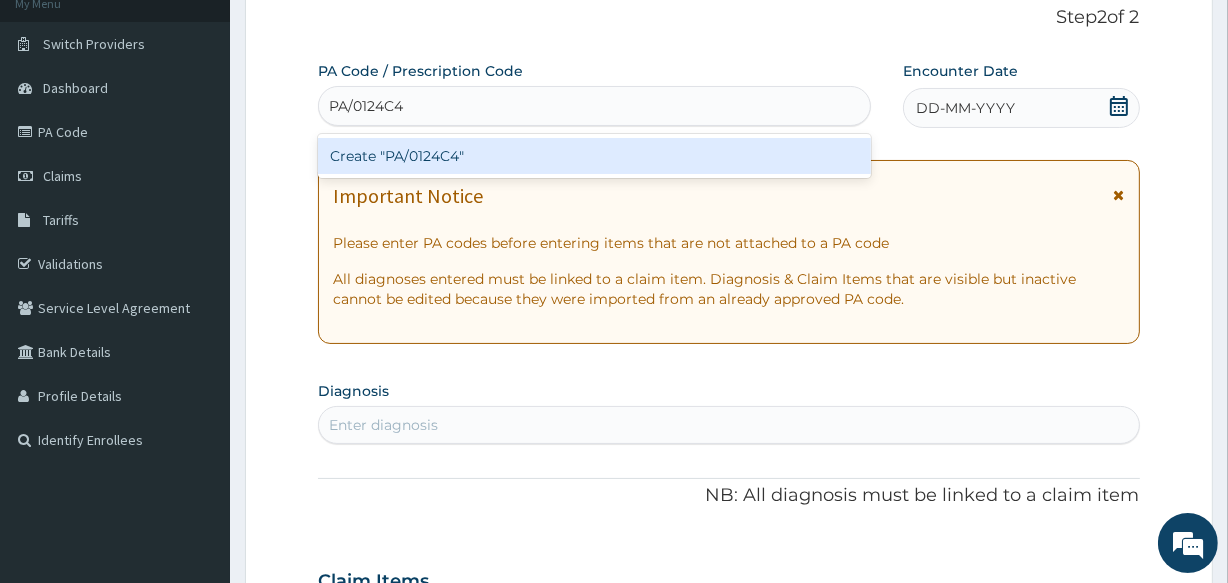 click on "Create "PA/0124C4"" at bounding box center [594, 156] 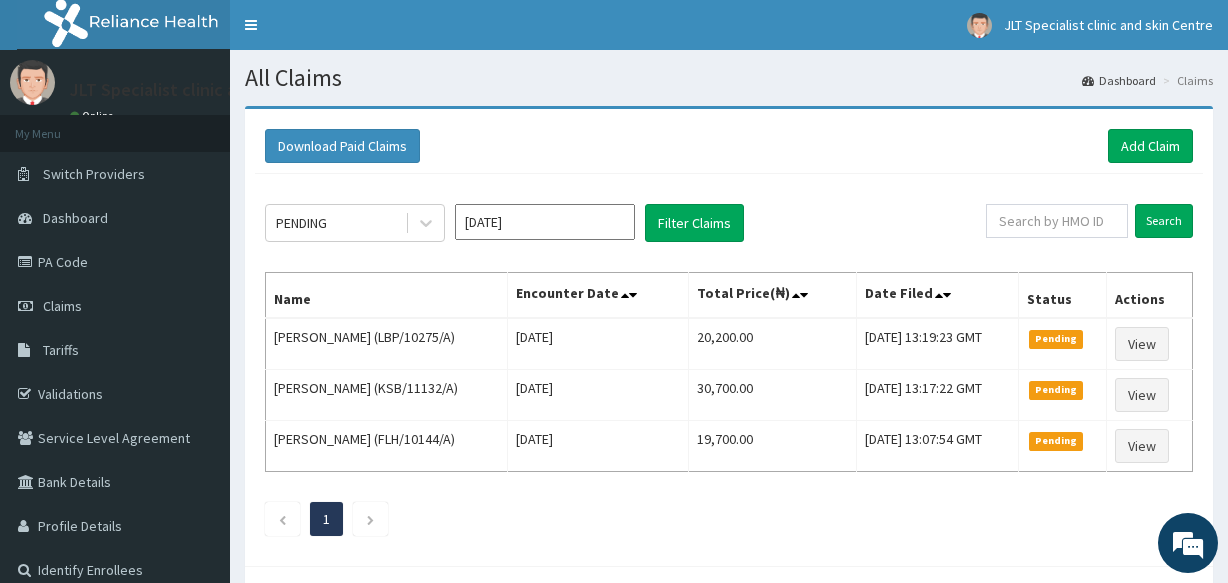 scroll, scrollTop: 0, scrollLeft: 0, axis: both 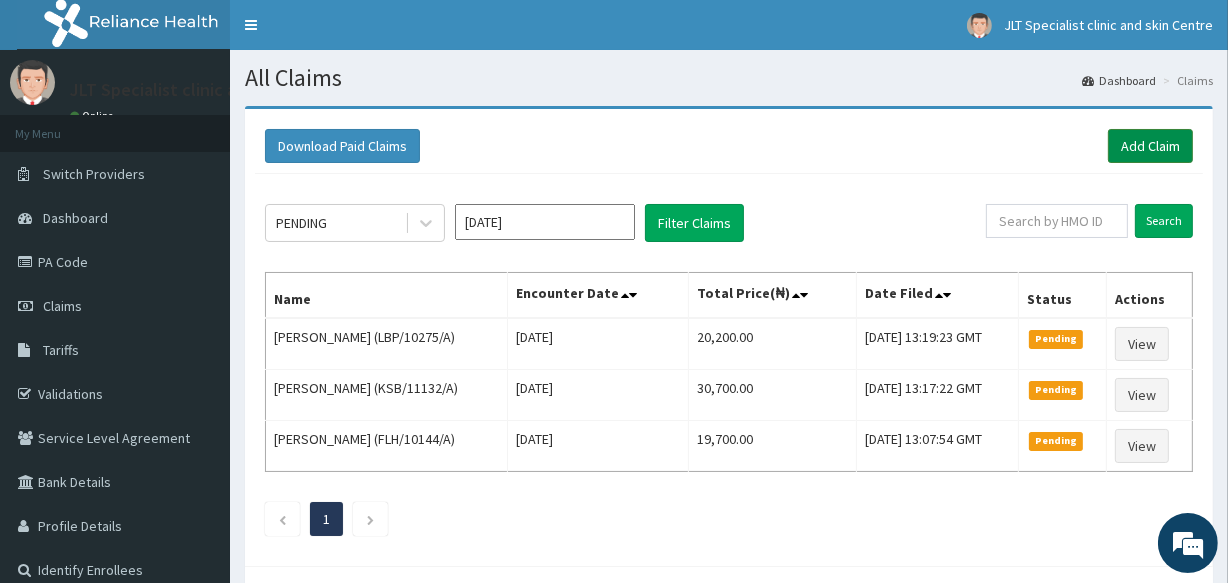 click on "Add Claim" at bounding box center (1150, 146) 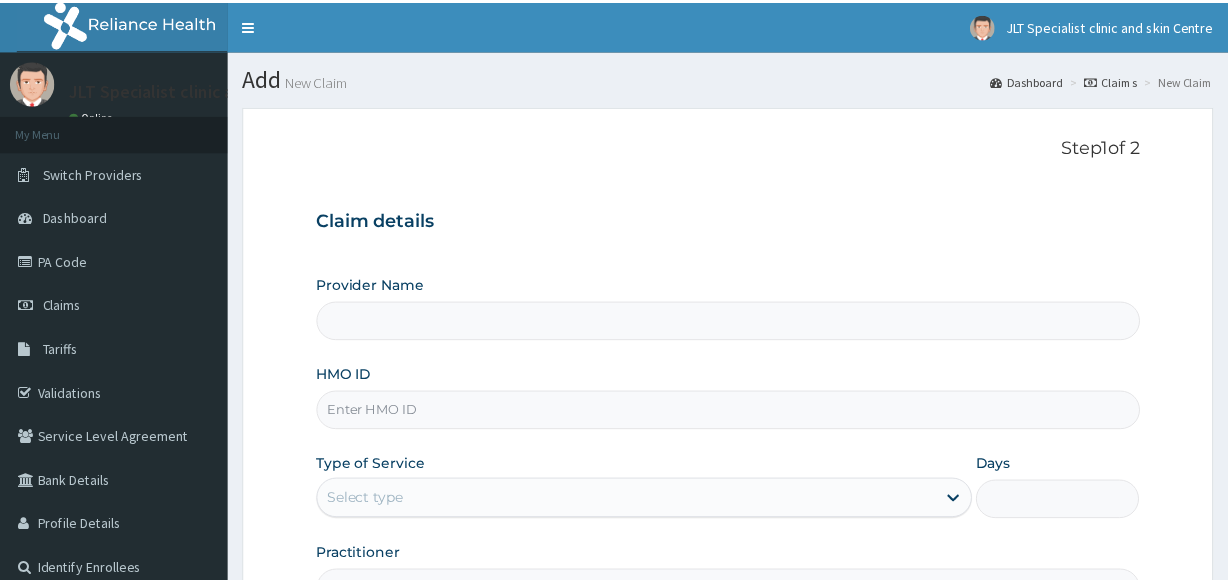 scroll, scrollTop: 0, scrollLeft: 0, axis: both 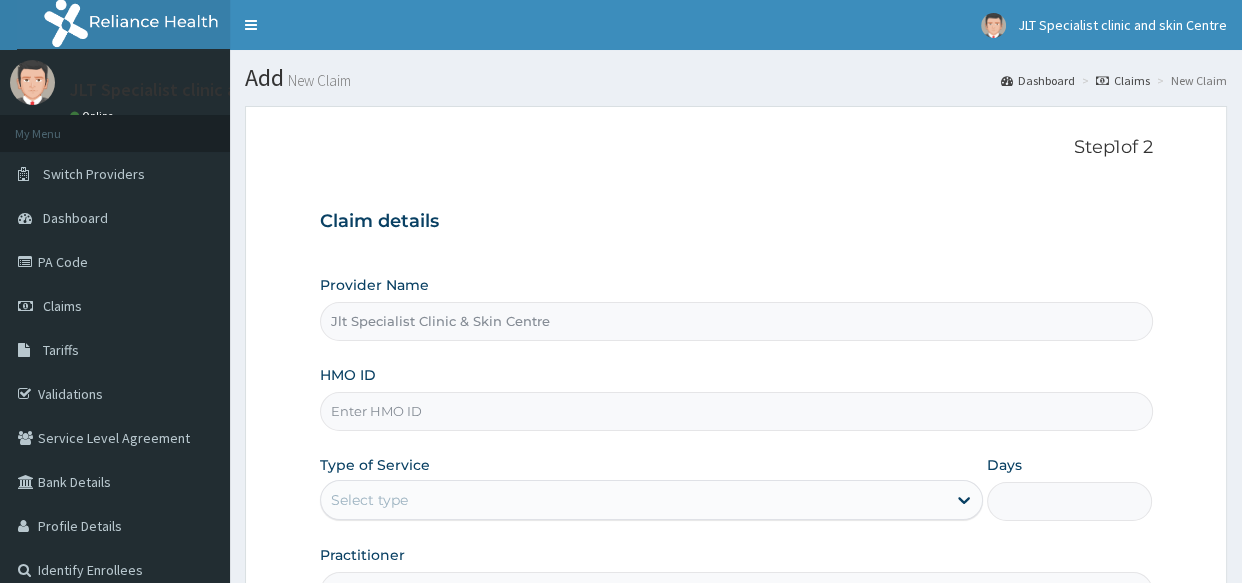 type on "Jlt Specialist Clinic & Skin Centre" 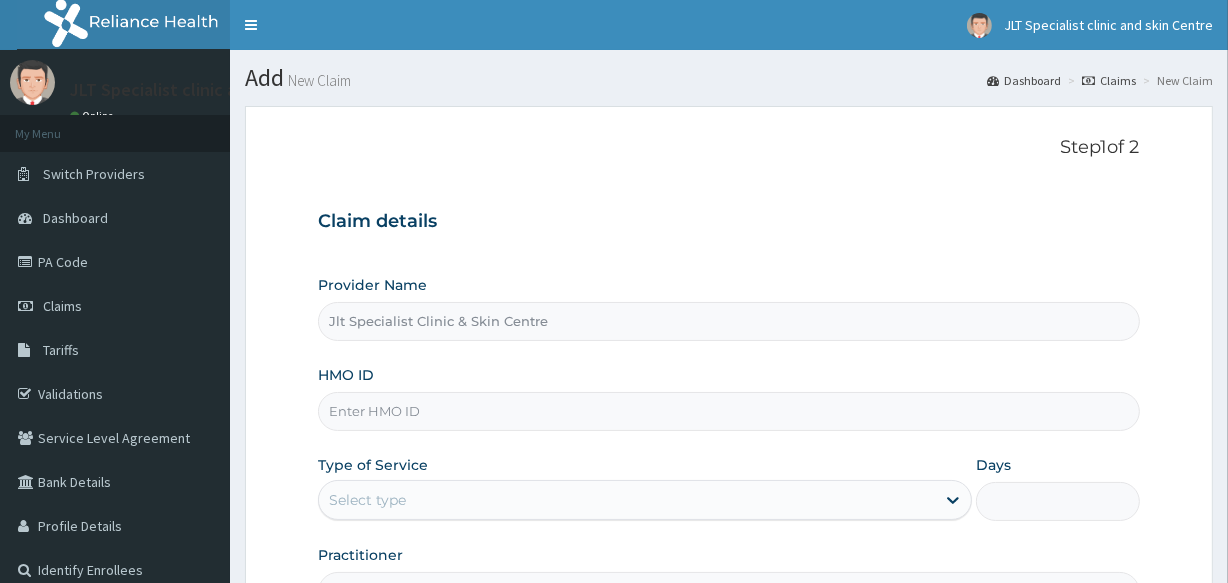 scroll, scrollTop: 0, scrollLeft: 0, axis: both 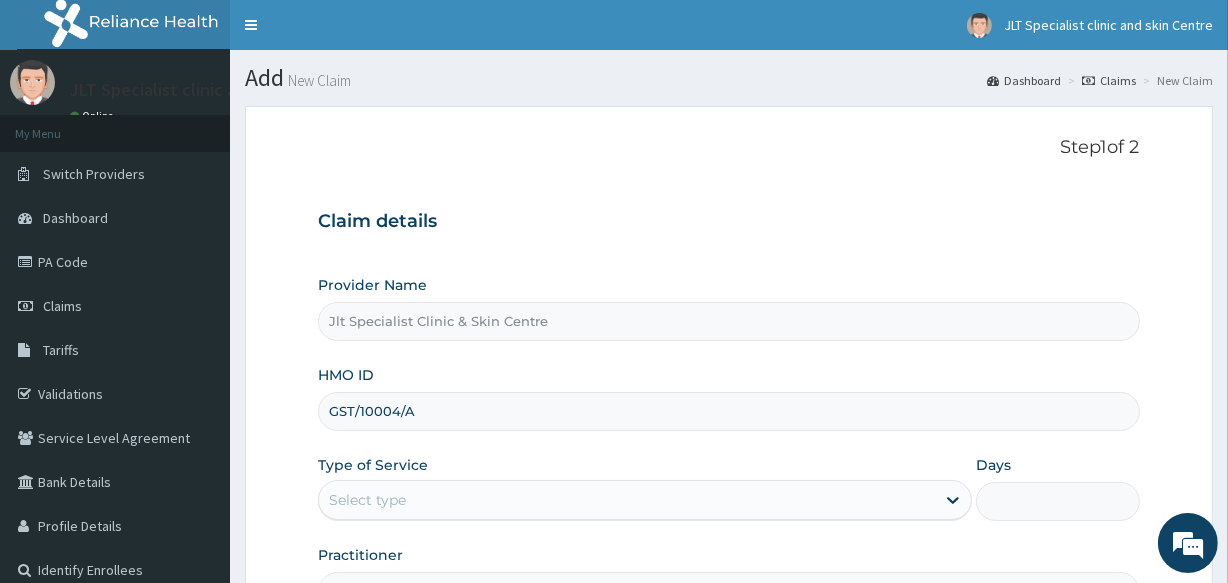 type on "GST/10004/A" 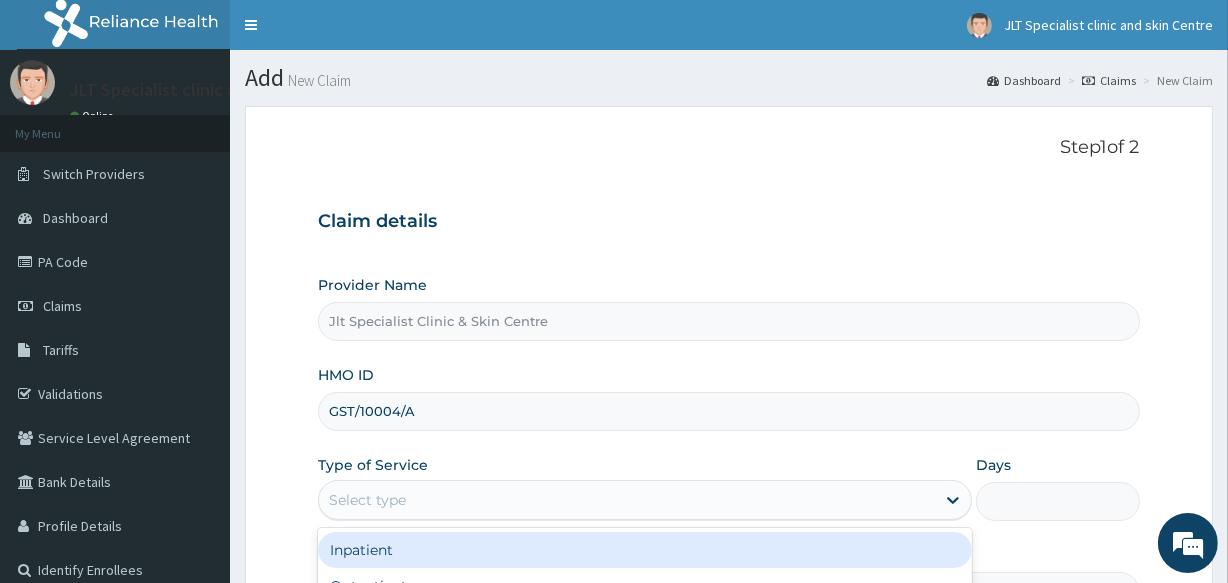 click on "Inpatient" at bounding box center (645, 550) 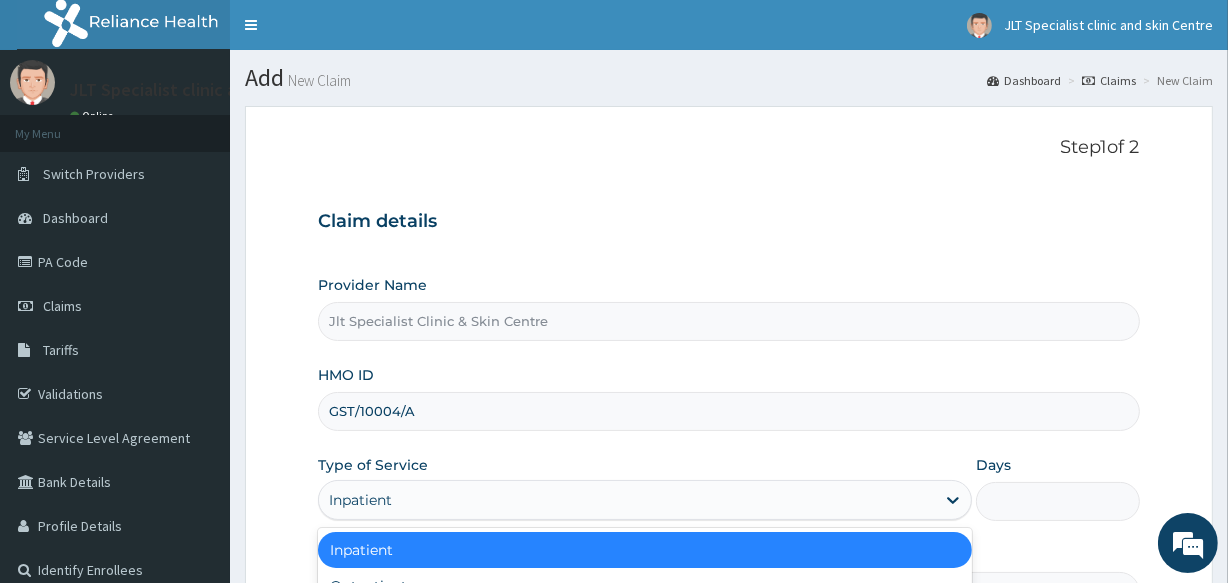 click on "Inpatient" at bounding box center [627, 500] 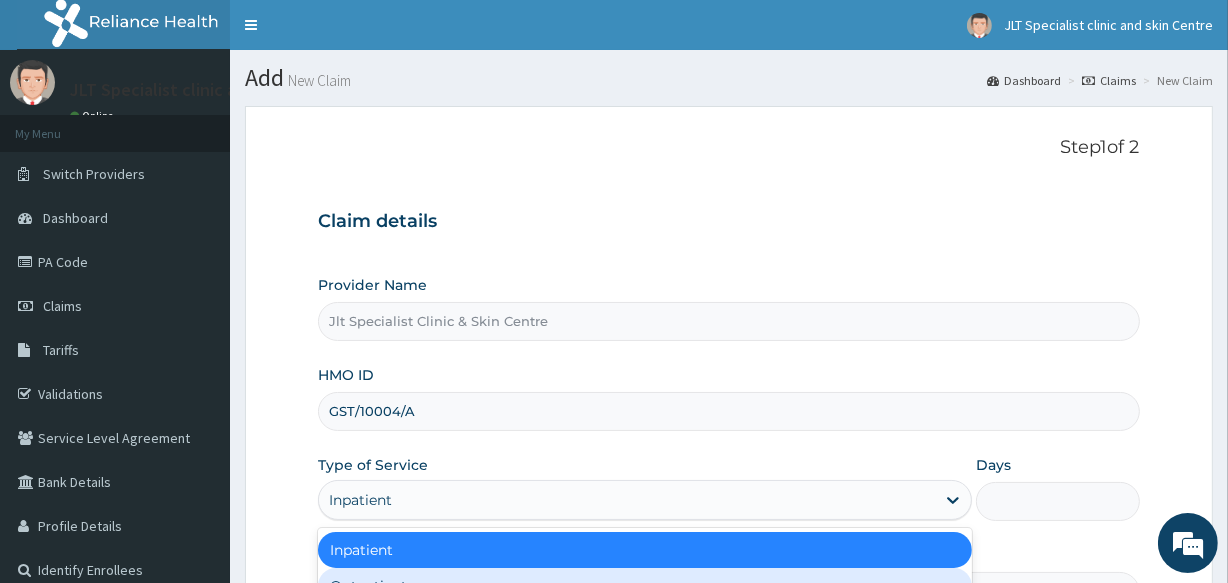 click on "Outpatient" at bounding box center [645, 586] 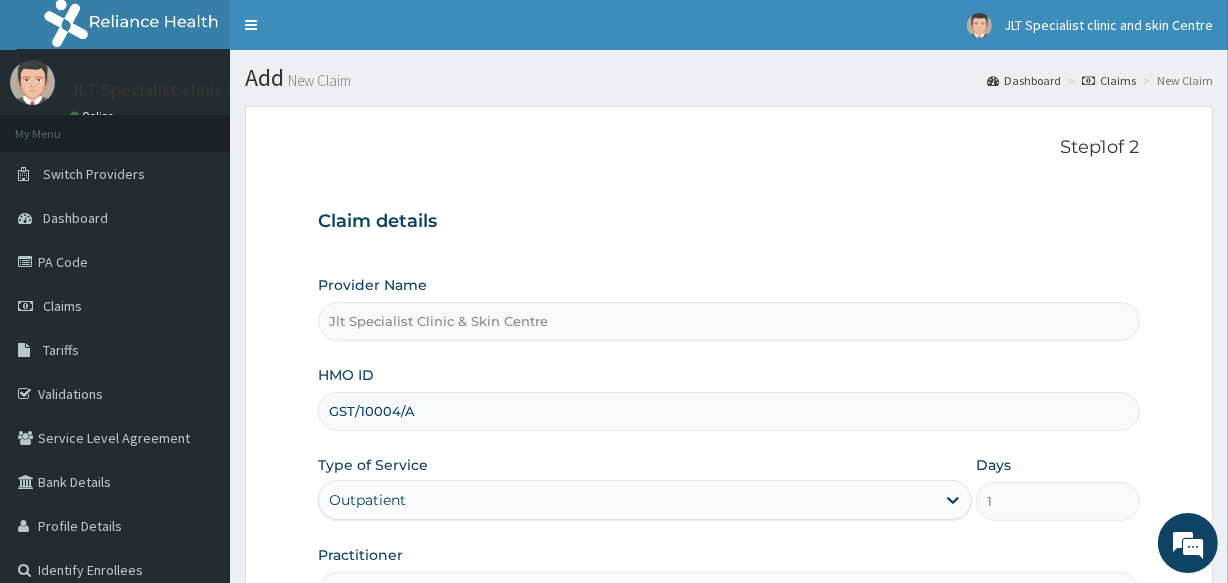 scroll, scrollTop: 0, scrollLeft: 0, axis: both 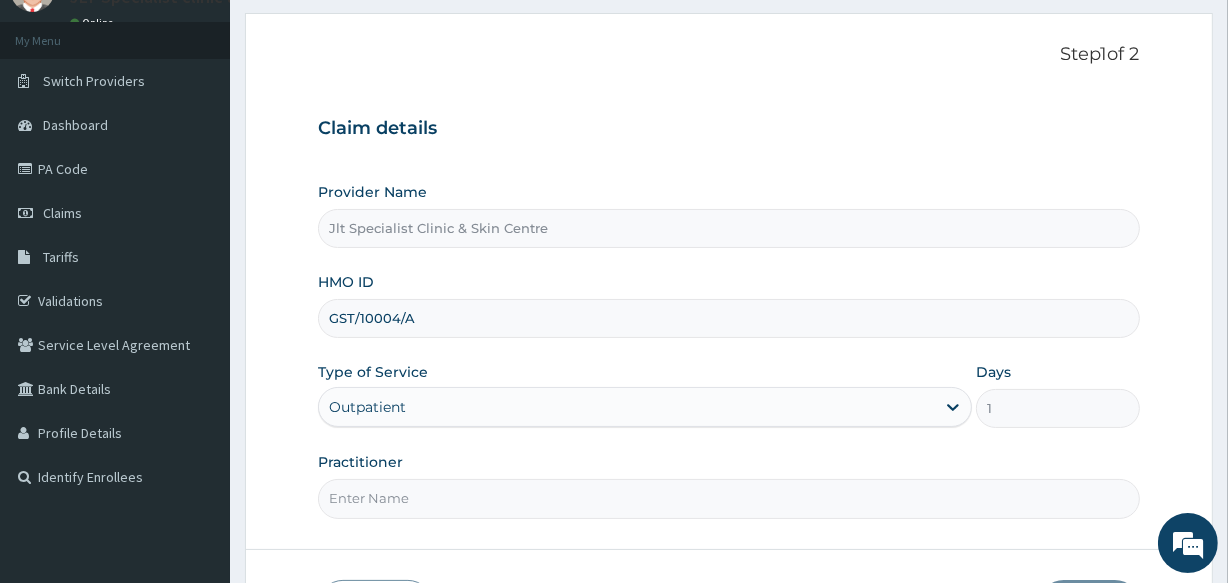 click on "Practitioner" at bounding box center (728, 498) 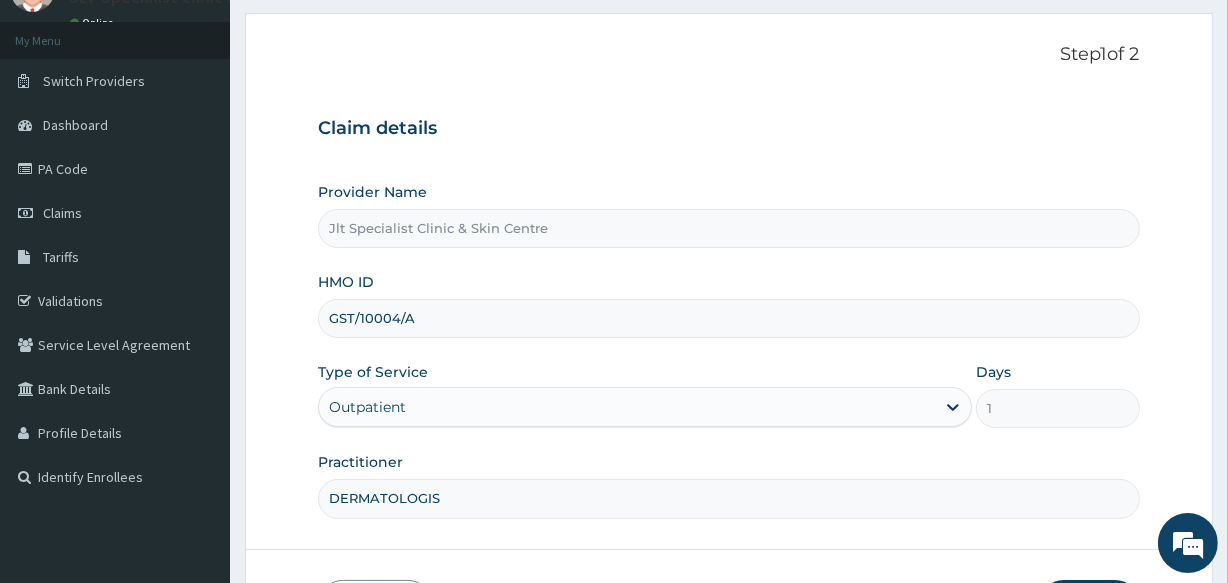 type on "DERMATOLOGIST" 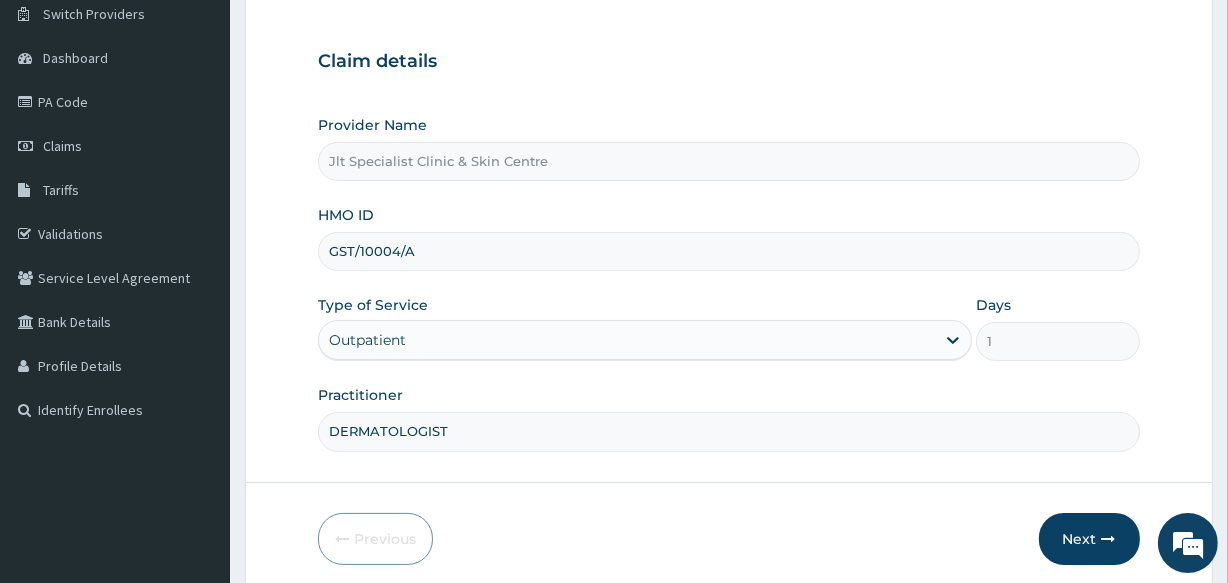 scroll, scrollTop: 163, scrollLeft: 0, axis: vertical 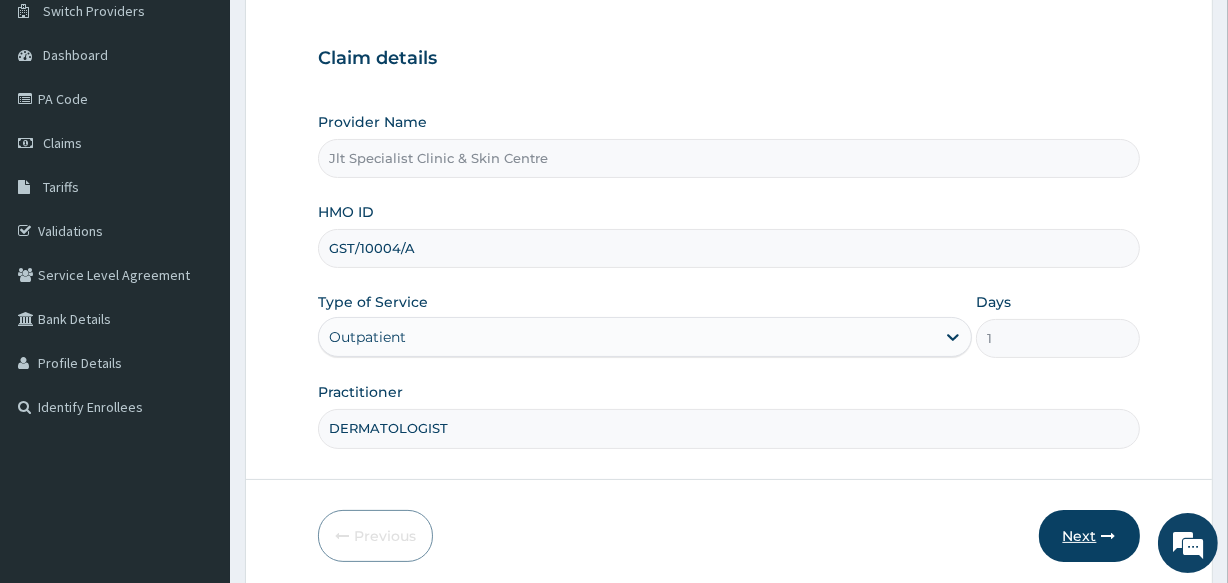 click at bounding box center [1109, 536] 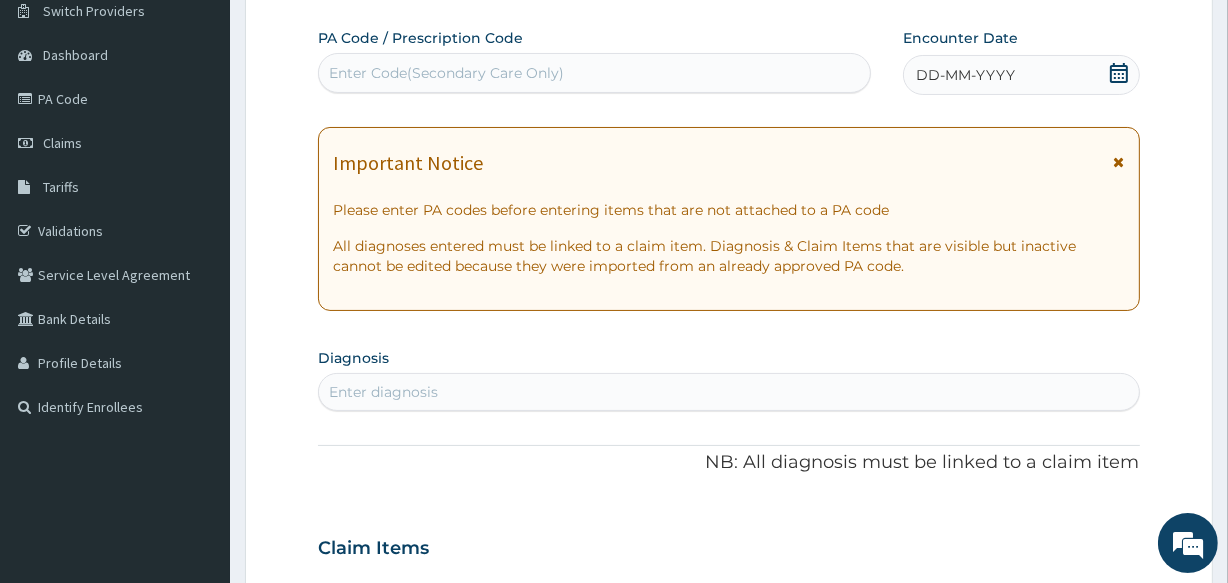 click on "Enter Code(Secondary Care Only)" at bounding box center (594, 73) 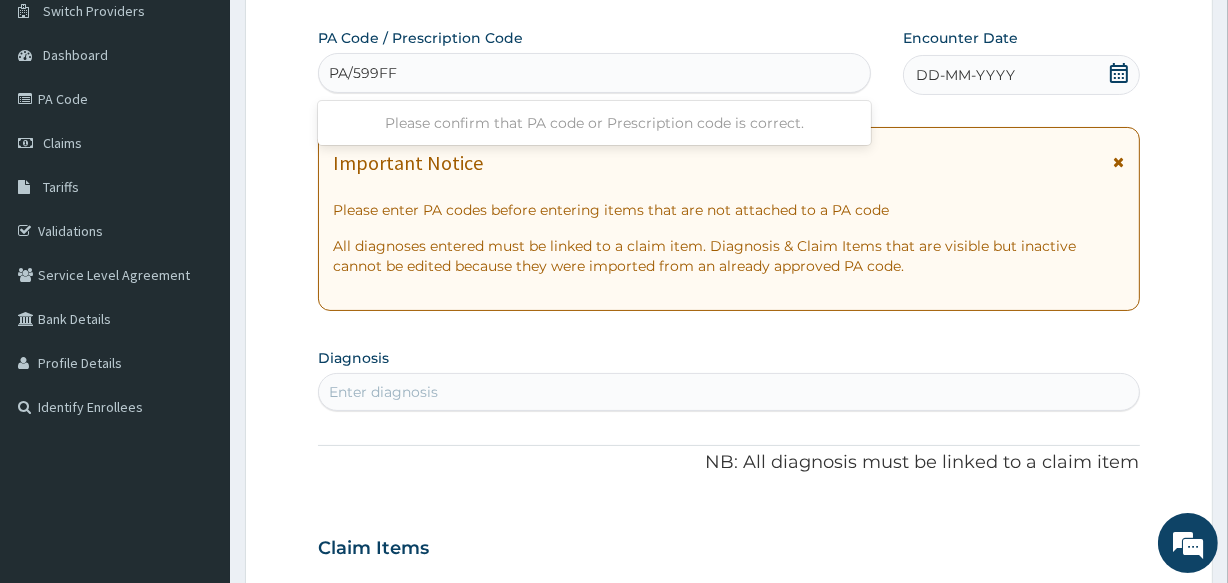 type on "PA/599FF8" 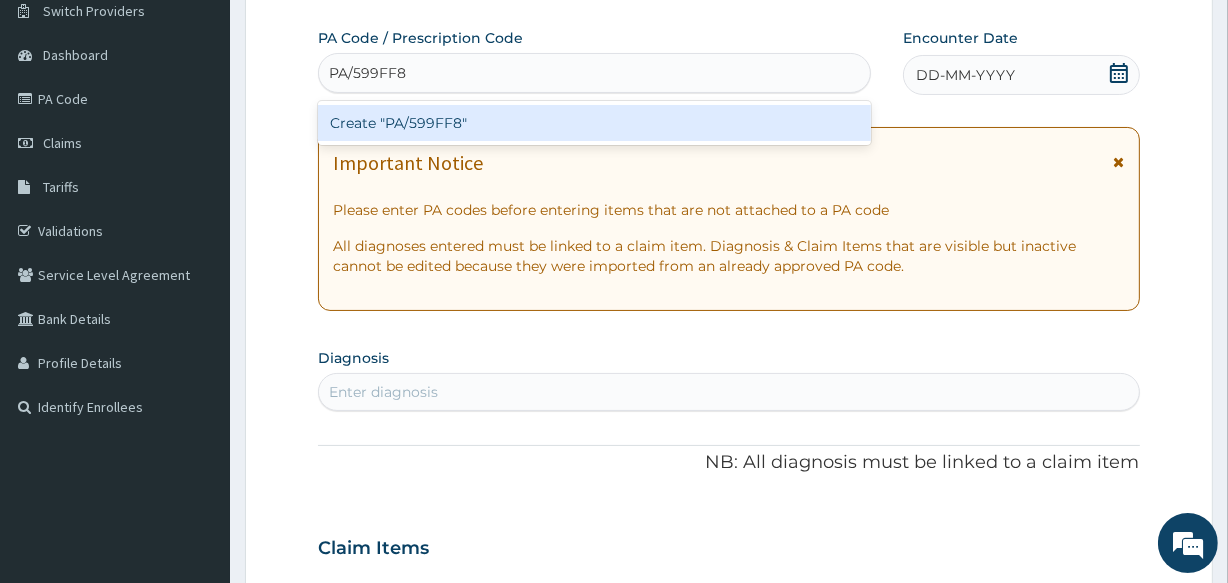 click on "Create "PA/599FF8"" at bounding box center (594, 123) 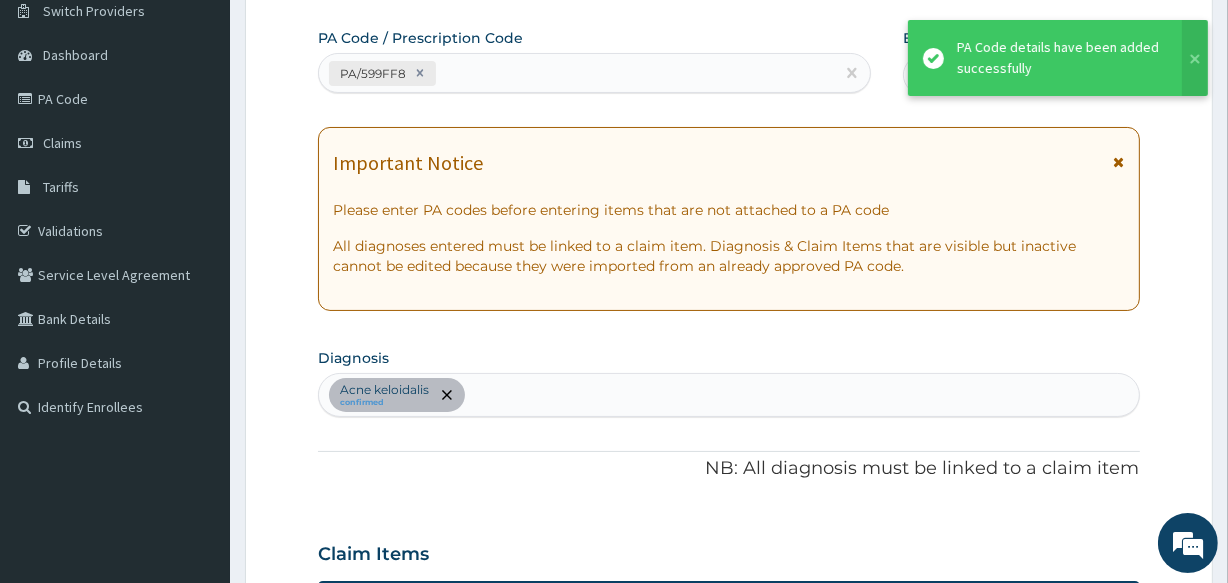 scroll, scrollTop: 609, scrollLeft: 0, axis: vertical 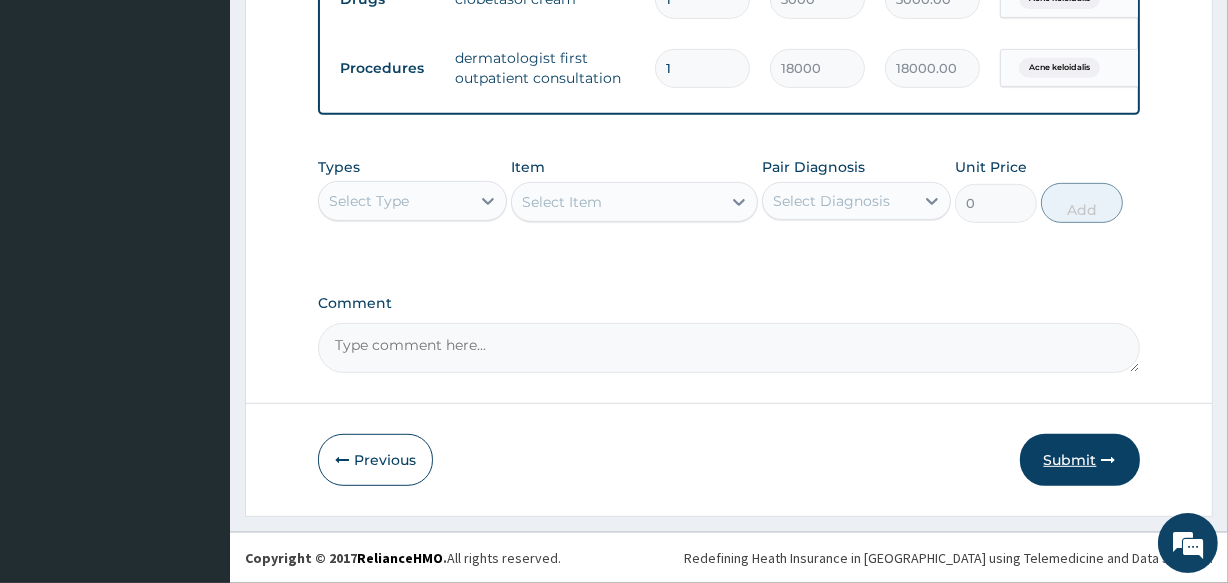 click on "Submit" at bounding box center [1080, 460] 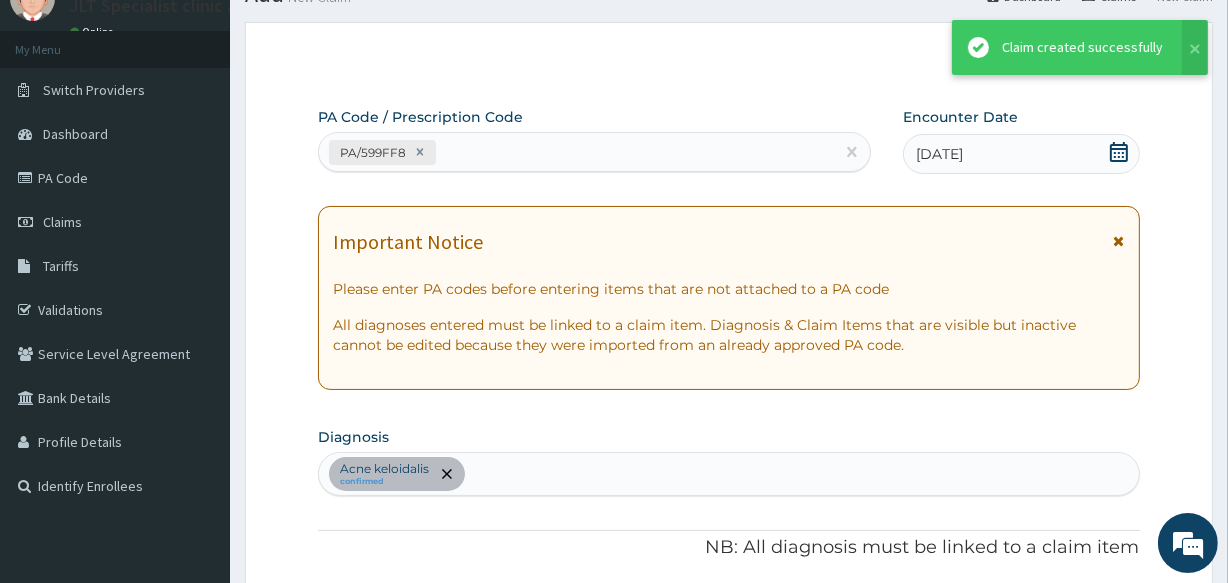 scroll, scrollTop: 846, scrollLeft: 0, axis: vertical 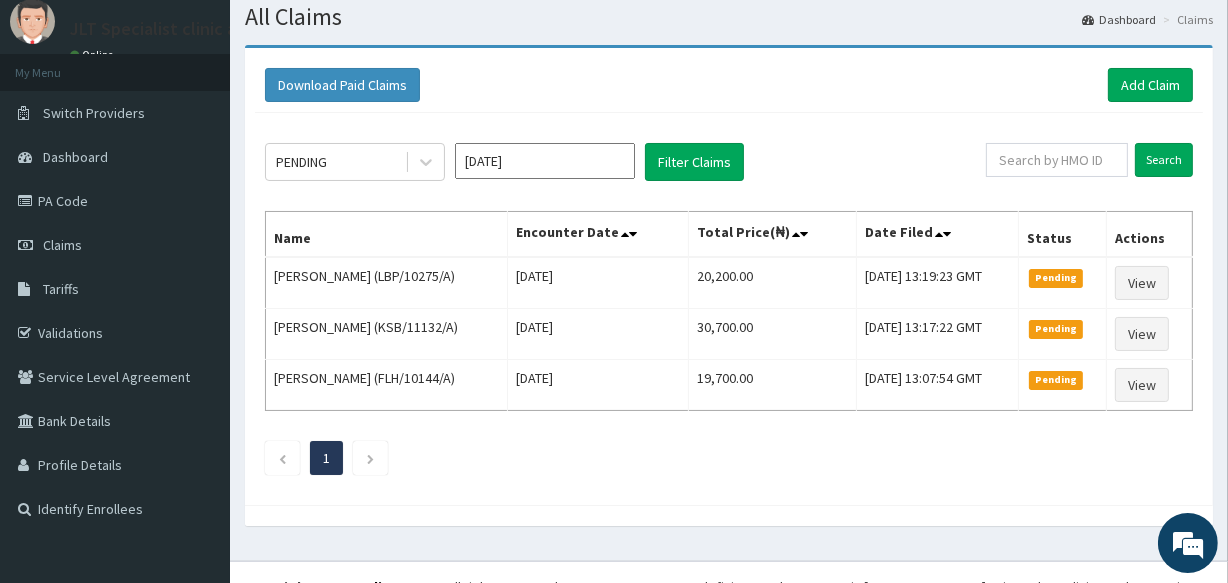 drag, startPoint x: 1235, startPoint y: 386, endPoint x: 1230, endPoint y: 451, distance: 65.192024 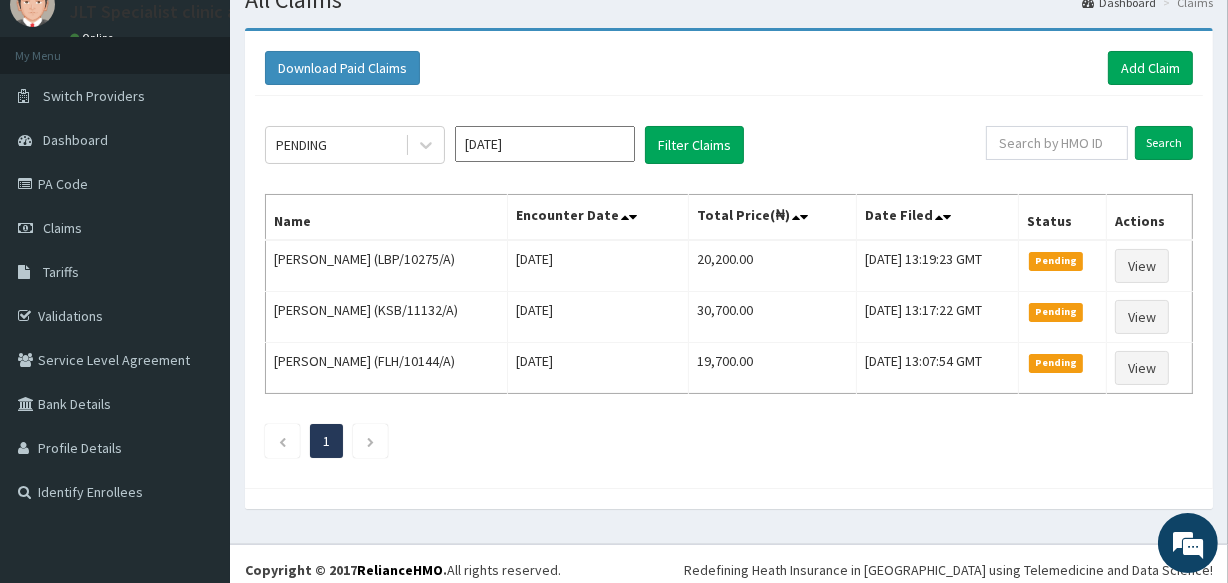 scroll, scrollTop: 0, scrollLeft: 0, axis: both 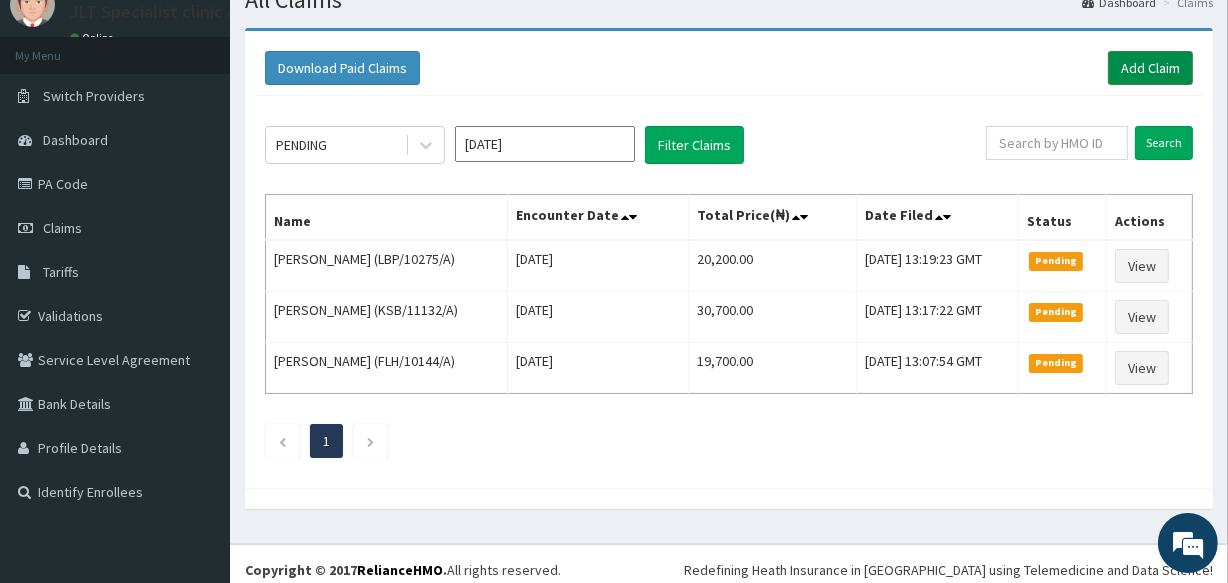 click on "Add Claim" at bounding box center (1150, 68) 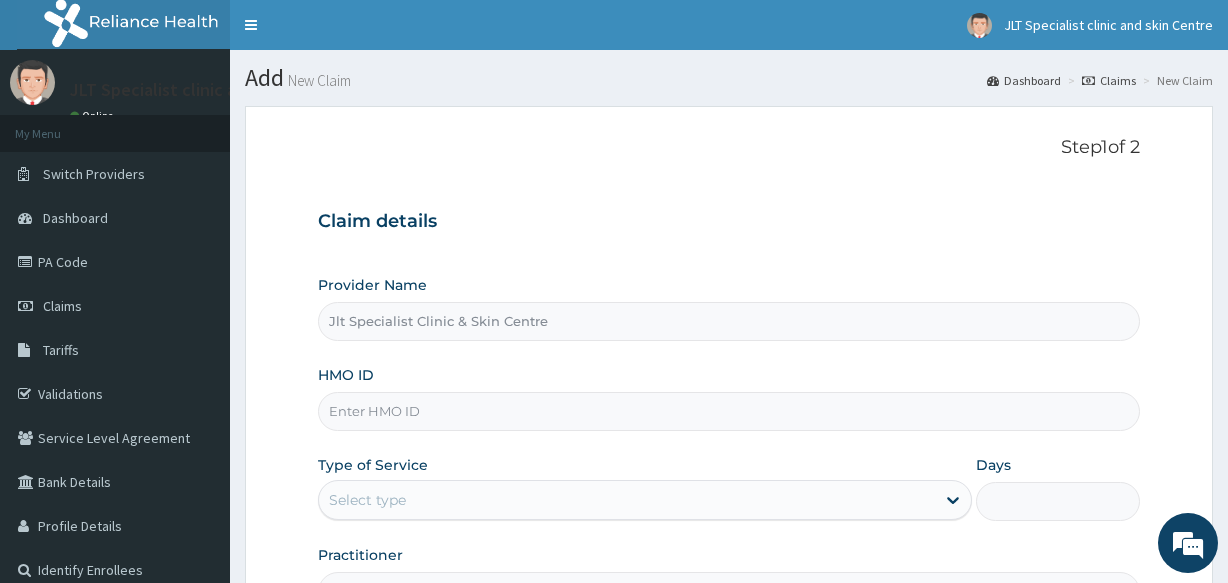 scroll, scrollTop: 0, scrollLeft: 0, axis: both 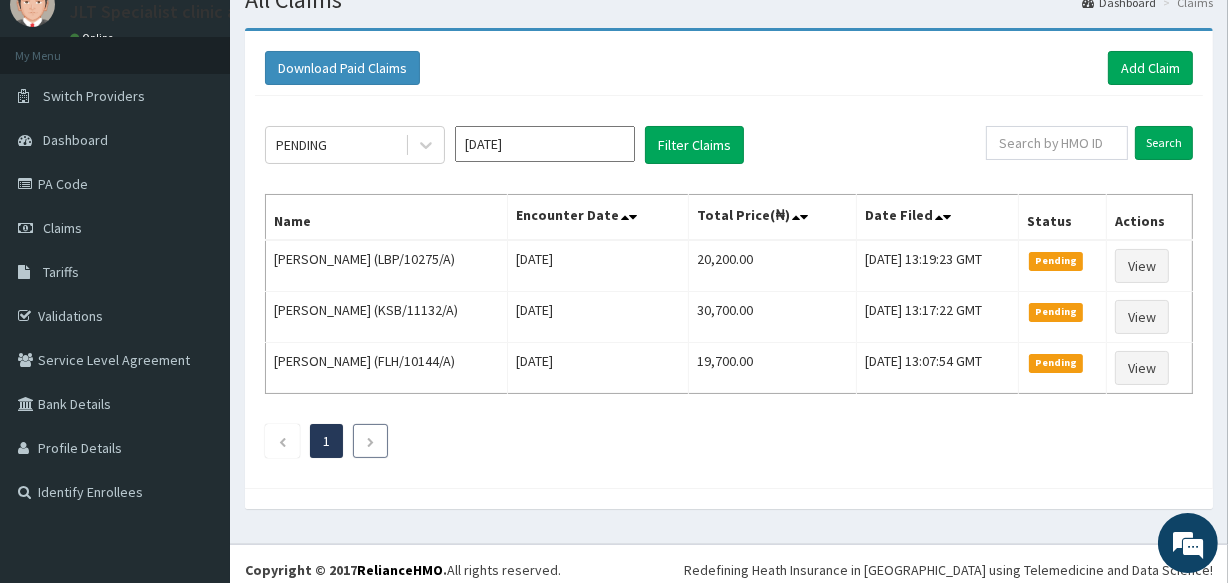 click at bounding box center [370, 442] 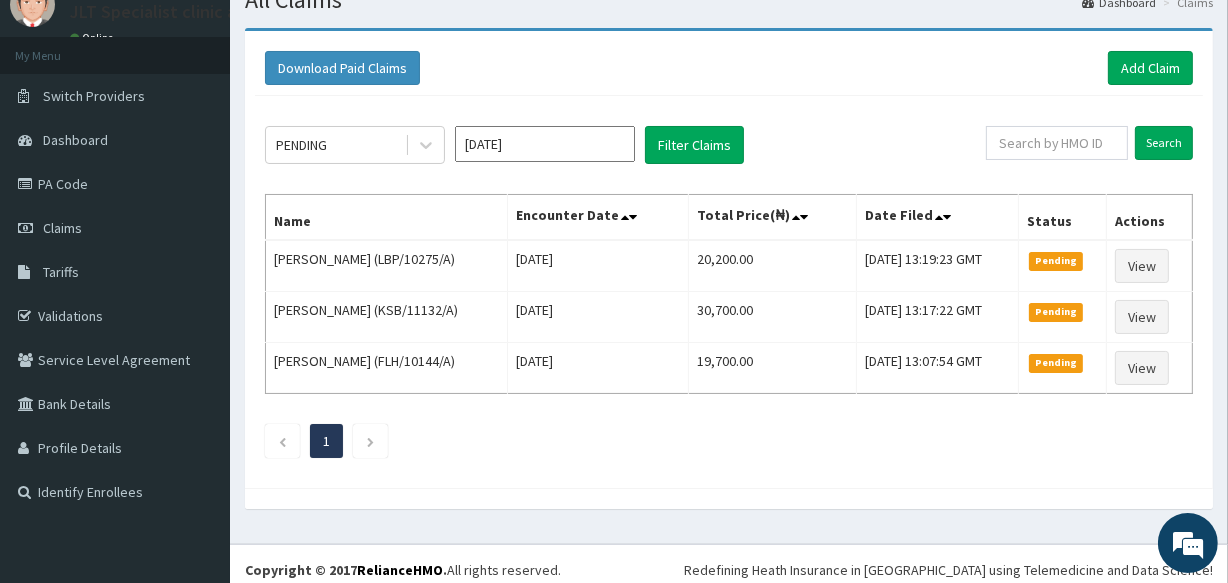 scroll, scrollTop: 0, scrollLeft: 0, axis: both 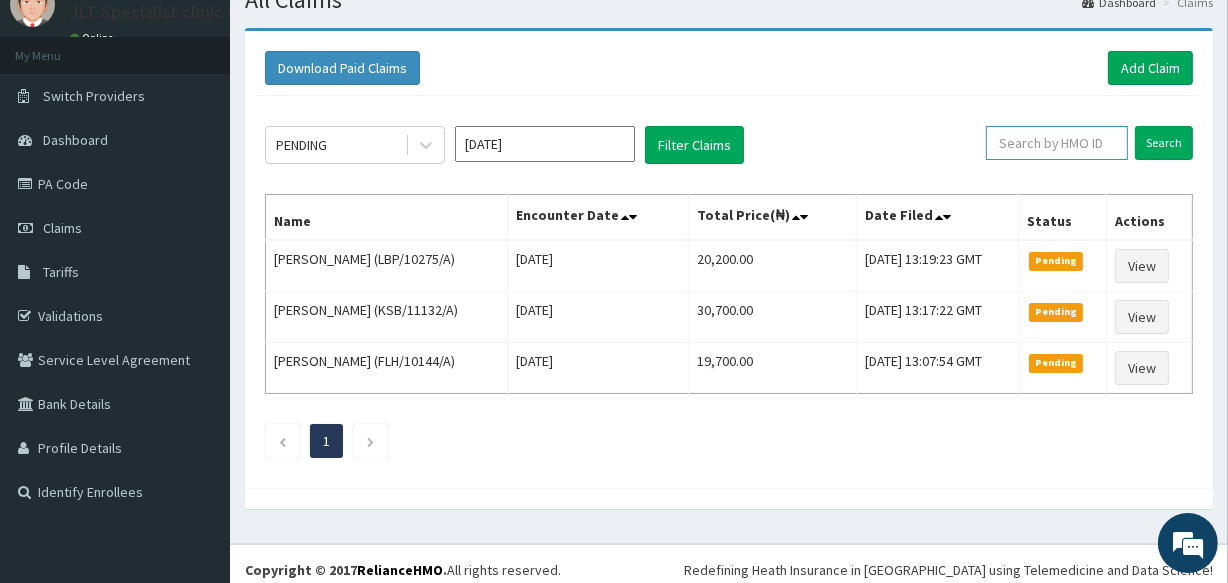 click at bounding box center [1057, 143] 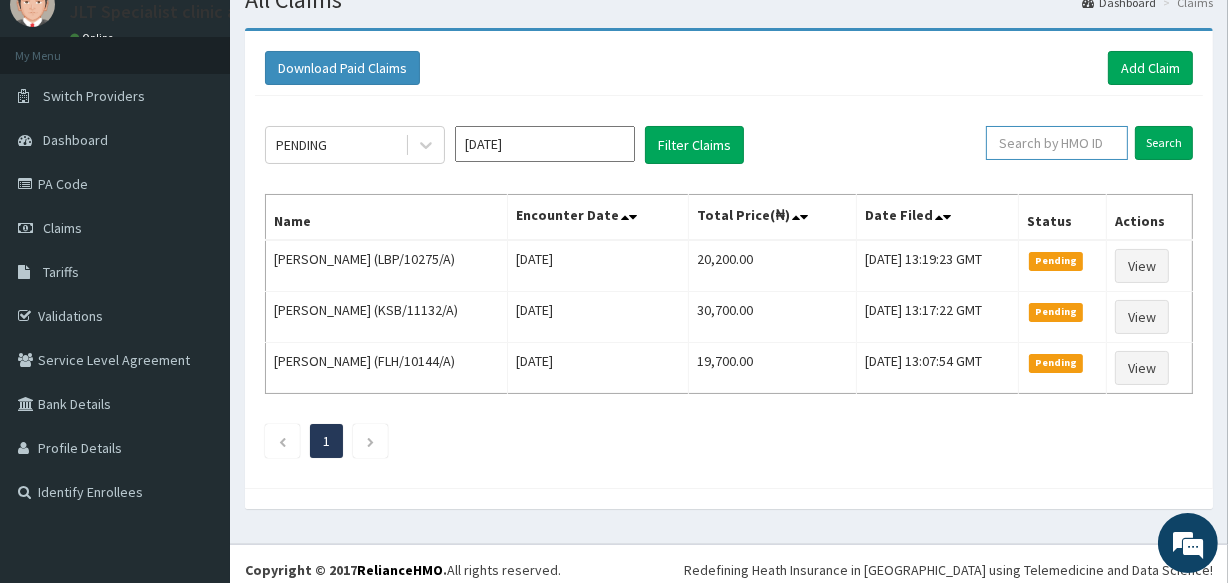 scroll, scrollTop: 0, scrollLeft: 0, axis: both 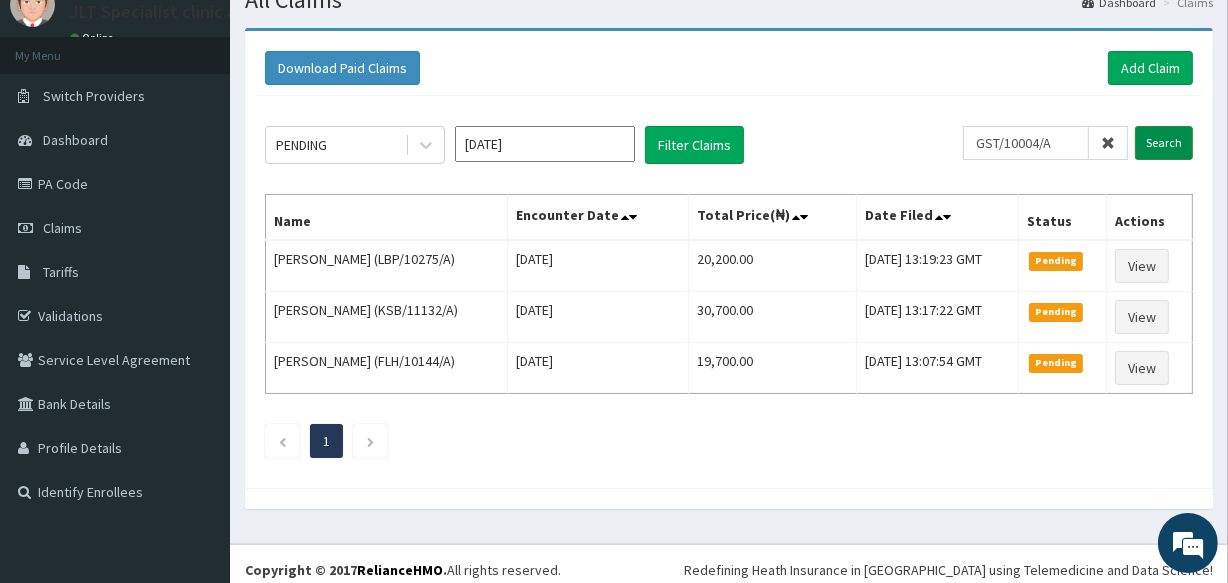 click on "Search" at bounding box center (1164, 143) 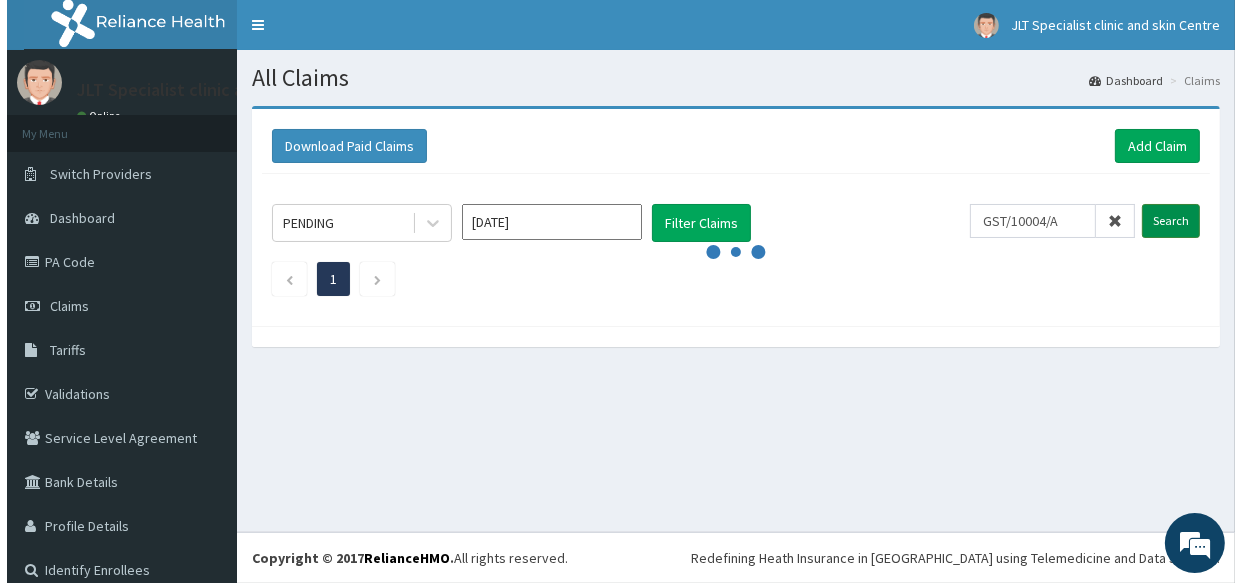 scroll, scrollTop: 0, scrollLeft: 0, axis: both 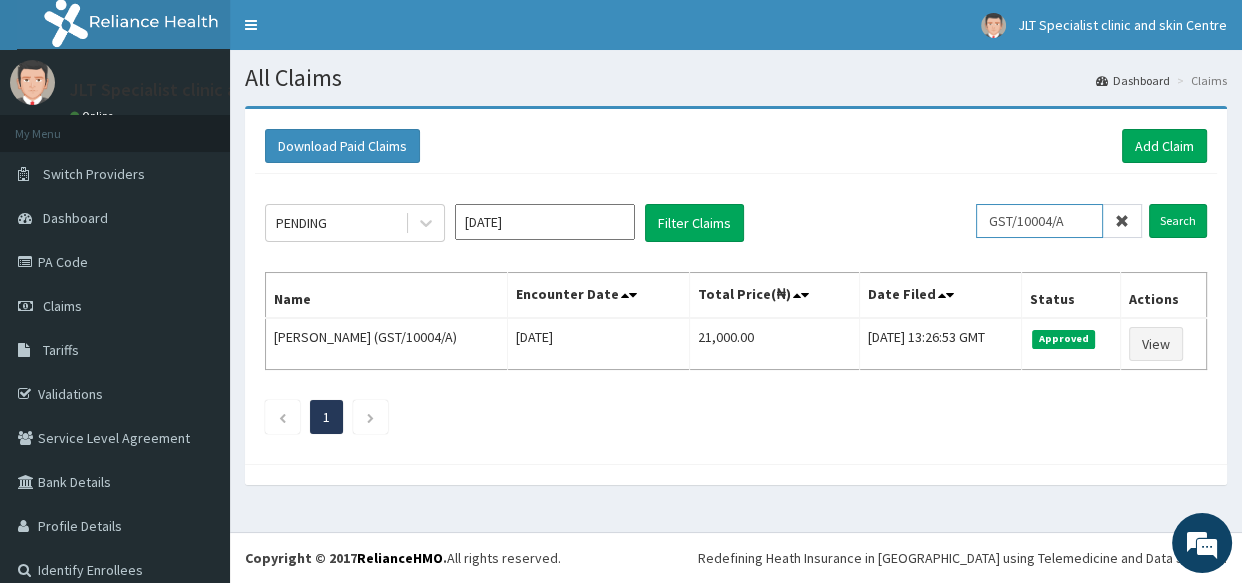 click on "GST/10004/A" at bounding box center (1039, 221) 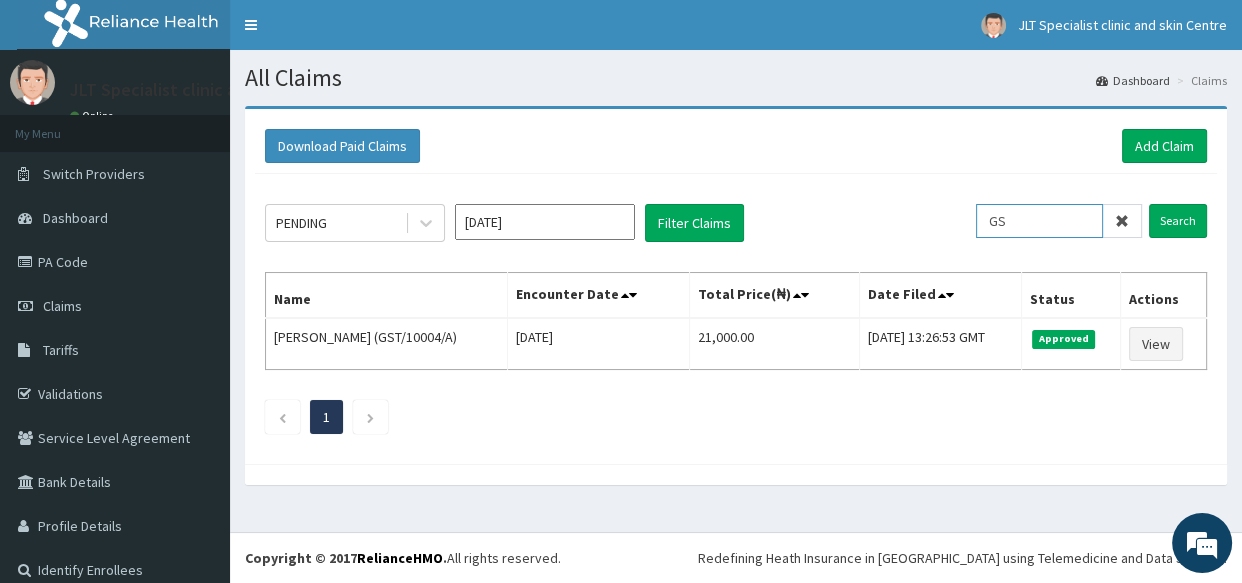 type on "G" 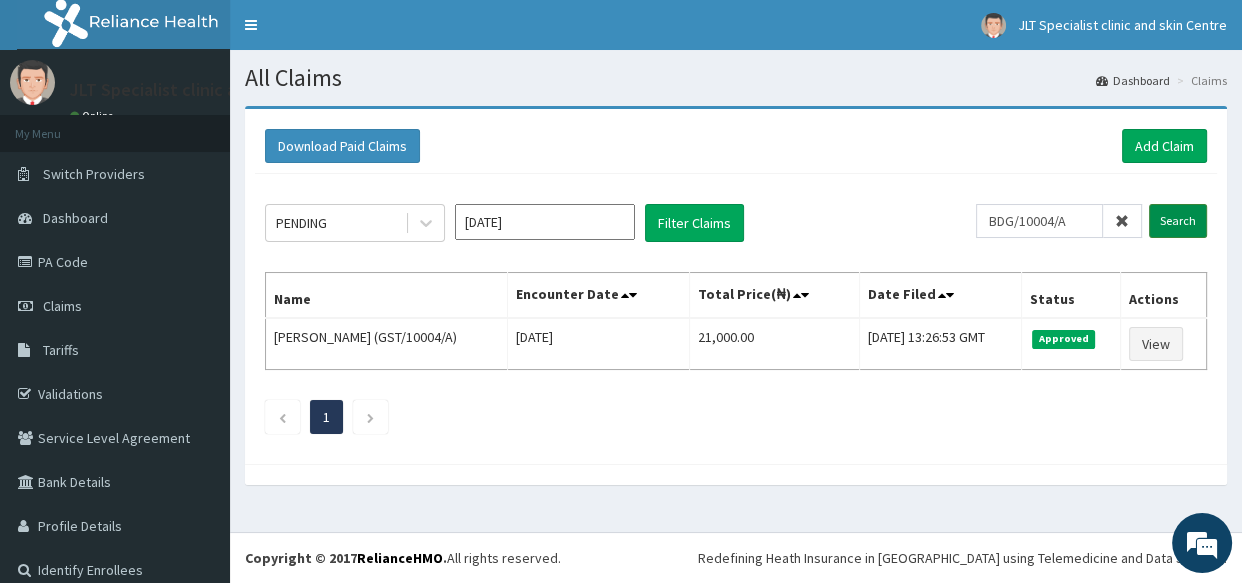 click on "Search" at bounding box center (1178, 221) 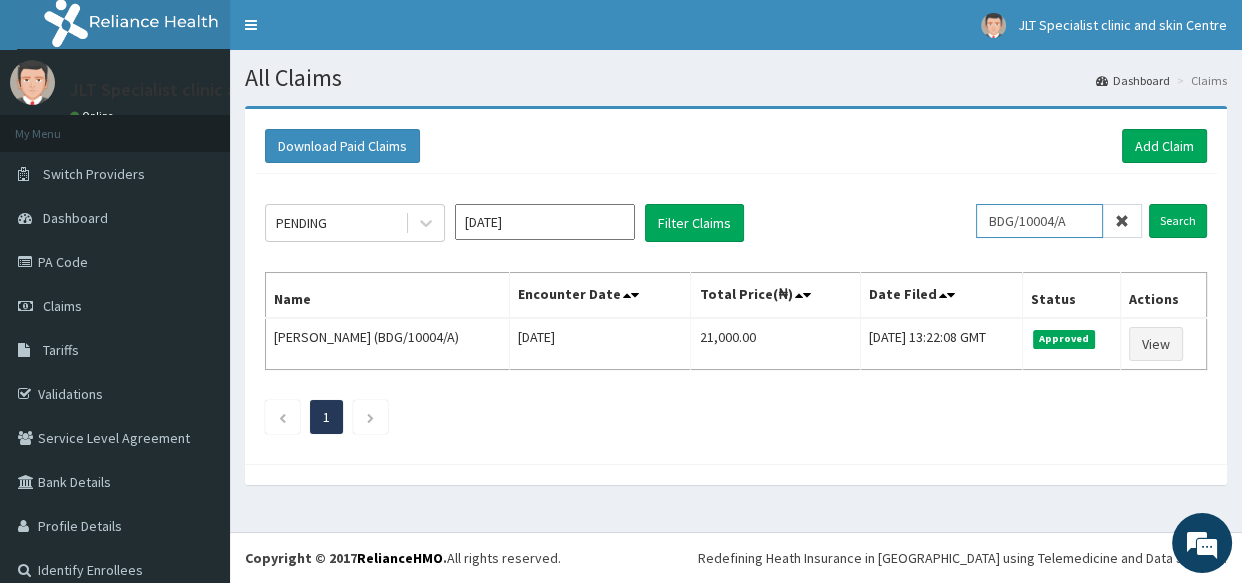 click on "BDG/10004/A" at bounding box center [1039, 221] 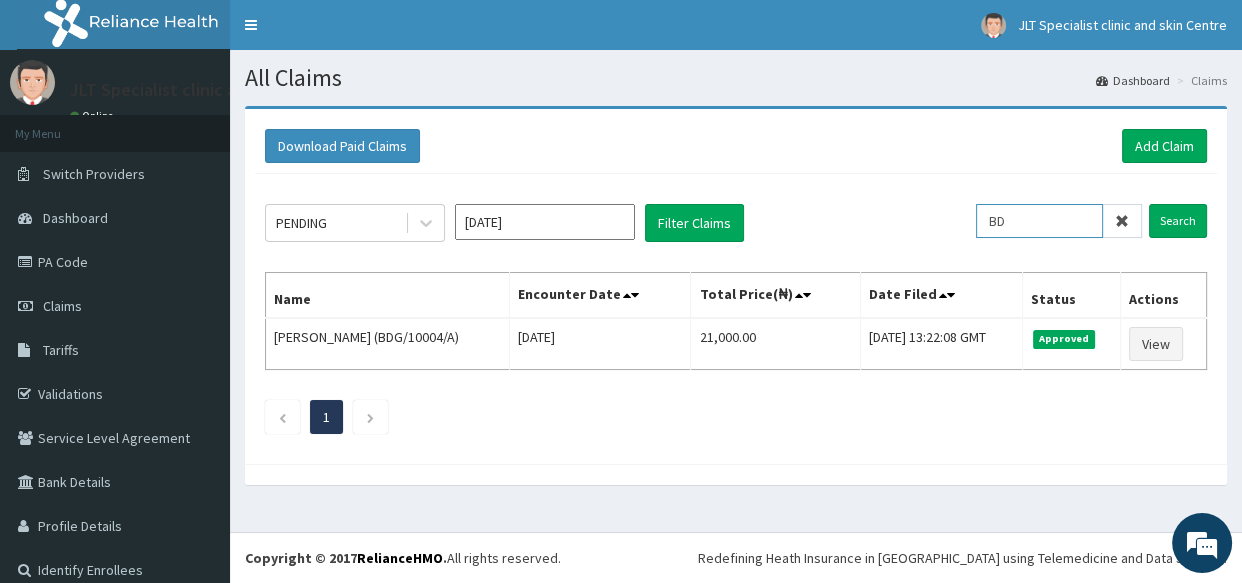 type on "B" 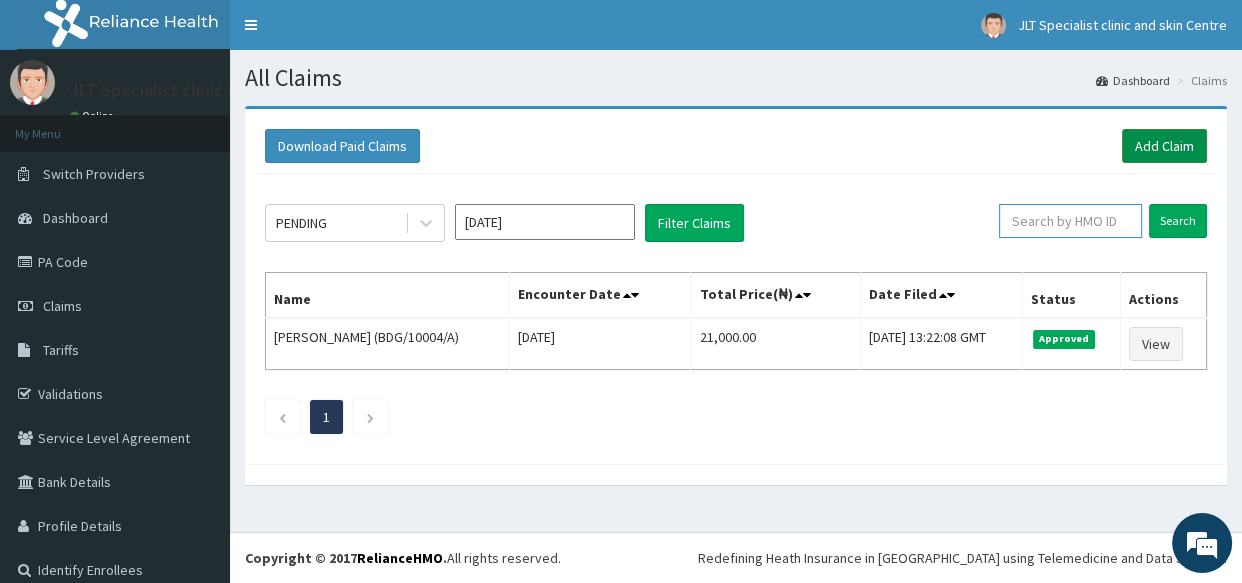 type 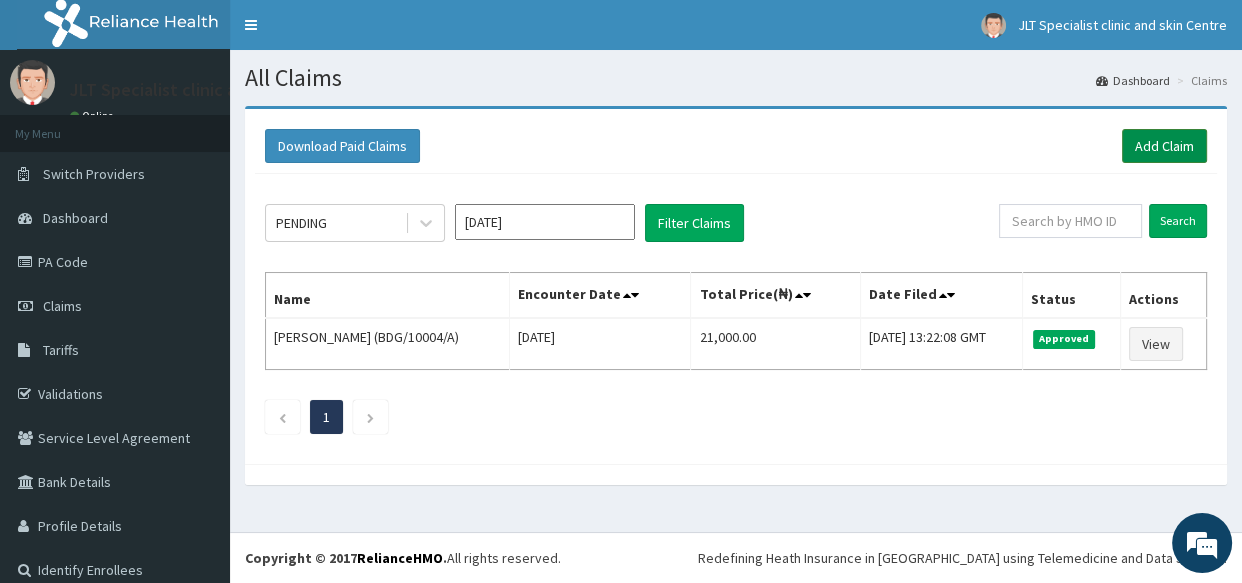 click on "Add Claim" at bounding box center [1164, 146] 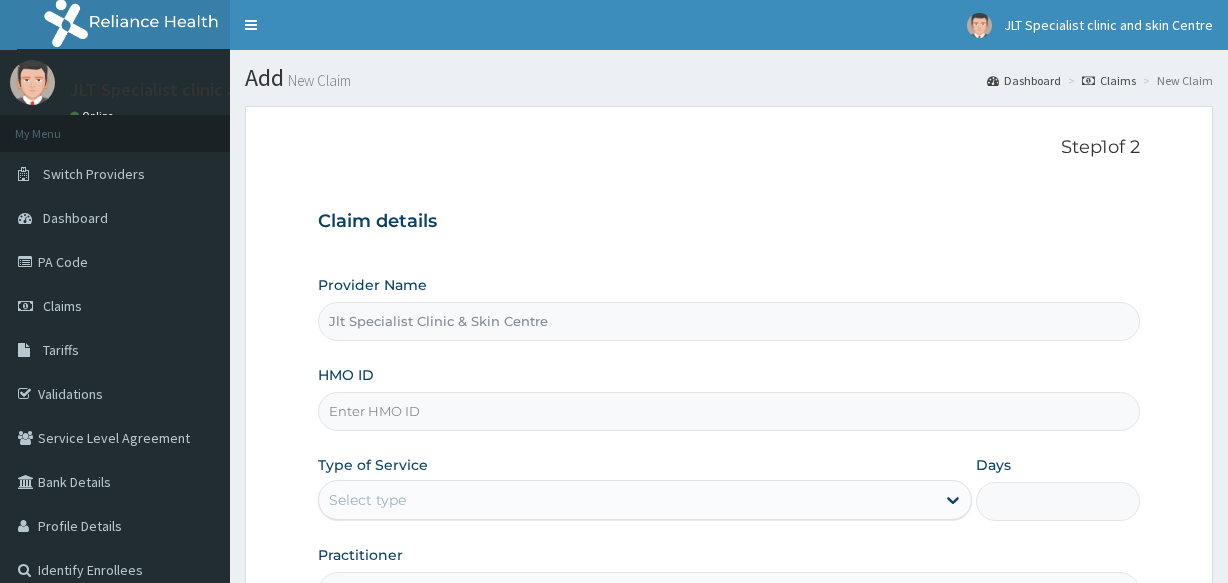 scroll, scrollTop: 0, scrollLeft: 0, axis: both 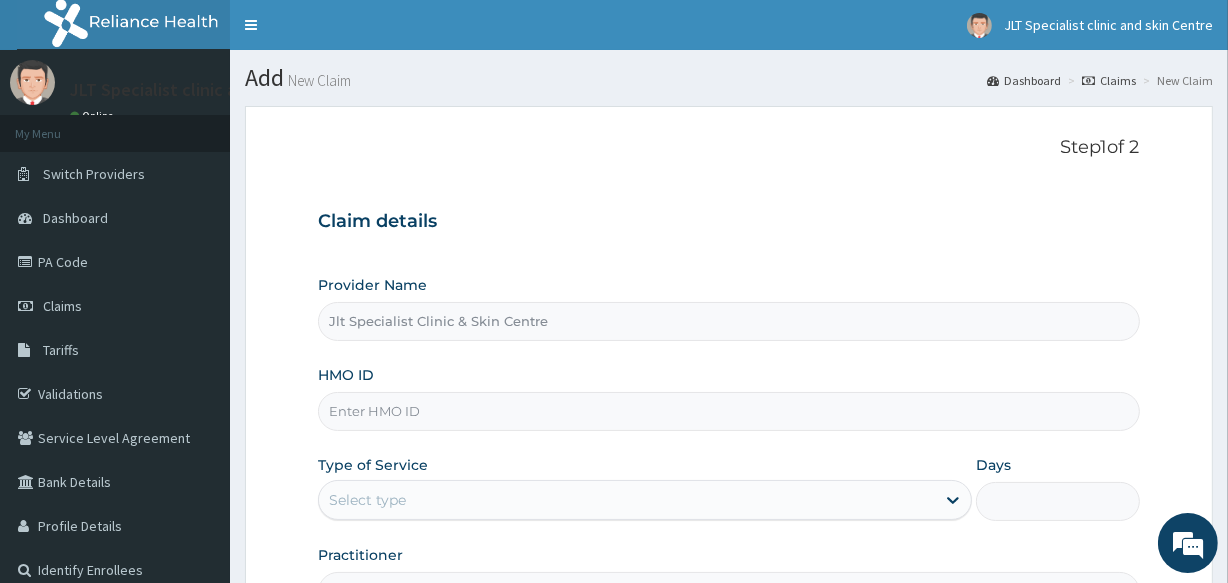 click on "HMO ID" at bounding box center [728, 411] 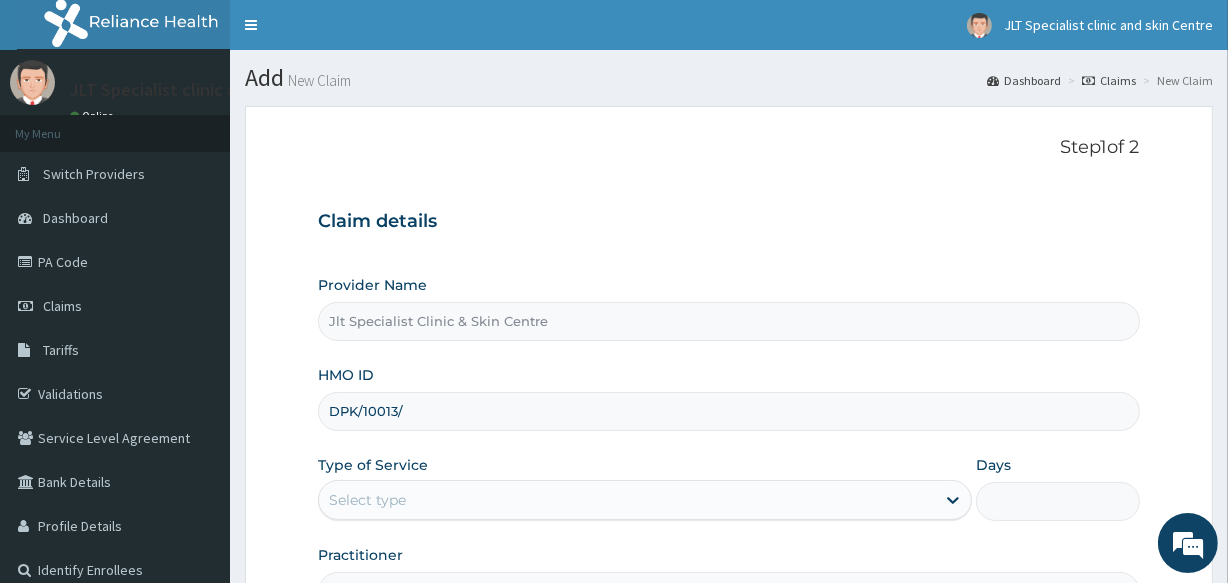 scroll, scrollTop: 0, scrollLeft: 0, axis: both 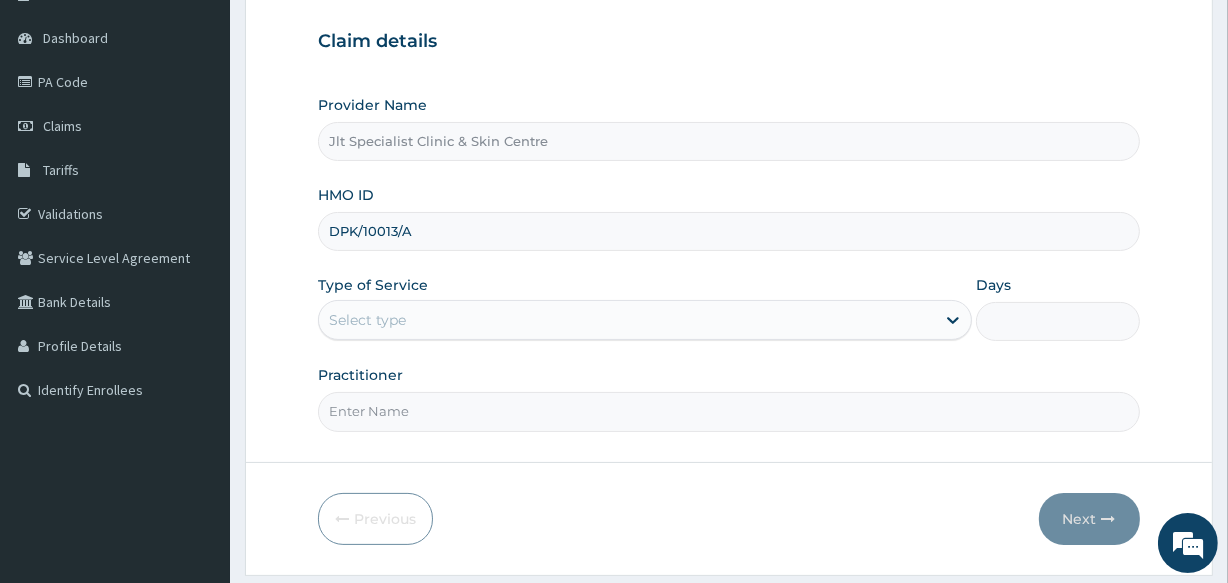 type on "DPK/10013/A" 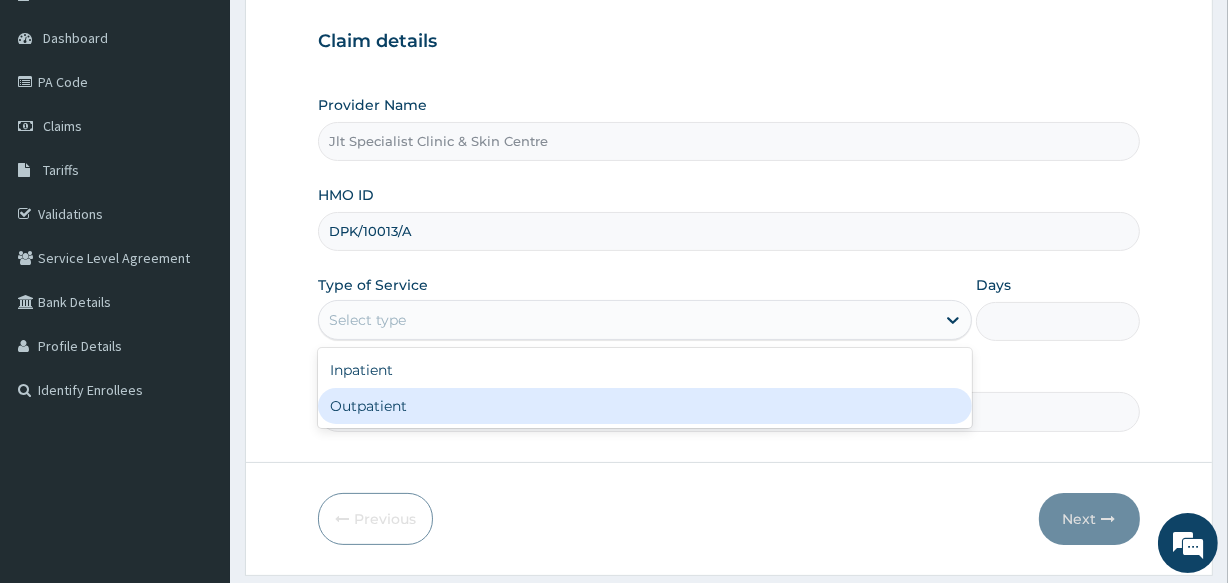 click on "Outpatient" at bounding box center [645, 406] 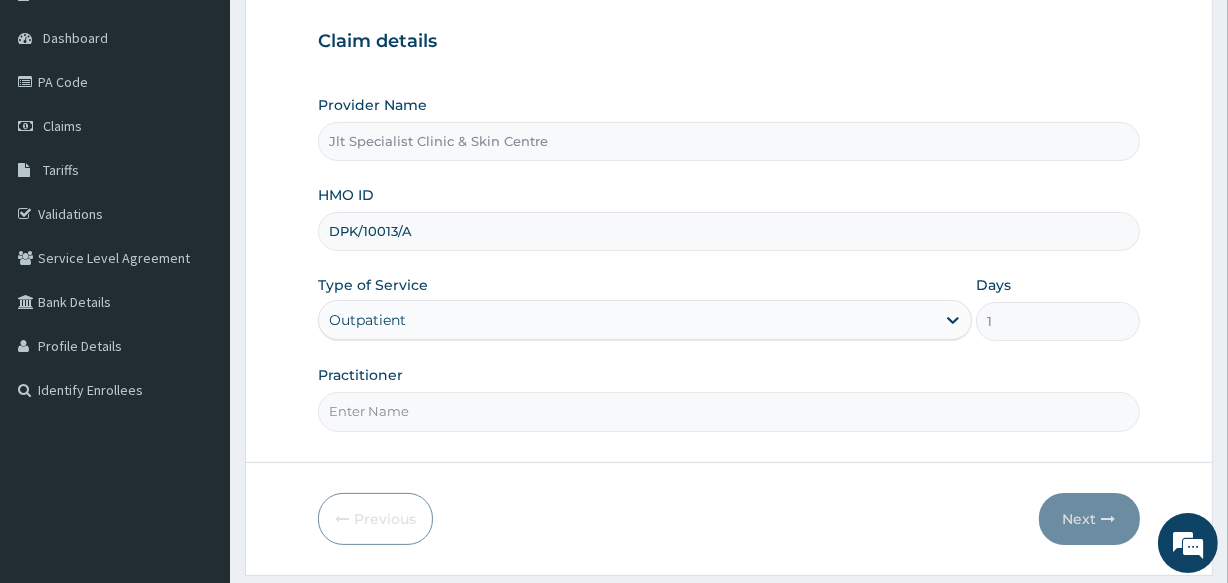 click on "Practitioner" at bounding box center [728, 411] 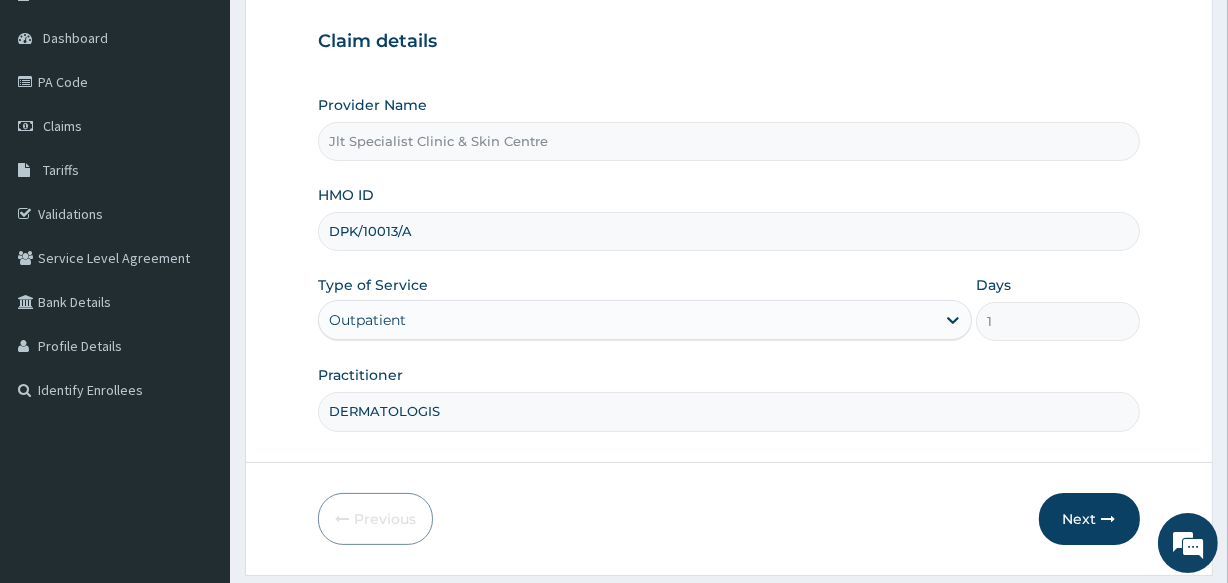 type on "DERMATOLOGIST" 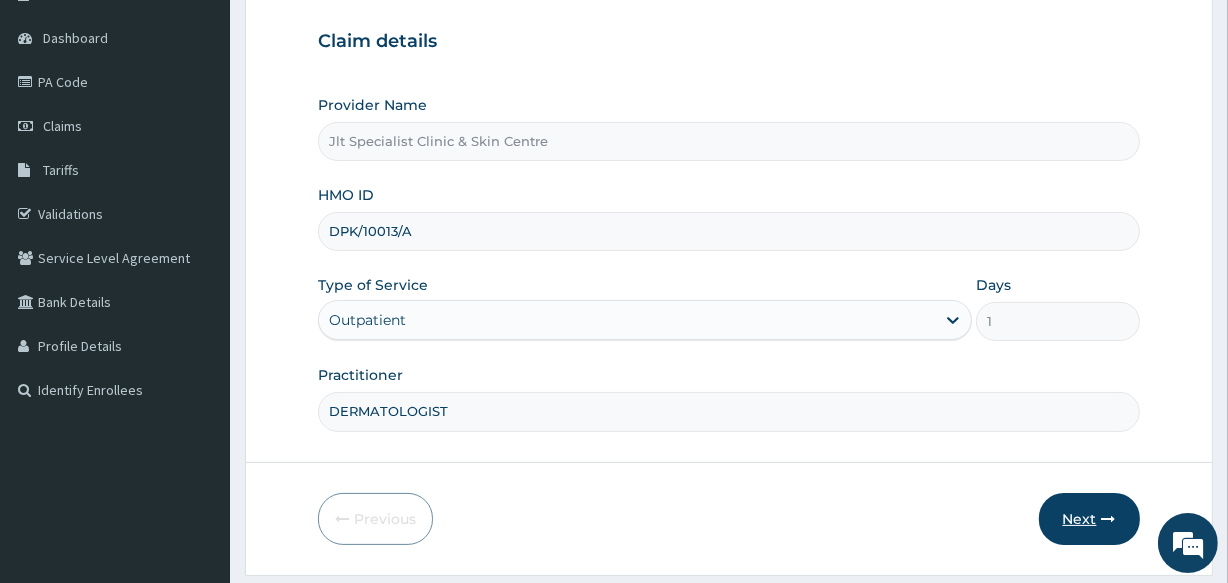click on "Next" at bounding box center (1089, 519) 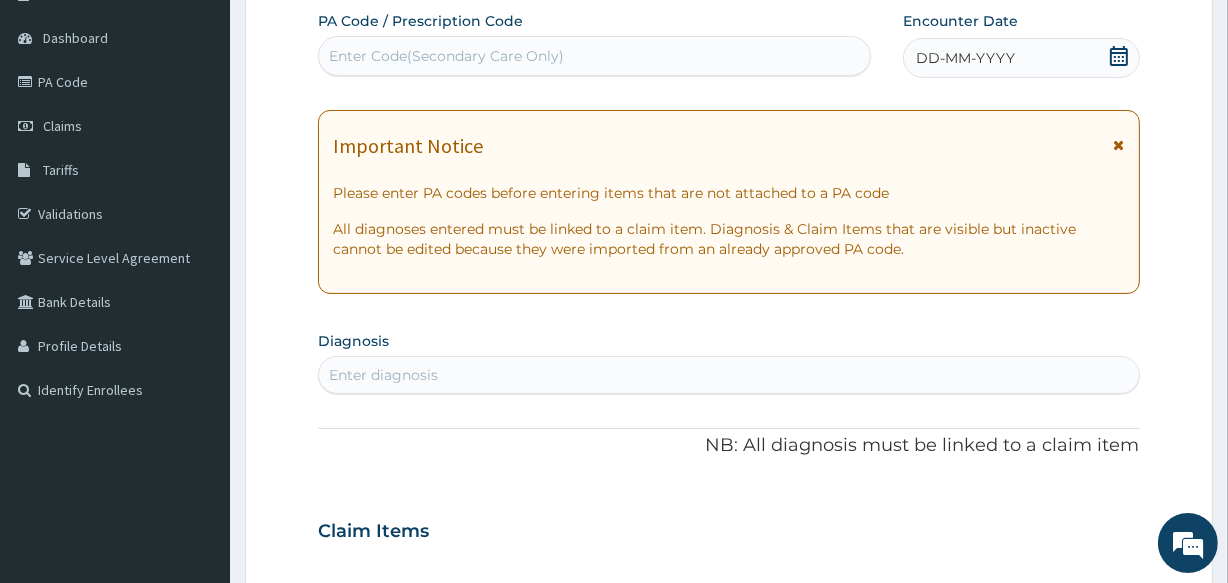 click on "Enter Code(Secondary Care Only)" at bounding box center [594, 56] 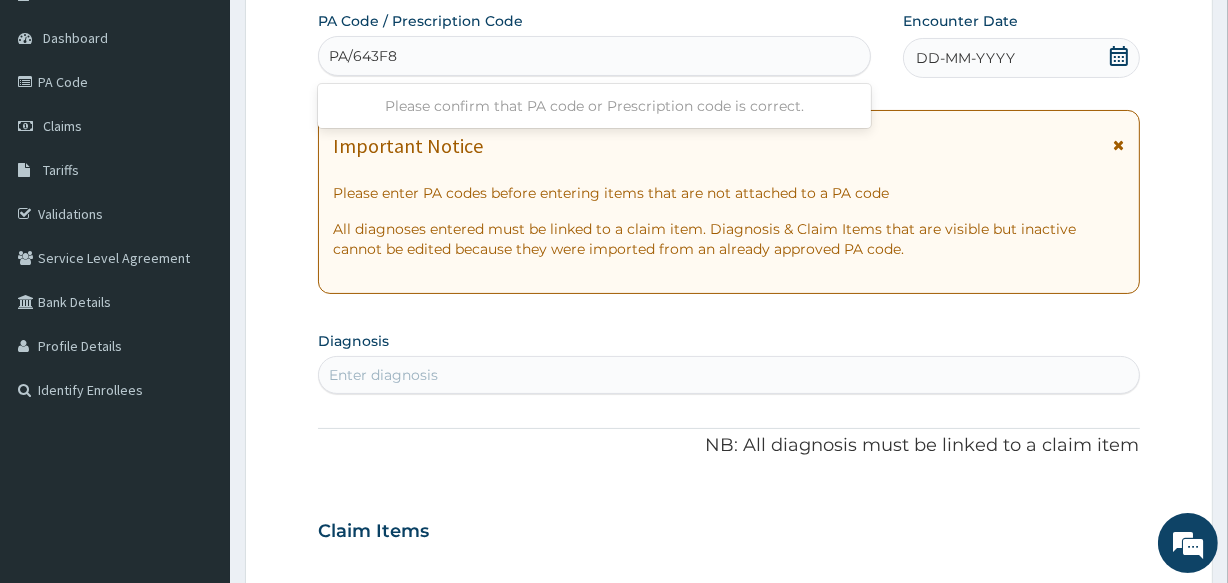type on "PA/643F8A" 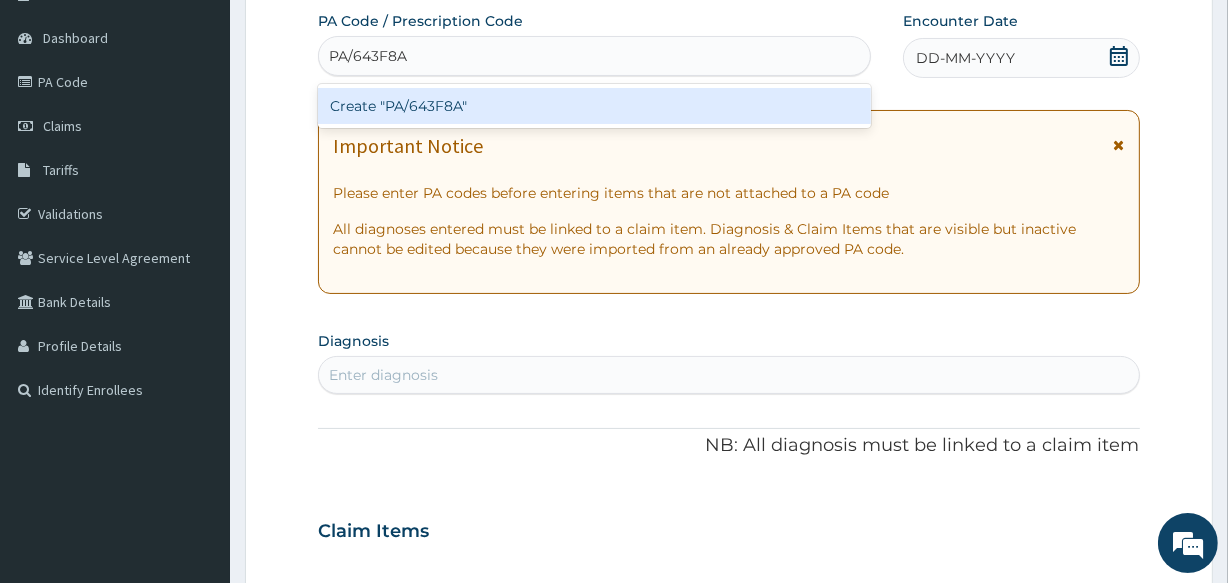 click on "Create "PA/643F8A"" at bounding box center [594, 106] 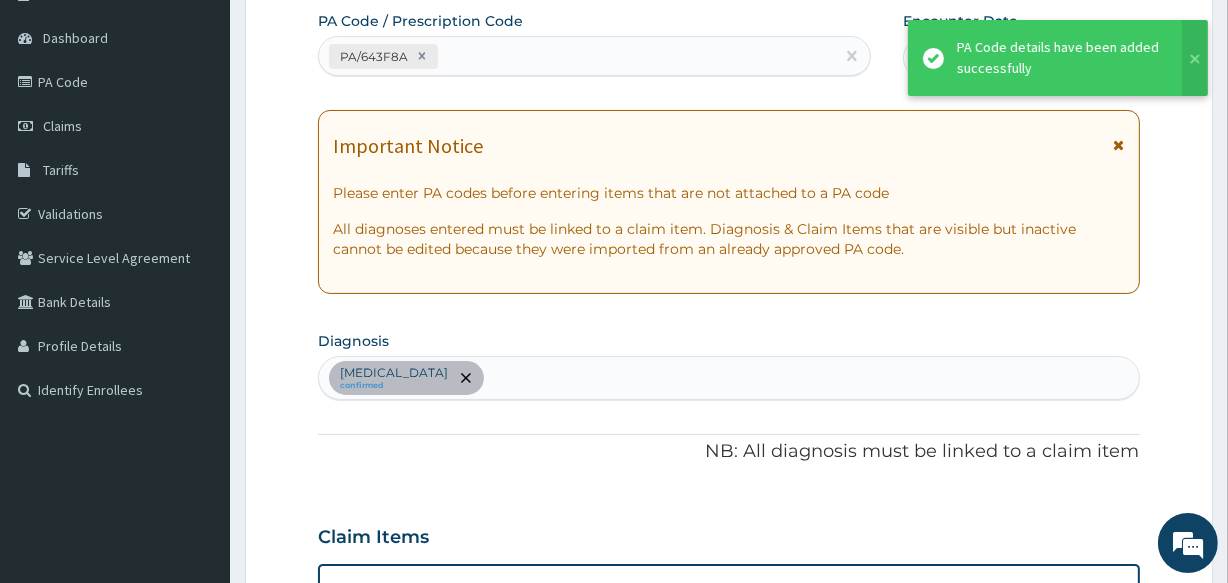 scroll, scrollTop: 679, scrollLeft: 0, axis: vertical 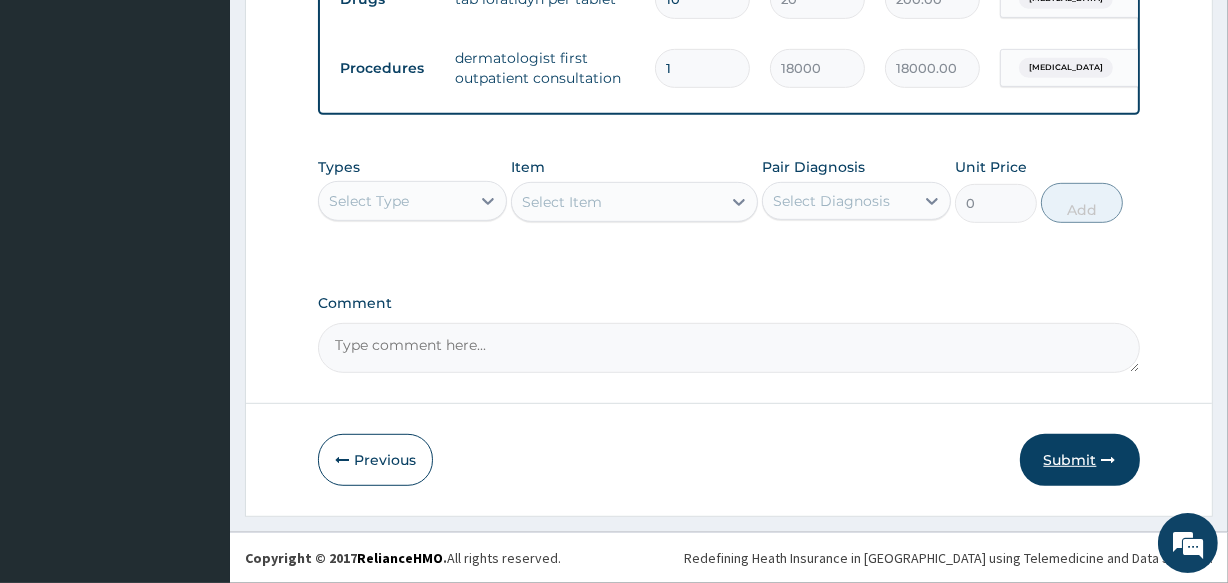 click on "Submit" at bounding box center (1080, 460) 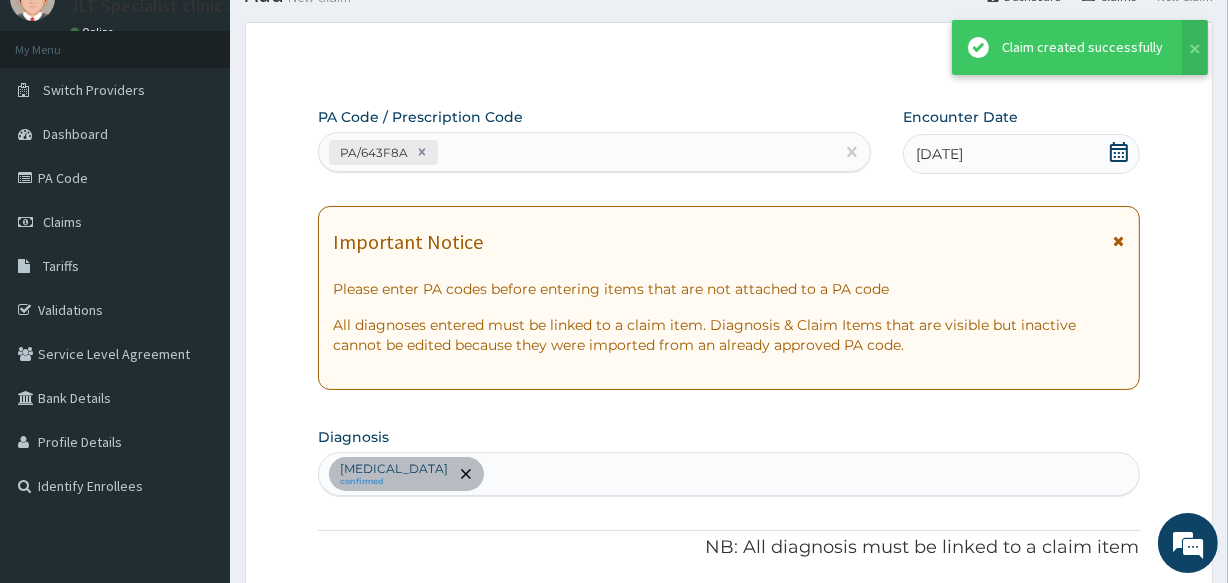 scroll, scrollTop: 915, scrollLeft: 0, axis: vertical 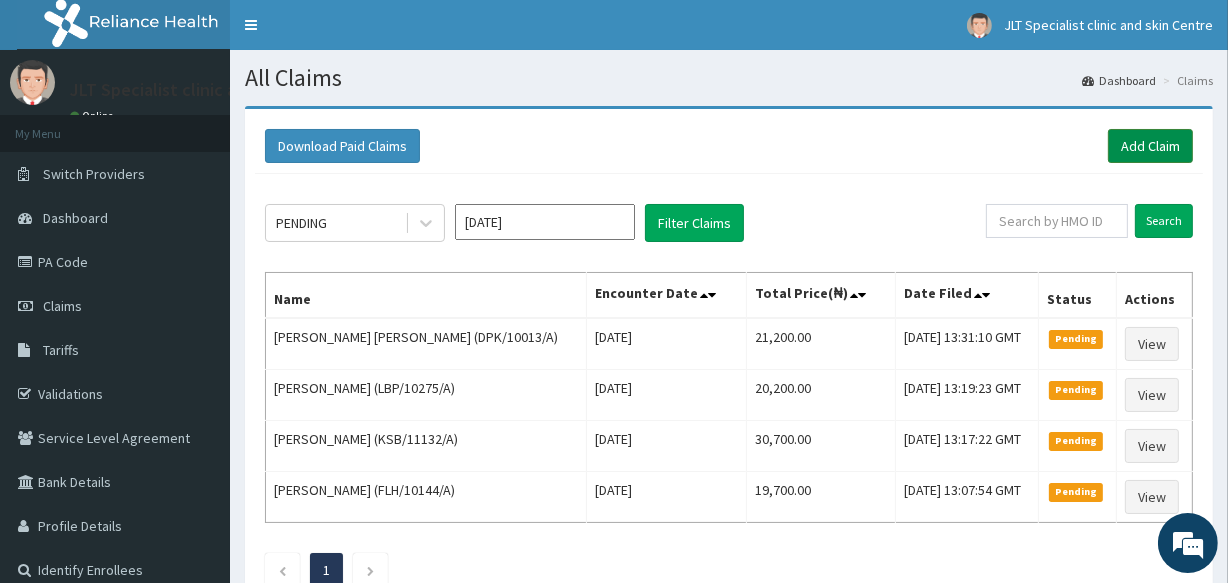 click on "Add Claim" at bounding box center [1150, 146] 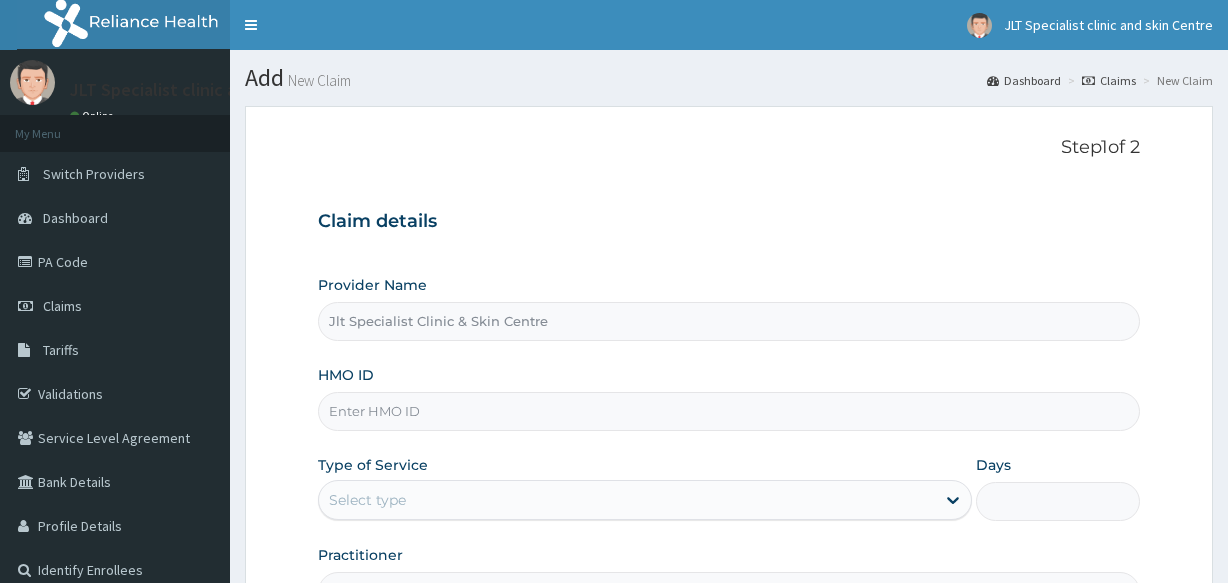 scroll, scrollTop: 0, scrollLeft: 0, axis: both 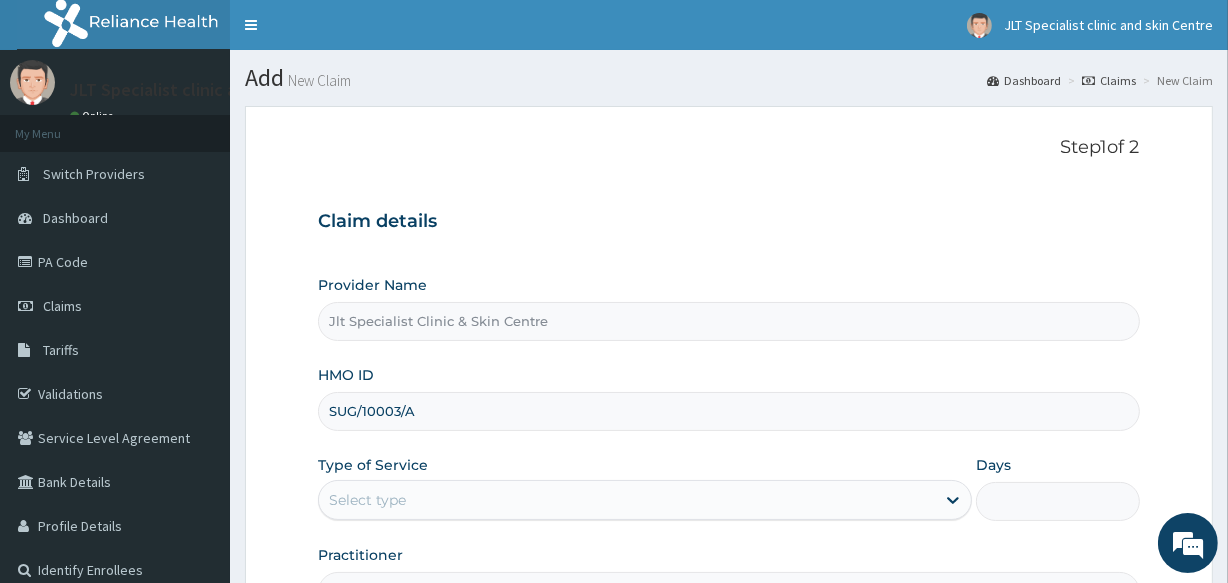 type on "SUG/10003/A" 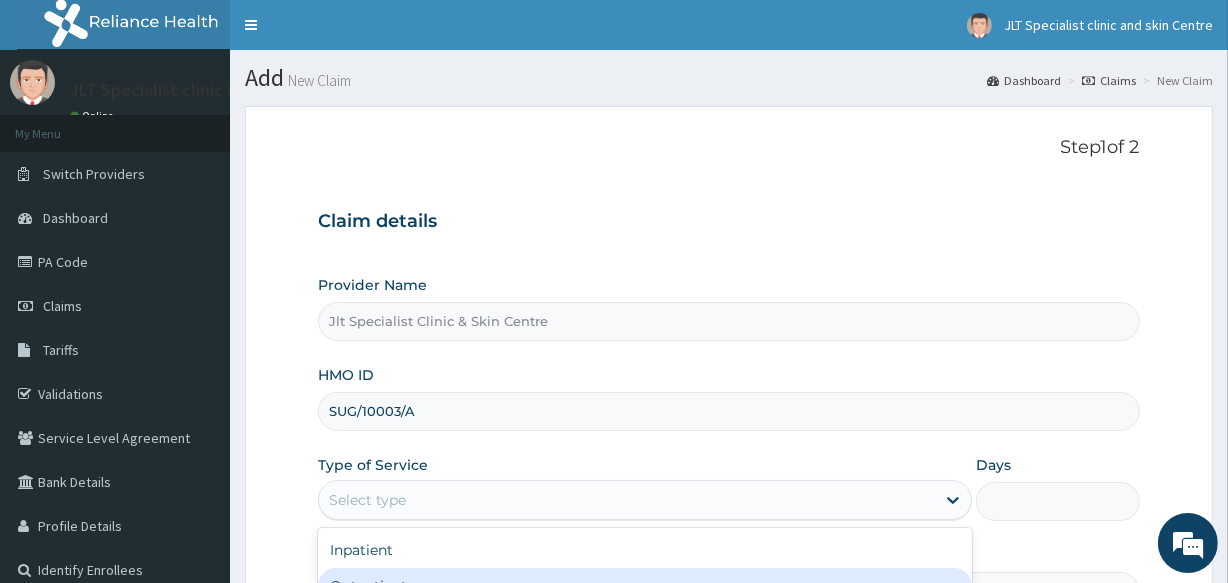 click on "Outpatient" at bounding box center (645, 586) 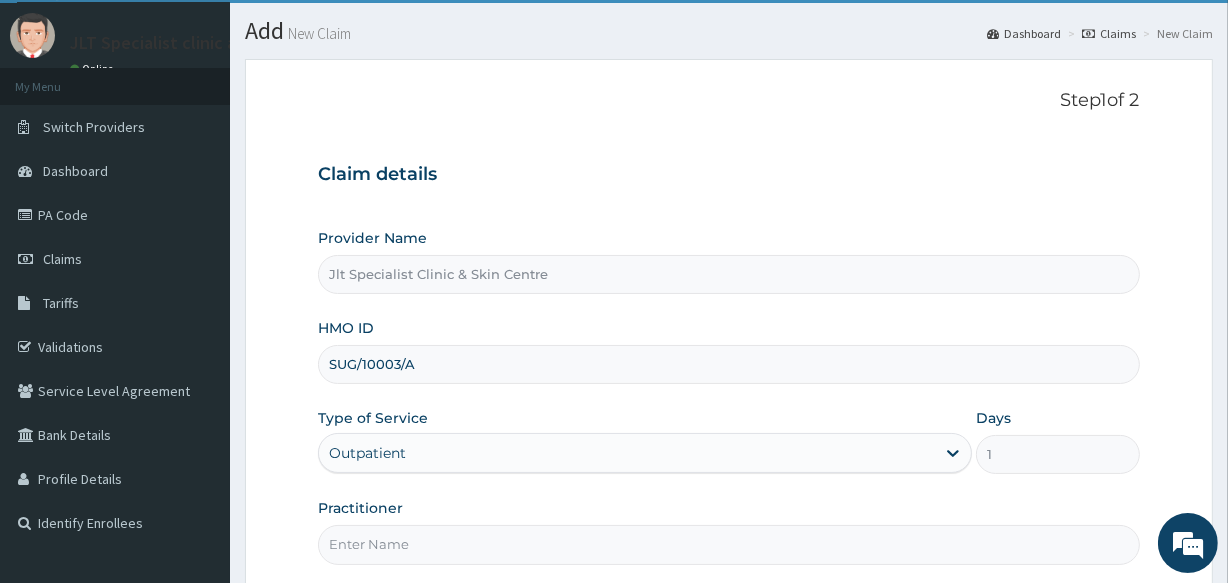 scroll, scrollTop: 138, scrollLeft: 0, axis: vertical 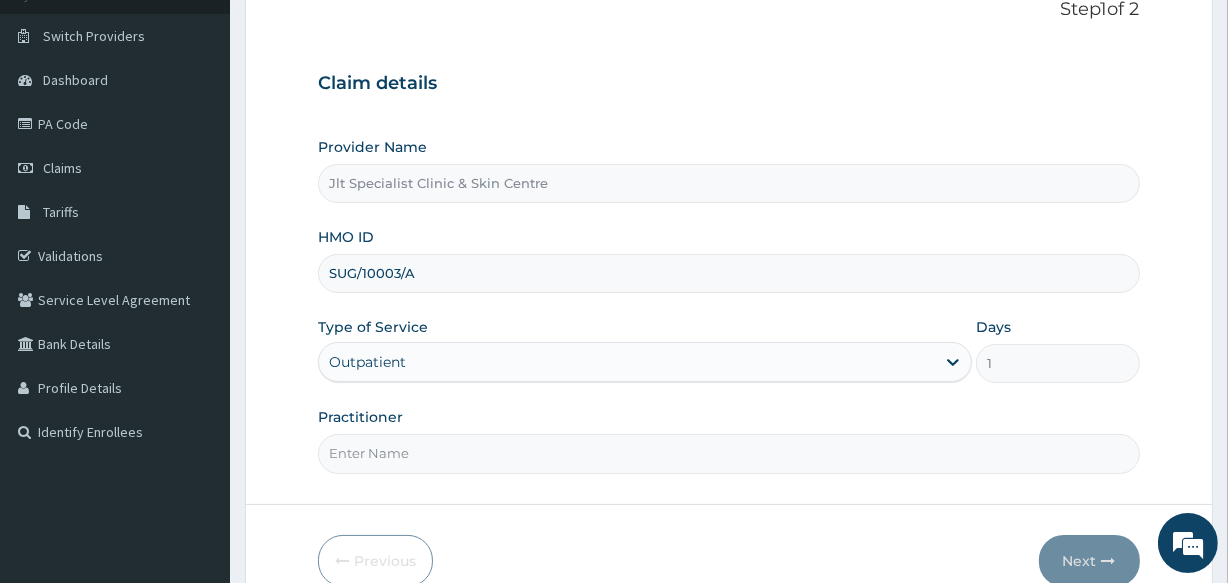 click on "Practitioner" at bounding box center (728, 453) 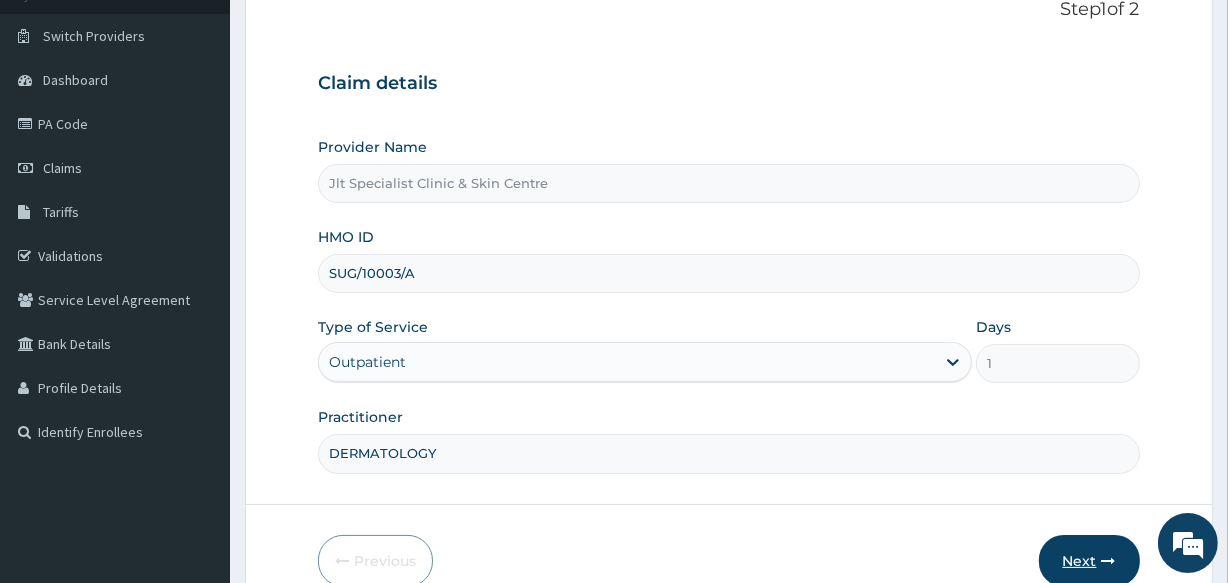 type on "DERMATOLOGY" 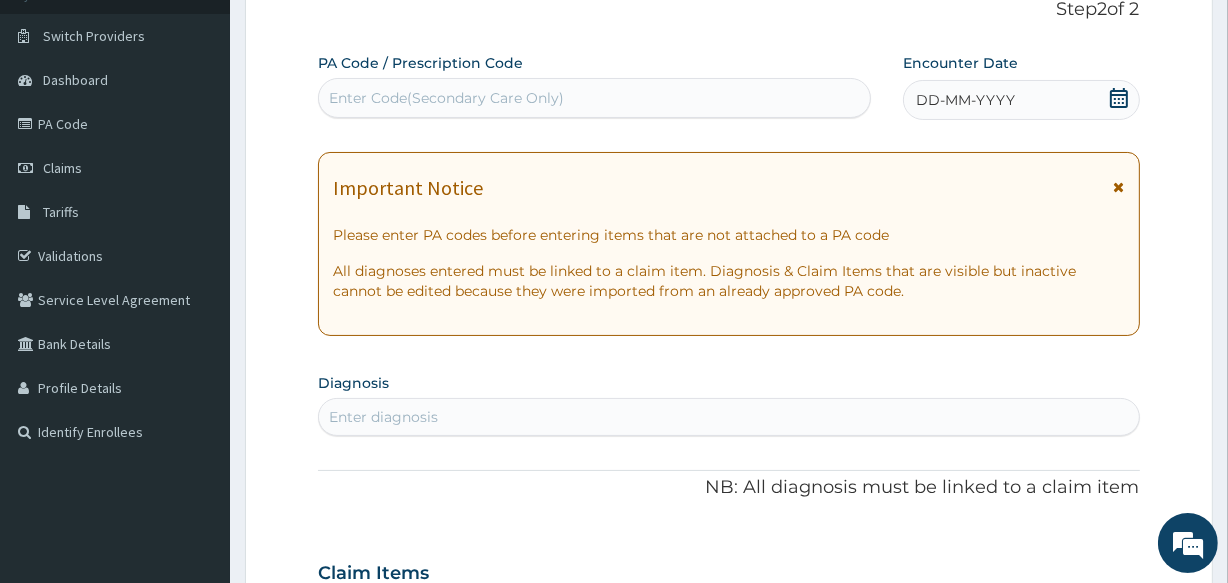 click on "Enter Code(Secondary Care Only)" at bounding box center (594, 98) 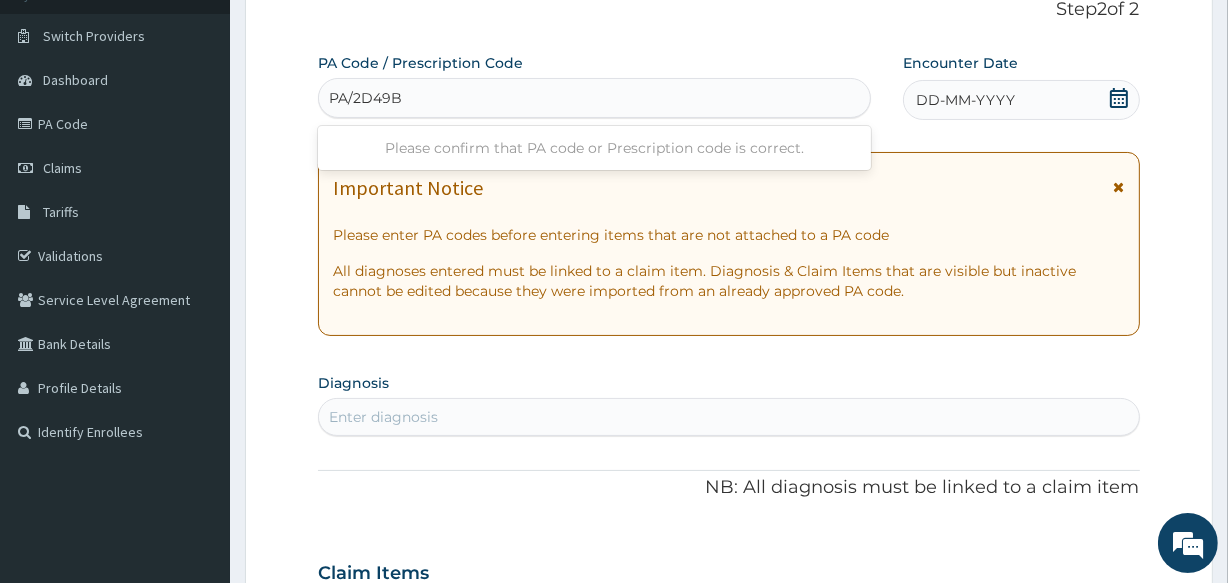 type on "PA/2D49BA" 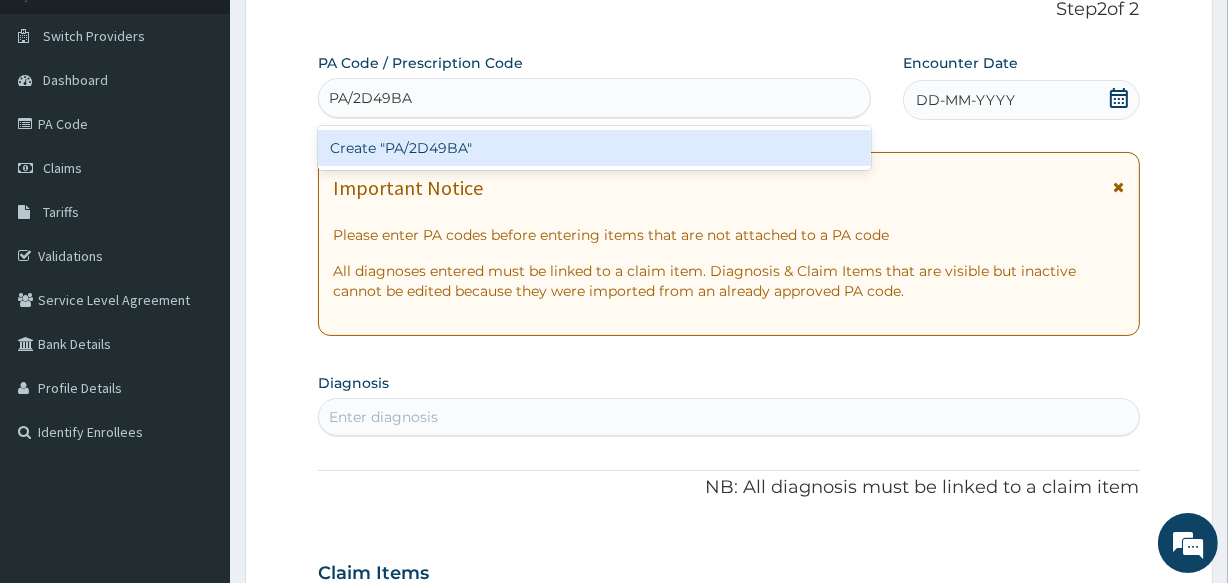 click on "Create "PA/2D49BA"" at bounding box center [594, 148] 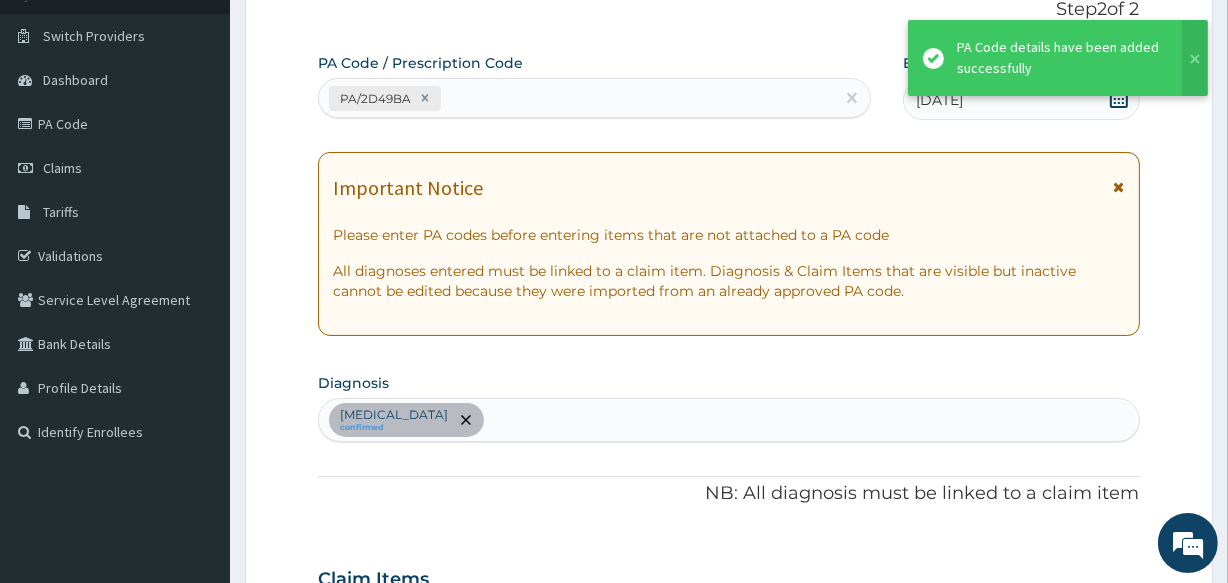 scroll, scrollTop: 609, scrollLeft: 0, axis: vertical 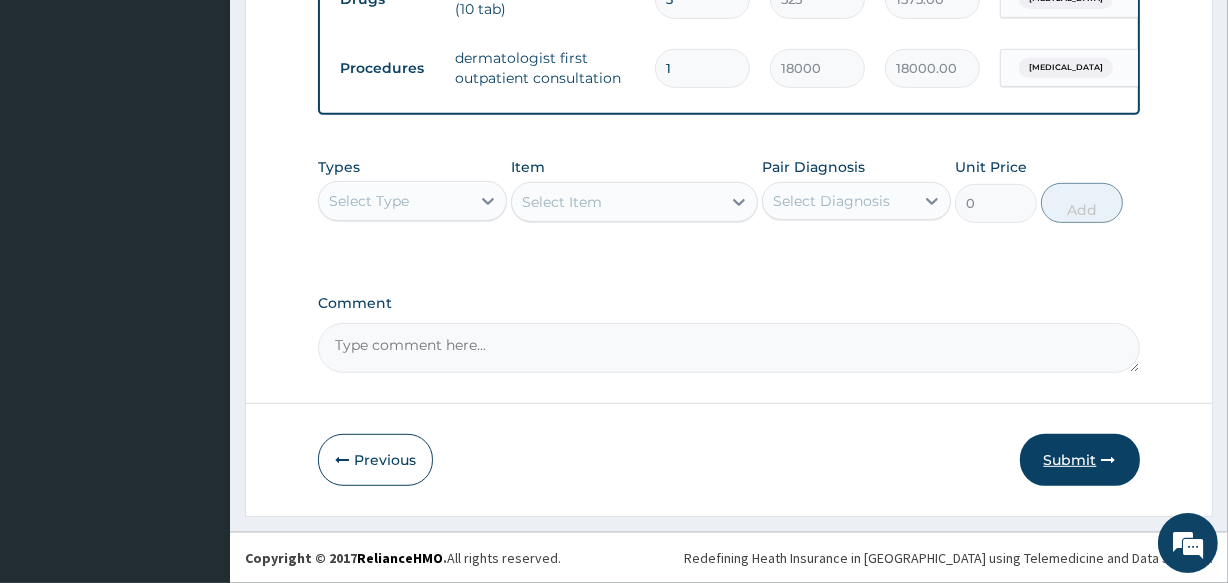 click on "Submit" at bounding box center [1080, 460] 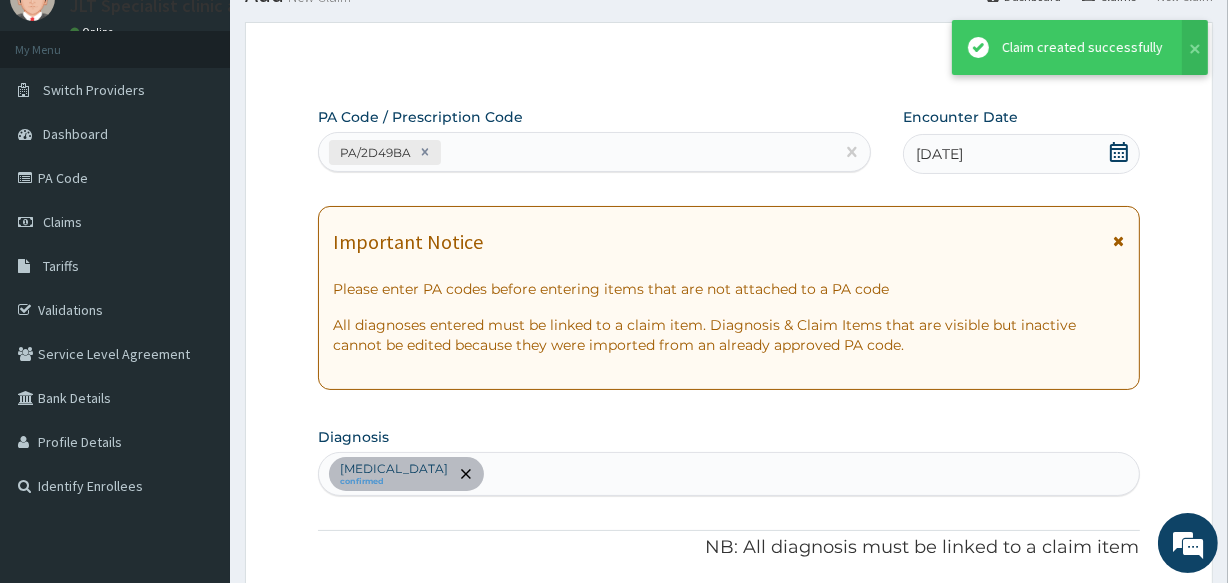 scroll, scrollTop: 846, scrollLeft: 0, axis: vertical 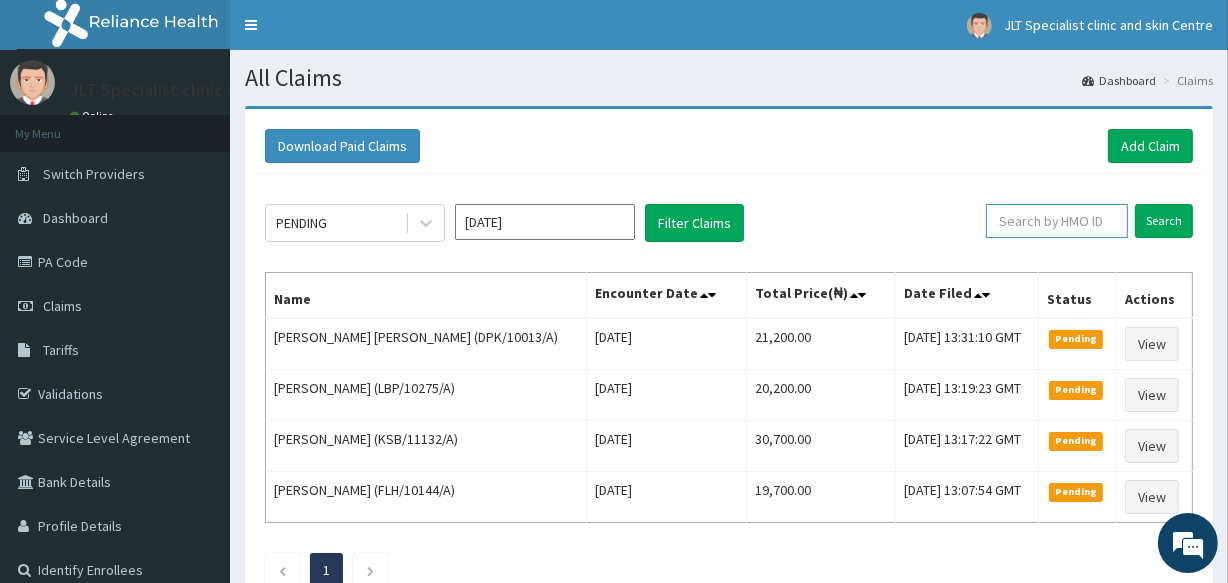 click at bounding box center (1057, 221) 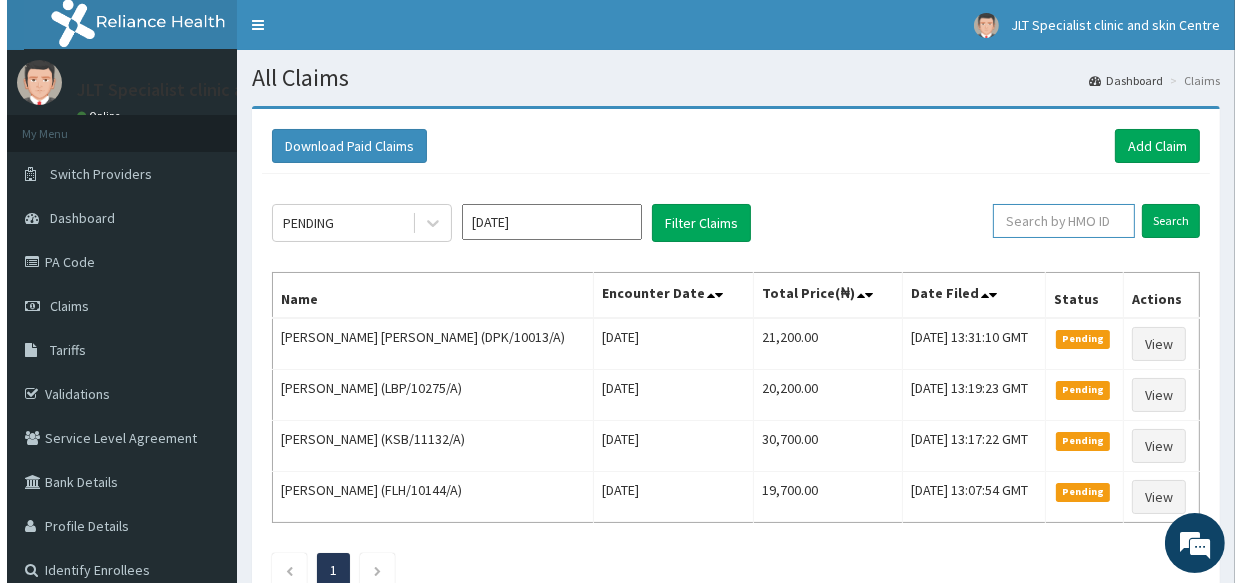 scroll, scrollTop: 0, scrollLeft: 0, axis: both 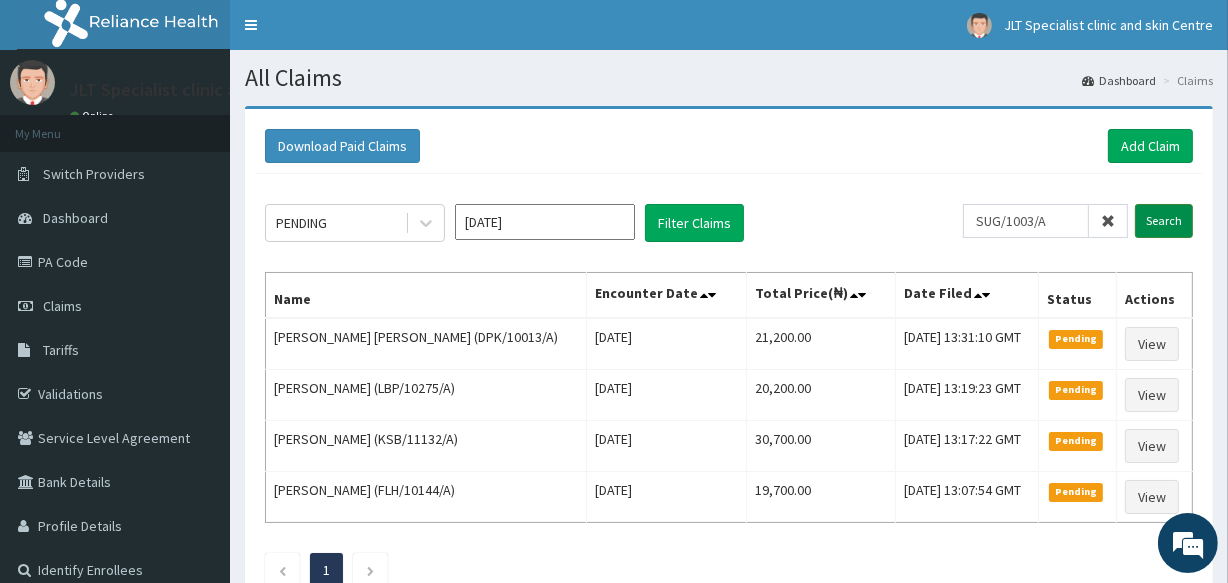 click on "Search" at bounding box center (1164, 221) 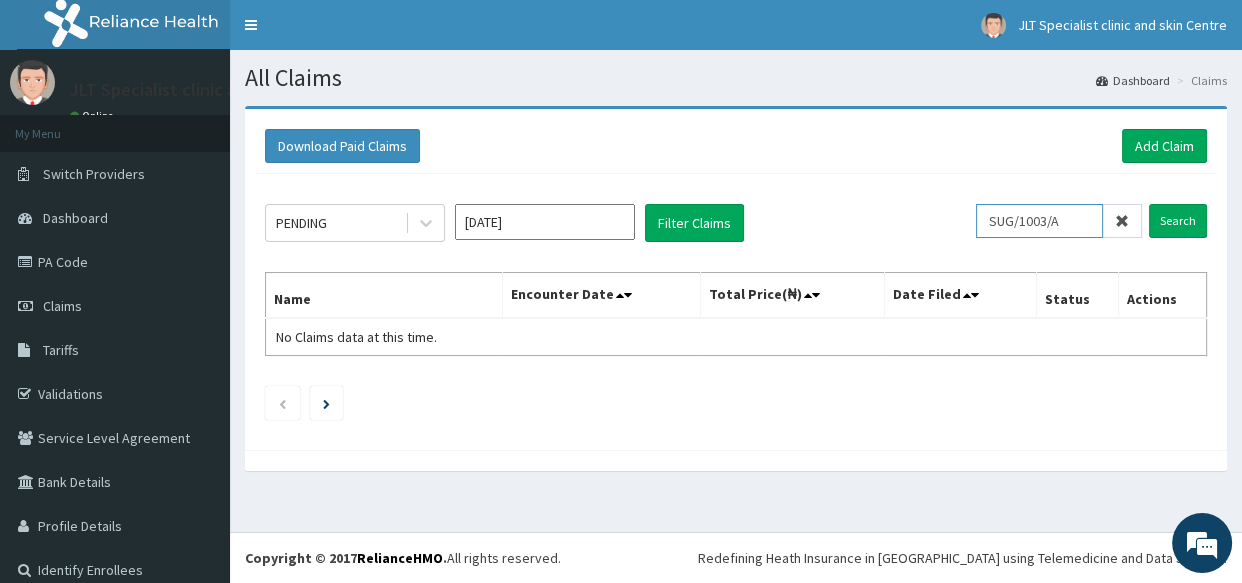 click on "SUG/1003/A" at bounding box center (1039, 221) 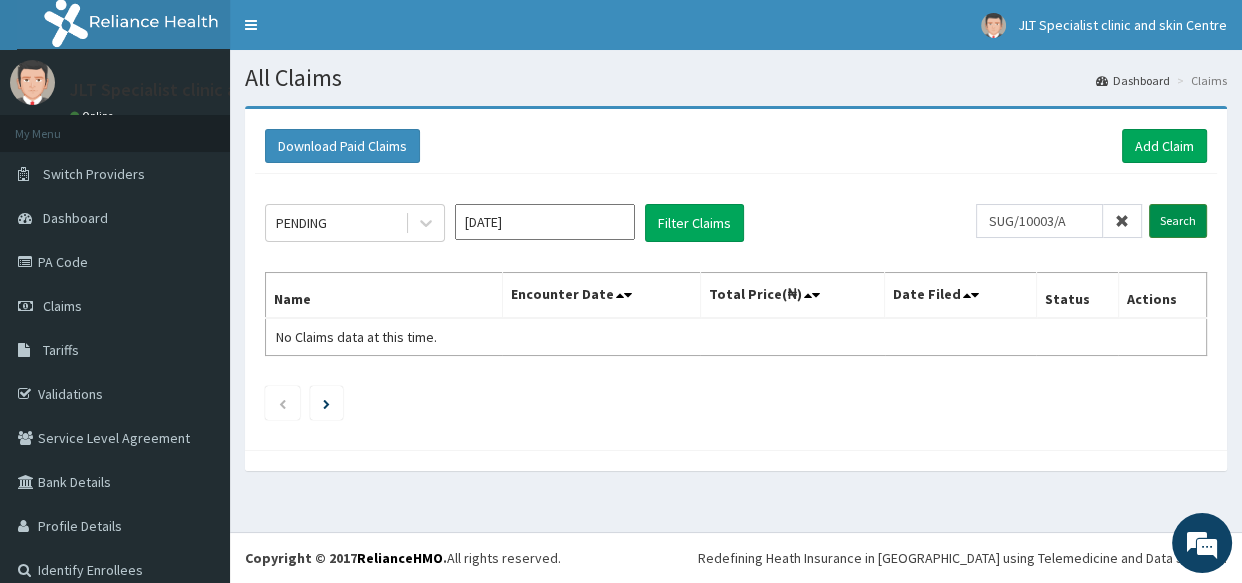 click on "Search" at bounding box center (1178, 221) 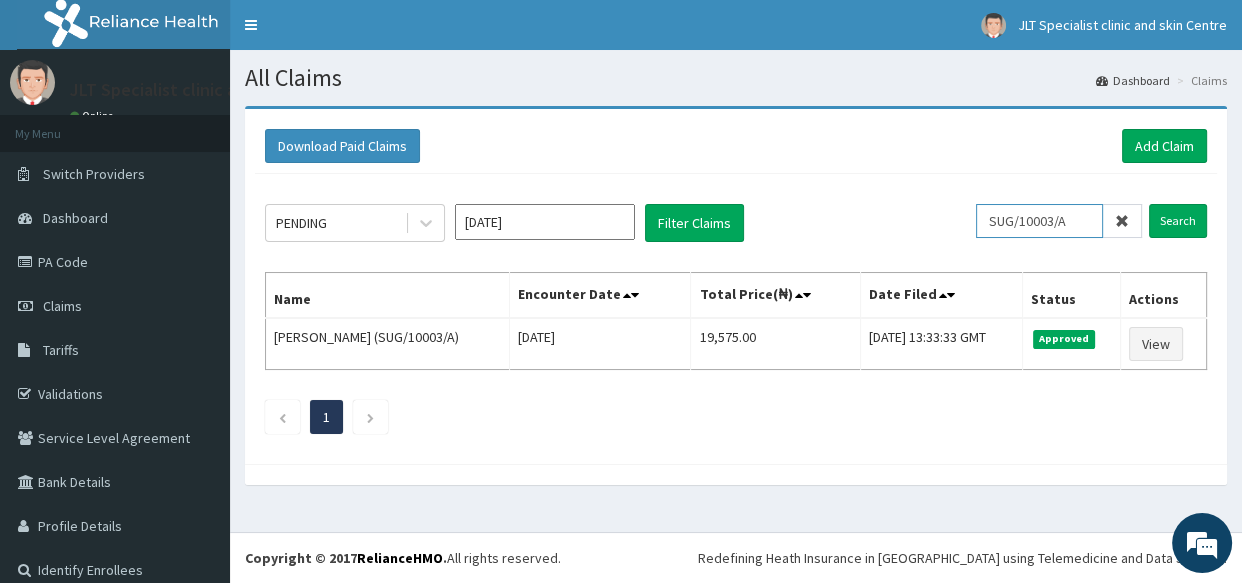 click on "SUG/10003/A" at bounding box center (1039, 221) 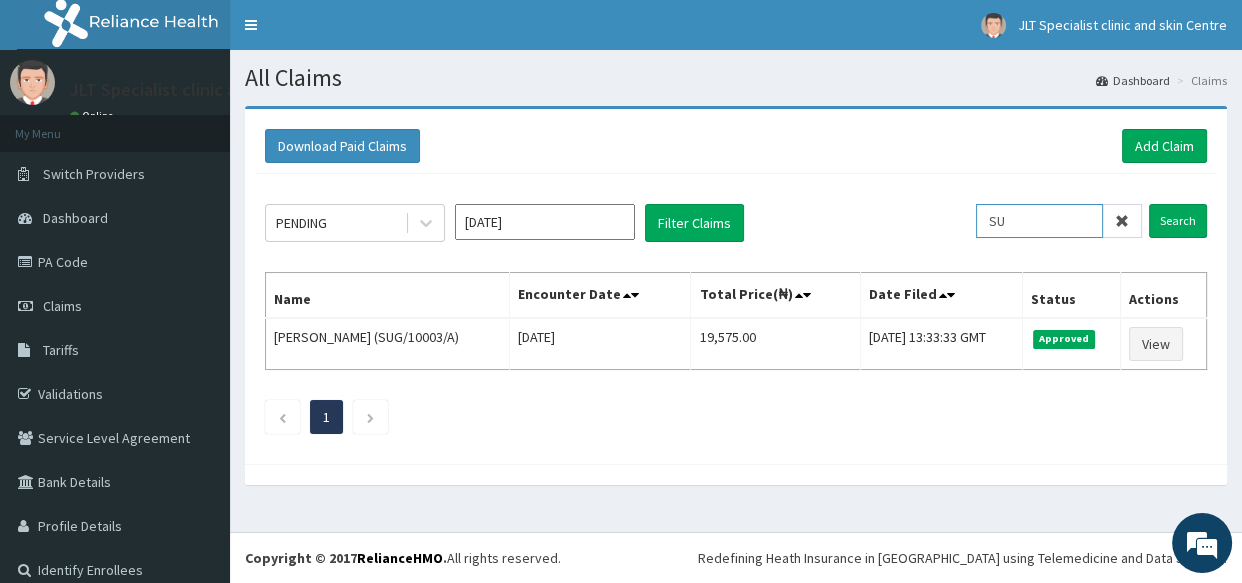 type on "S" 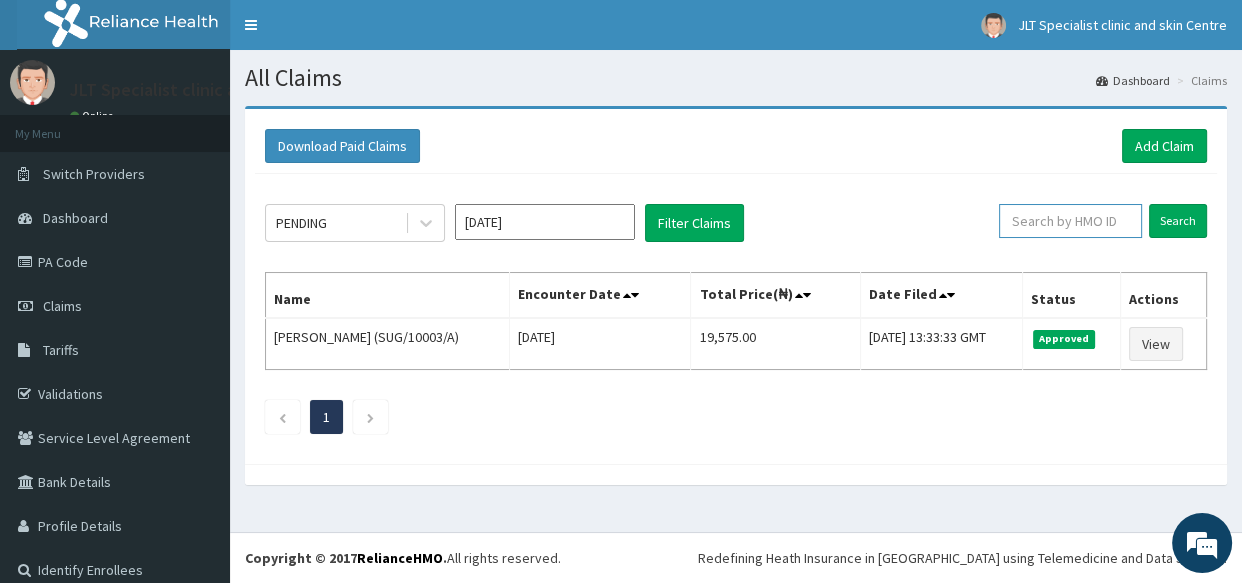 type 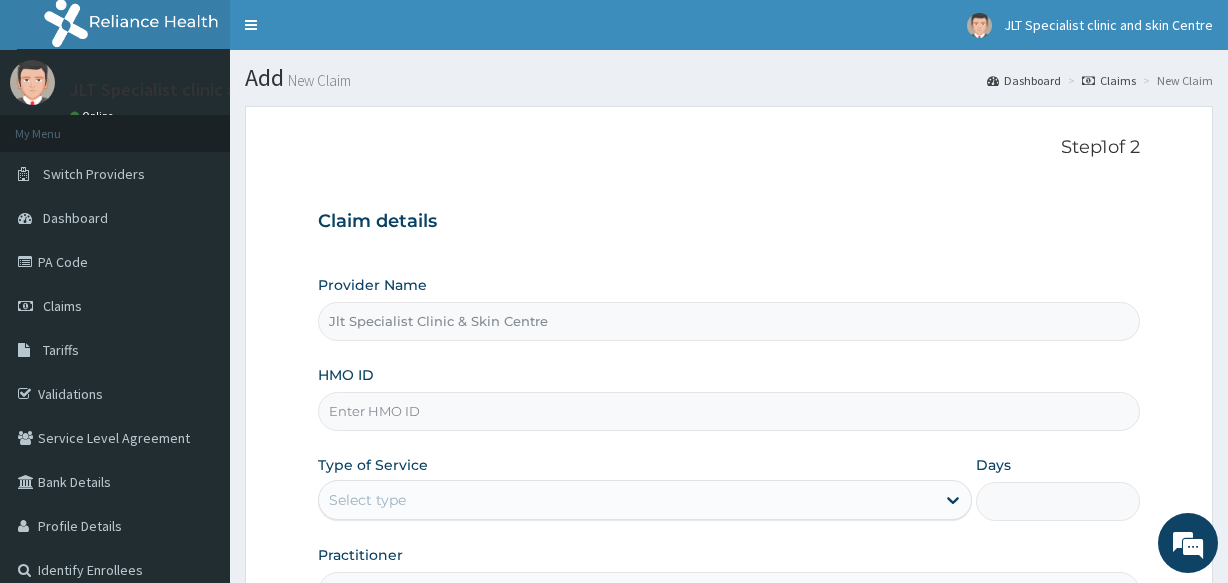 scroll, scrollTop: 0, scrollLeft: 0, axis: both 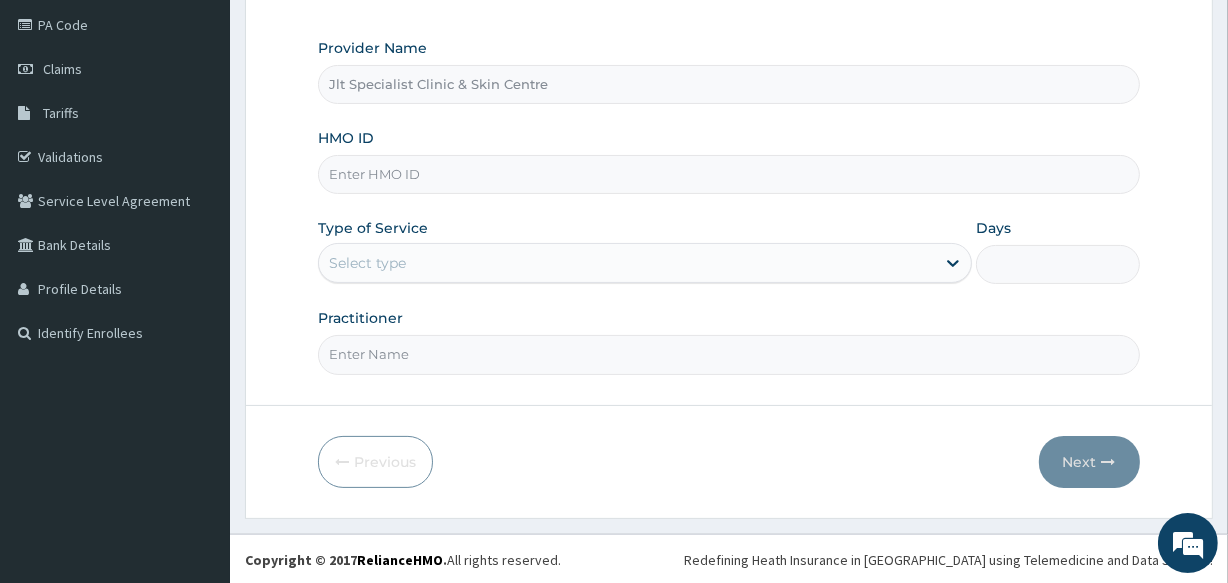click on "HMO ID" at bounding box center (728, 174) 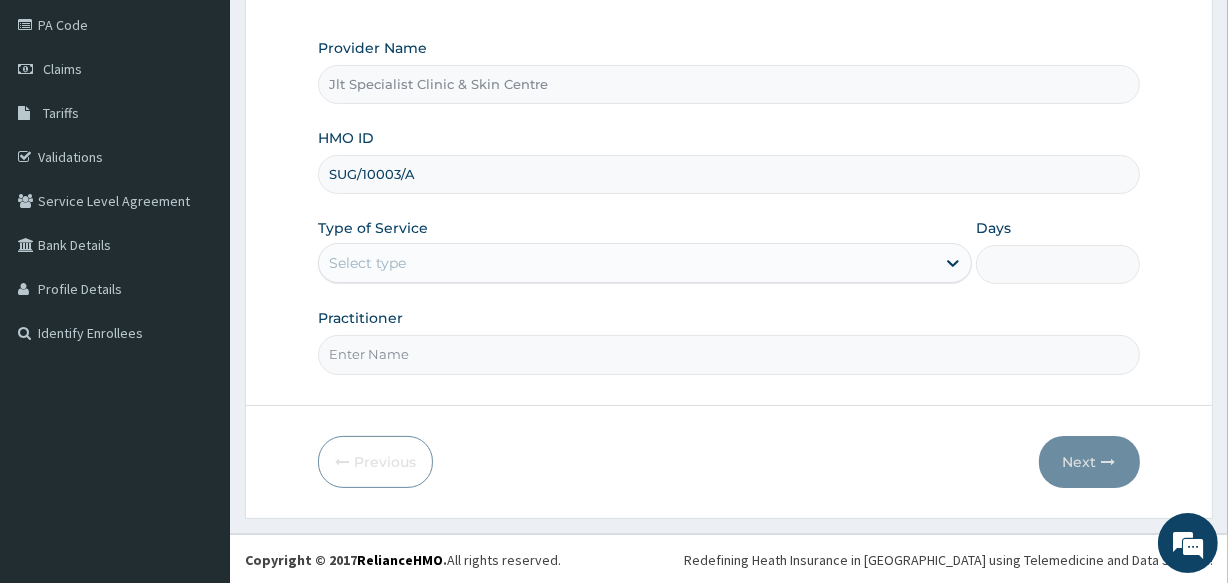 type on "SUG/10003/A" 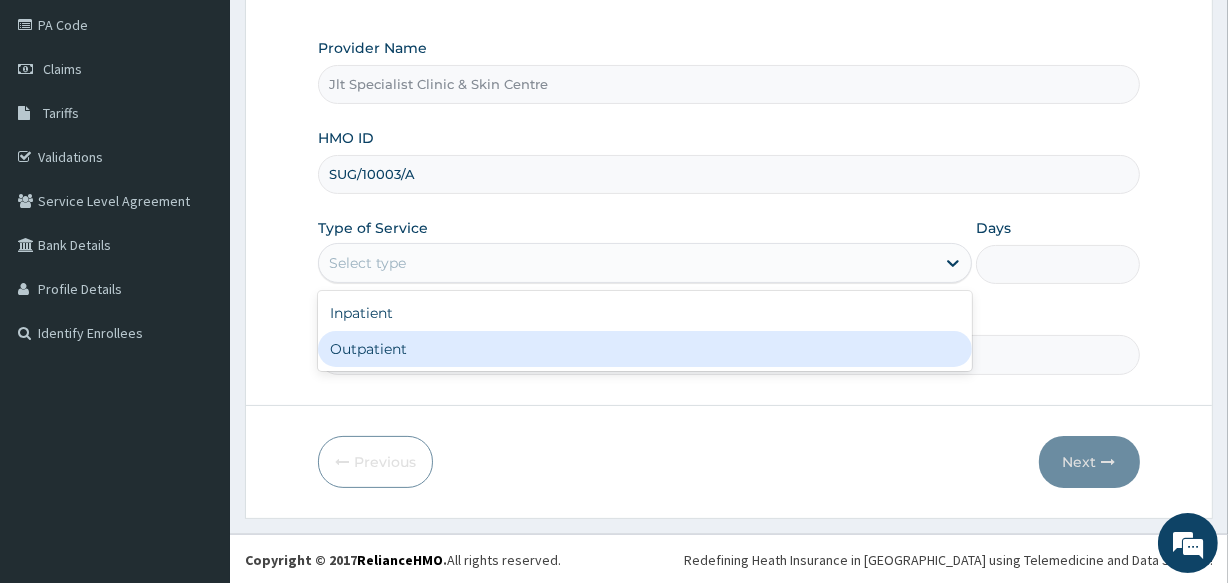 type on "1" 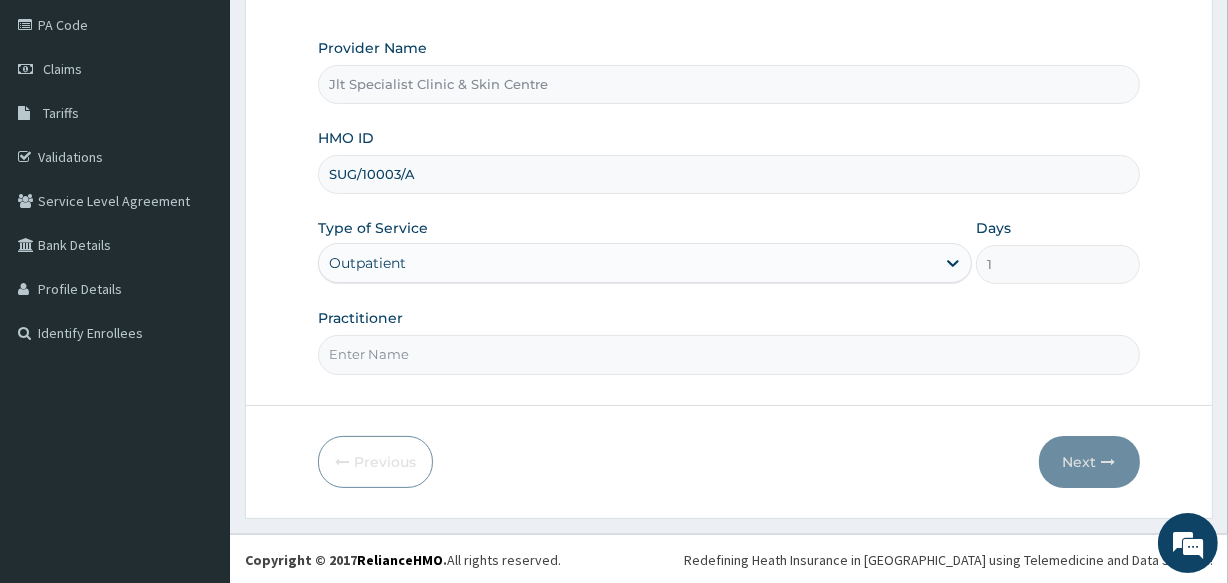 click on "Practitioner" at bounding box center (728, 354) 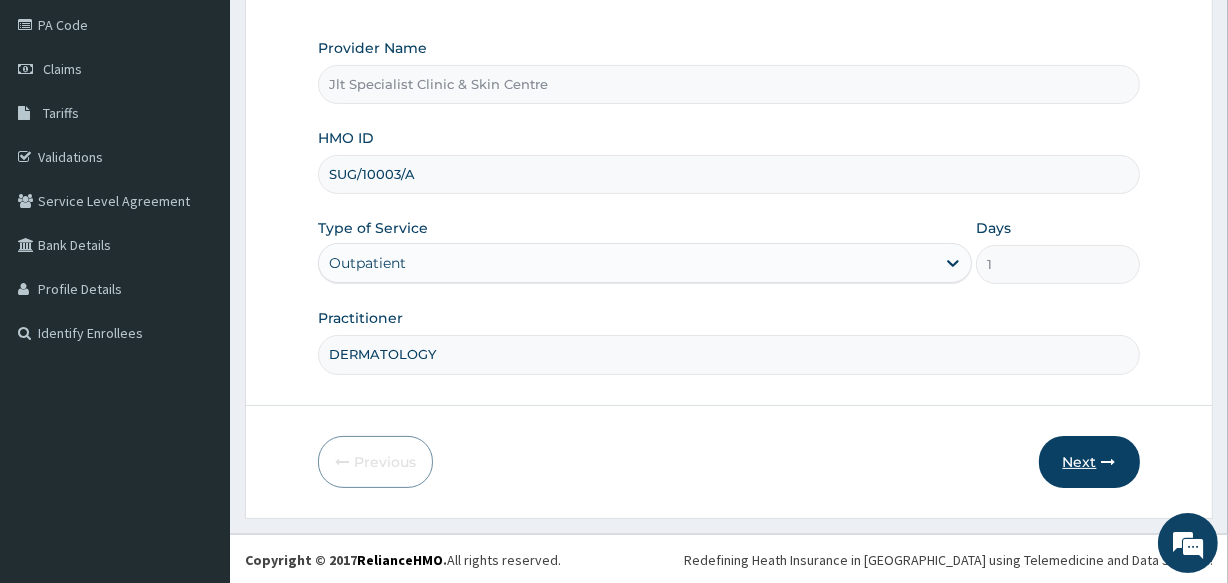 type on "DERMATOLOGY" 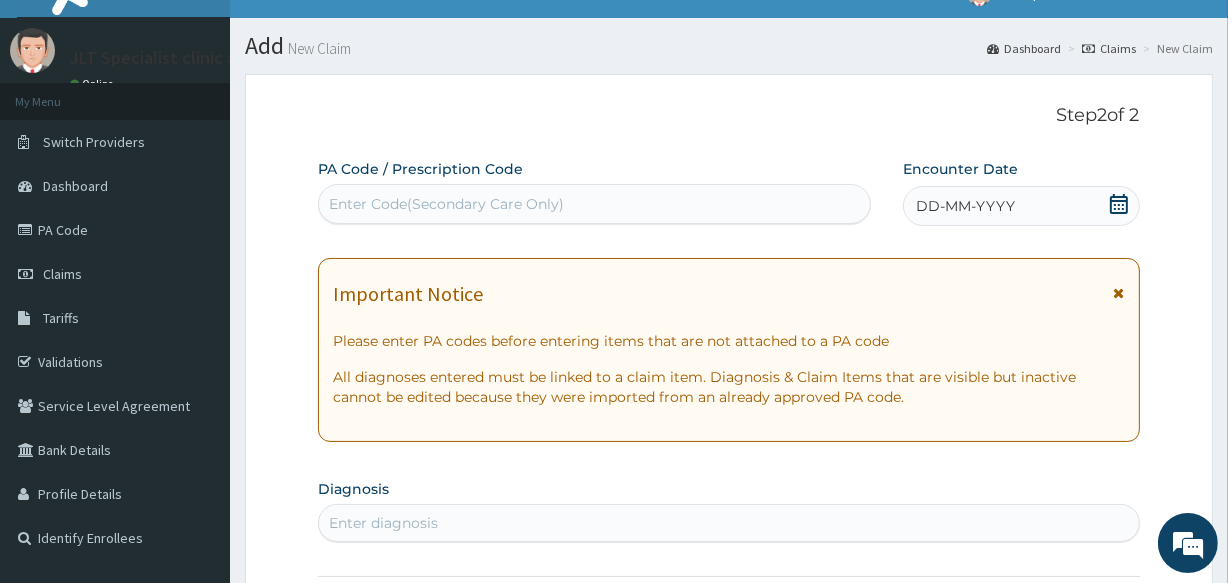 scroll, scrollTop: 20, scrollLeft: 0, axis: vertical 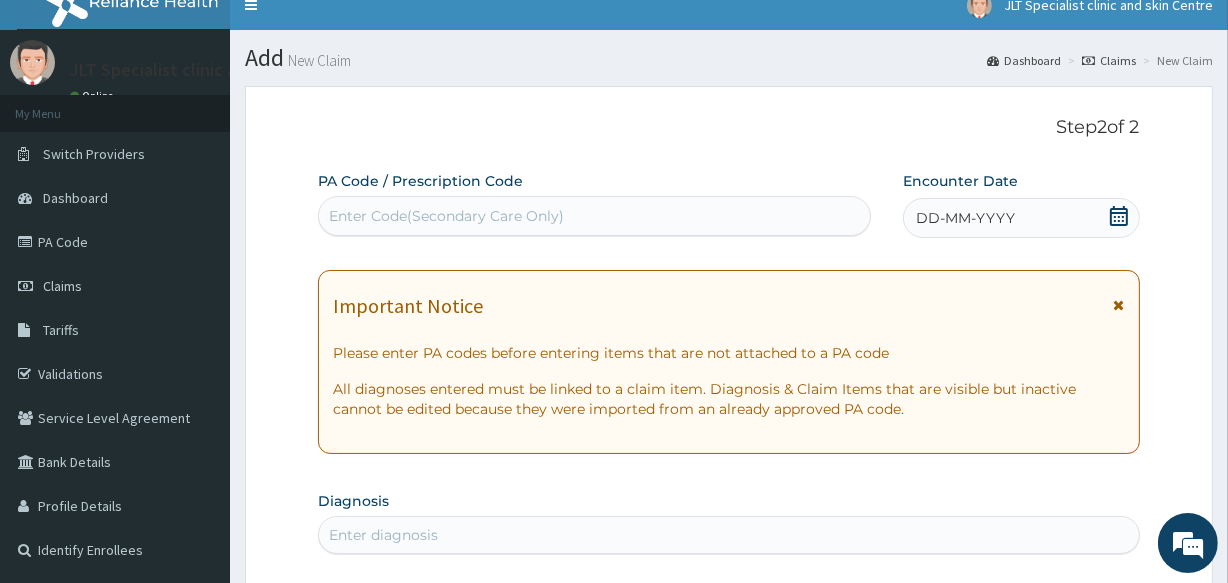click on "Enter Code(Secondary Care Only)" at bounding box center (446, 216) 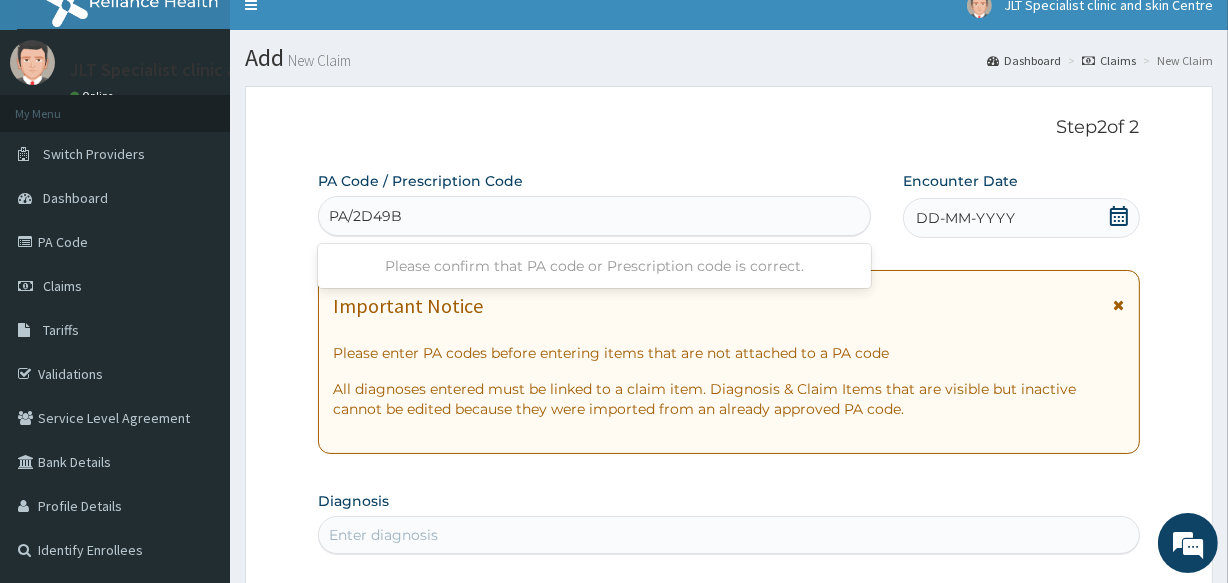 type on "PA/2D49BA" 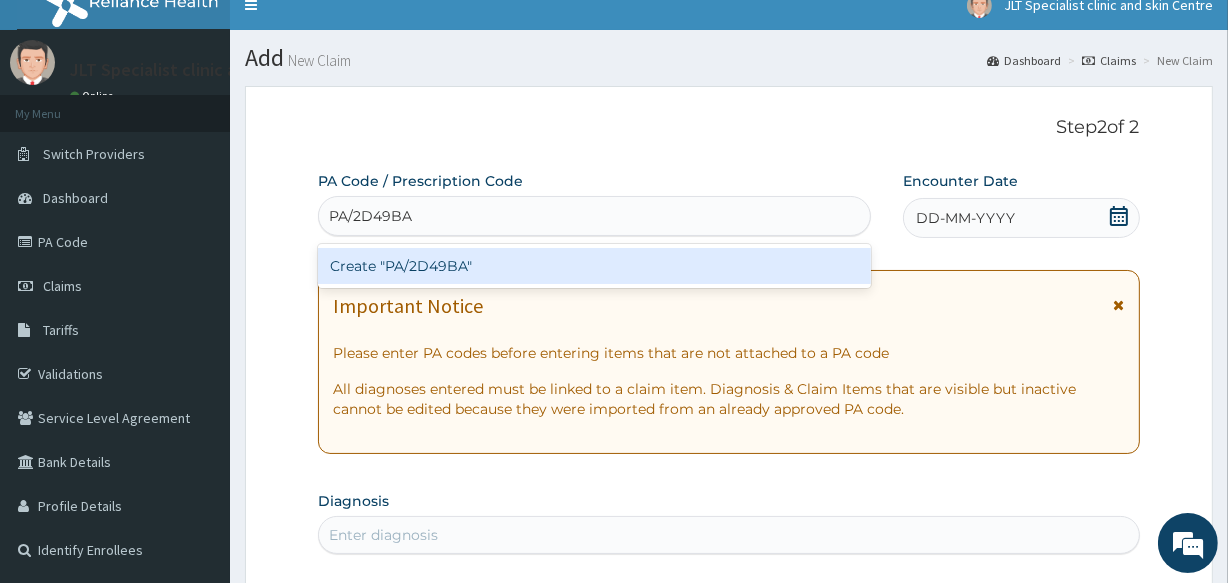 click on "Create "PA/2D49BA"" at bounding box center (594, 266) 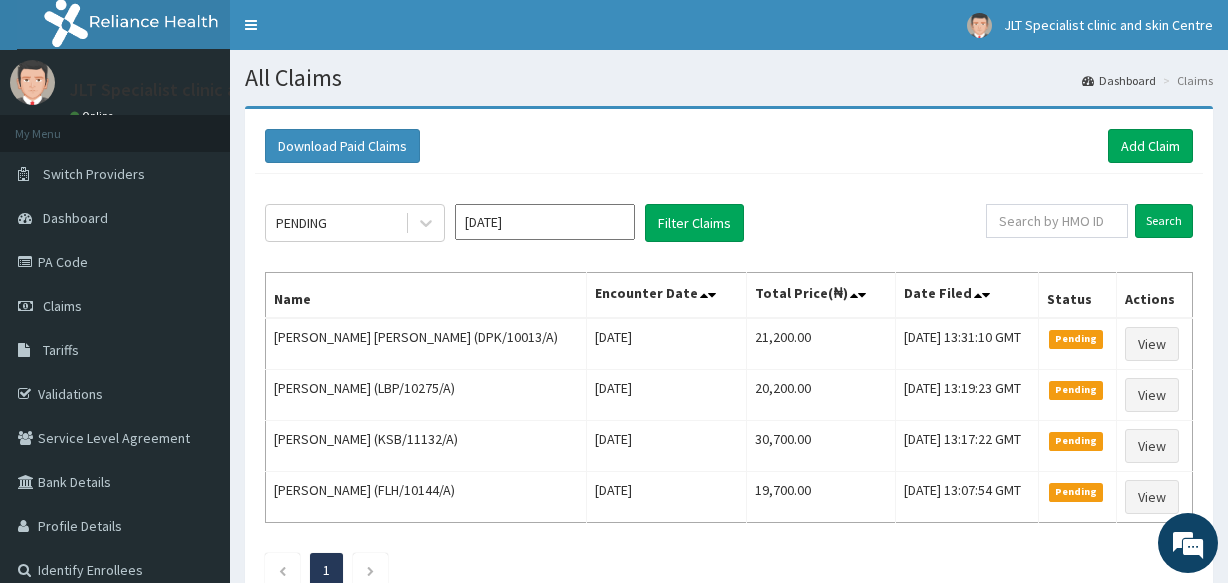 scroll, scrollTop: 0, scrollLeft: 0, axis: both 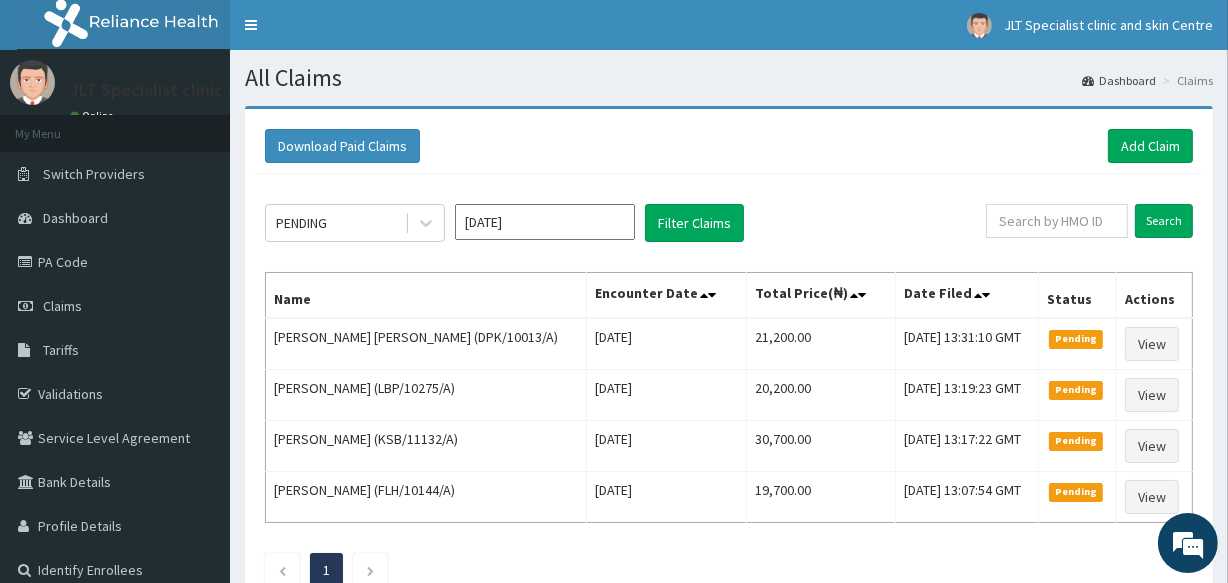 click on "Download Paid Claims Add Claim" at bounding box center (729, 146) 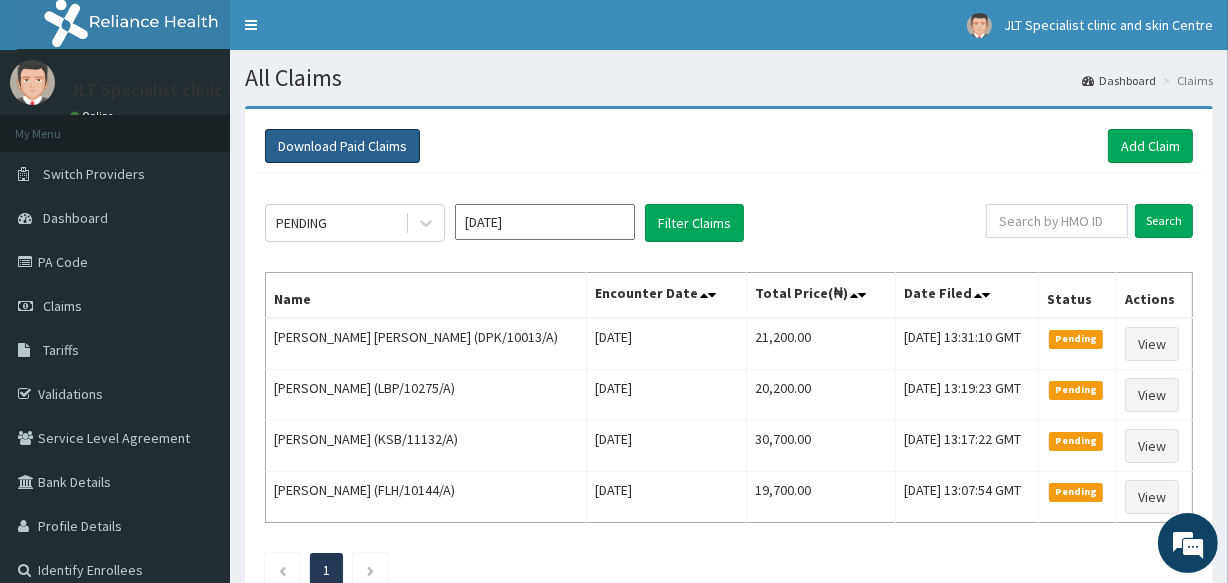 type 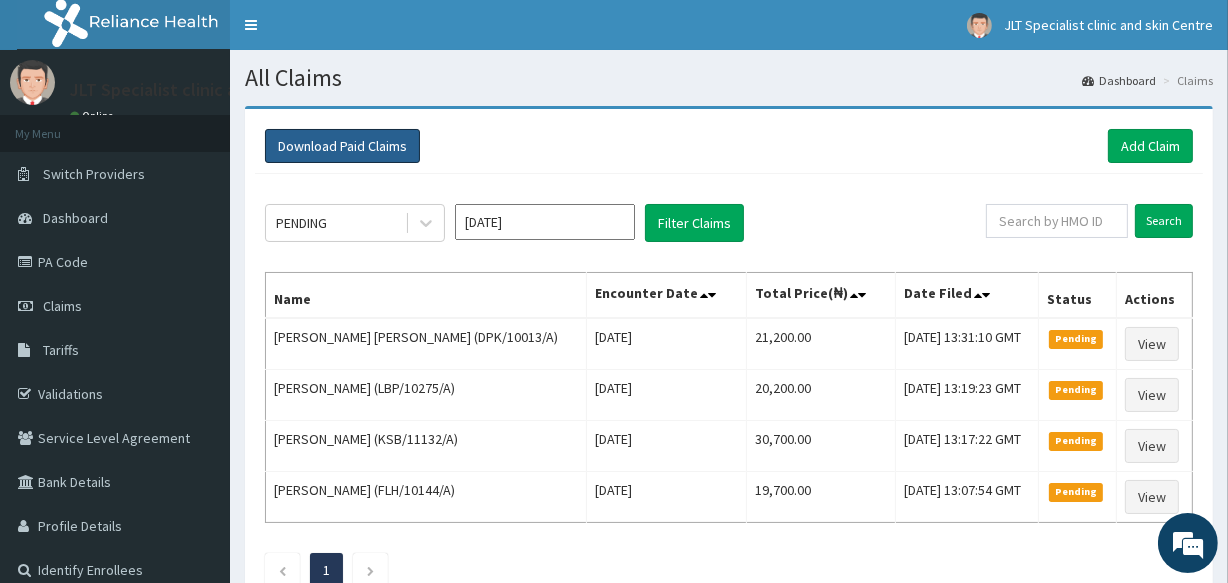 click on "Download Paid Claims" at bounding box center (342, 146) 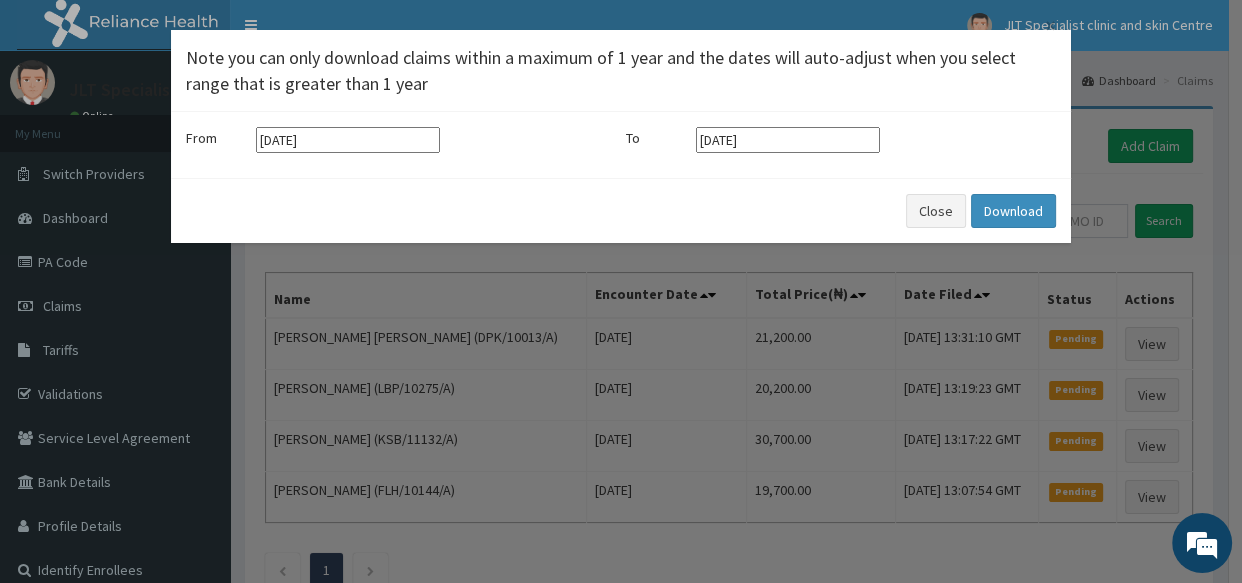 click on "× Note you can only download claims within a maximum of 1 year and the dates will auto-adjust when you select range that is greater than 1 year From [DATE] To [DATE] Close Download" at bounding box center (621, 291) 